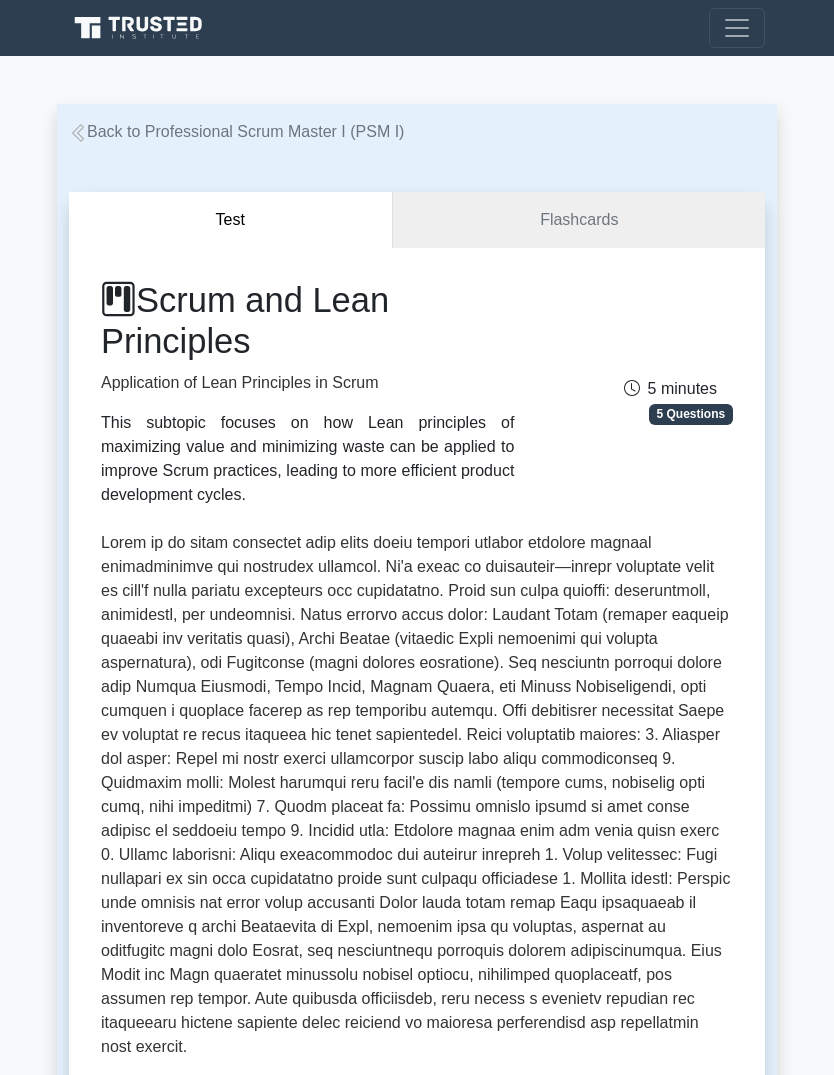scroll, scrollTop: 0, scrollLeft: 0, axis: both 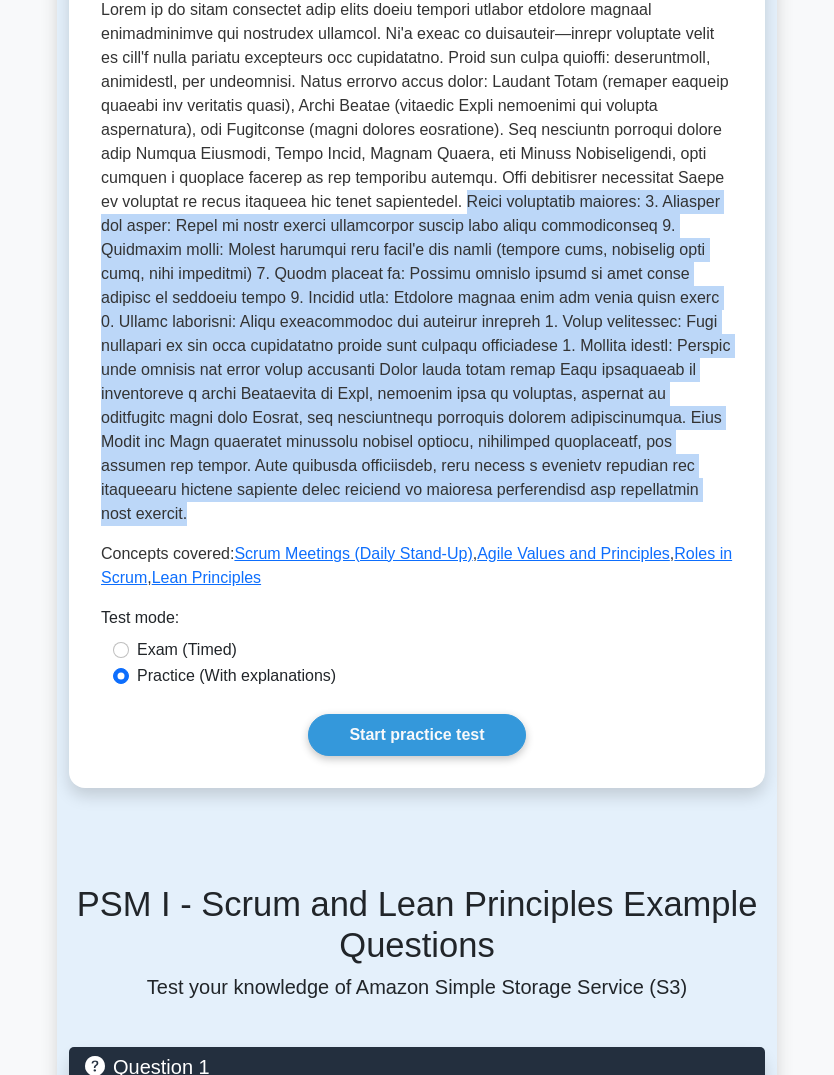click on "Start practice test" at bounding box center (416, 735) 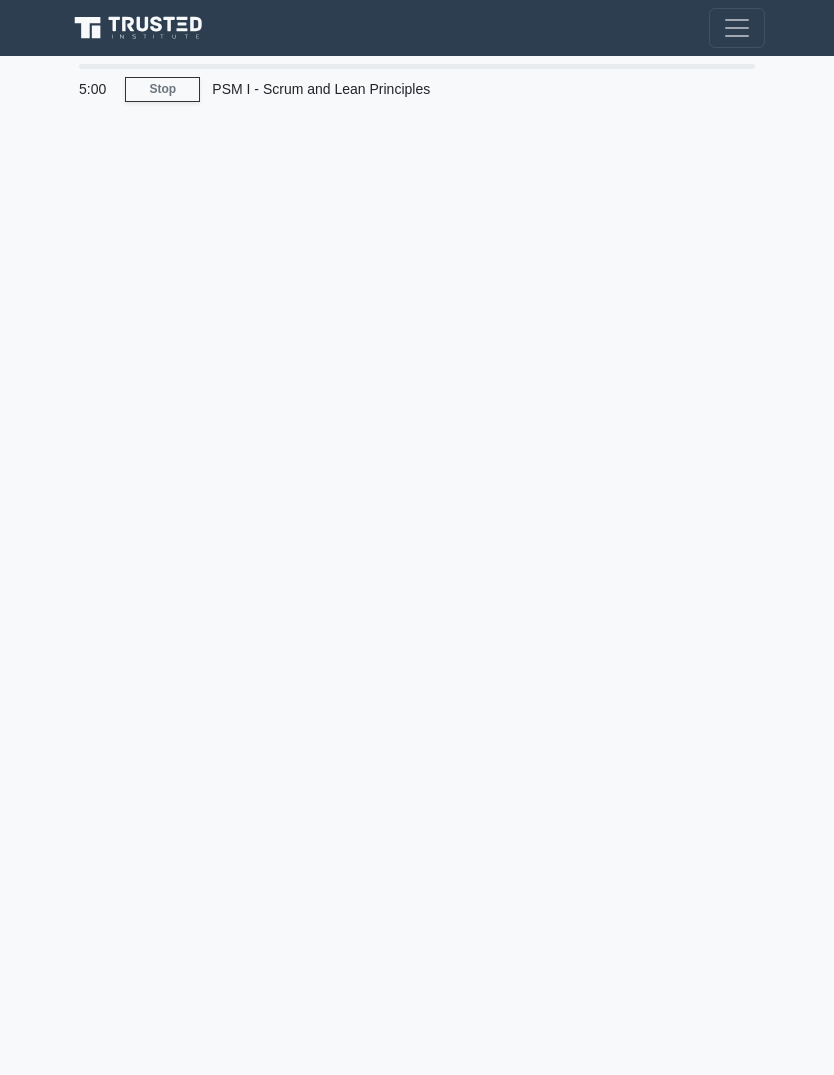 scroll, scrollTop: 0, scrollLeft: 0, axis: both 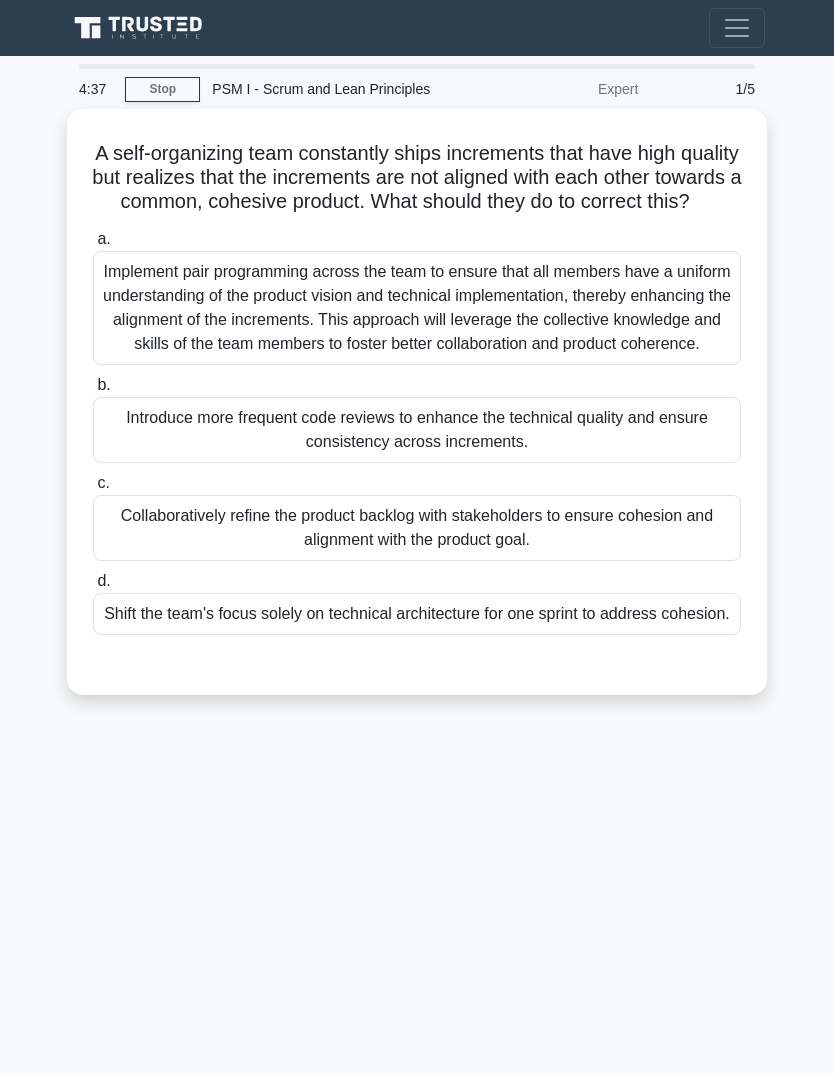 click on "Collaboratively refine the product backlog with stakeholders to ensure cohesion and alignment with the product goal." at bounding box center [417, 528] 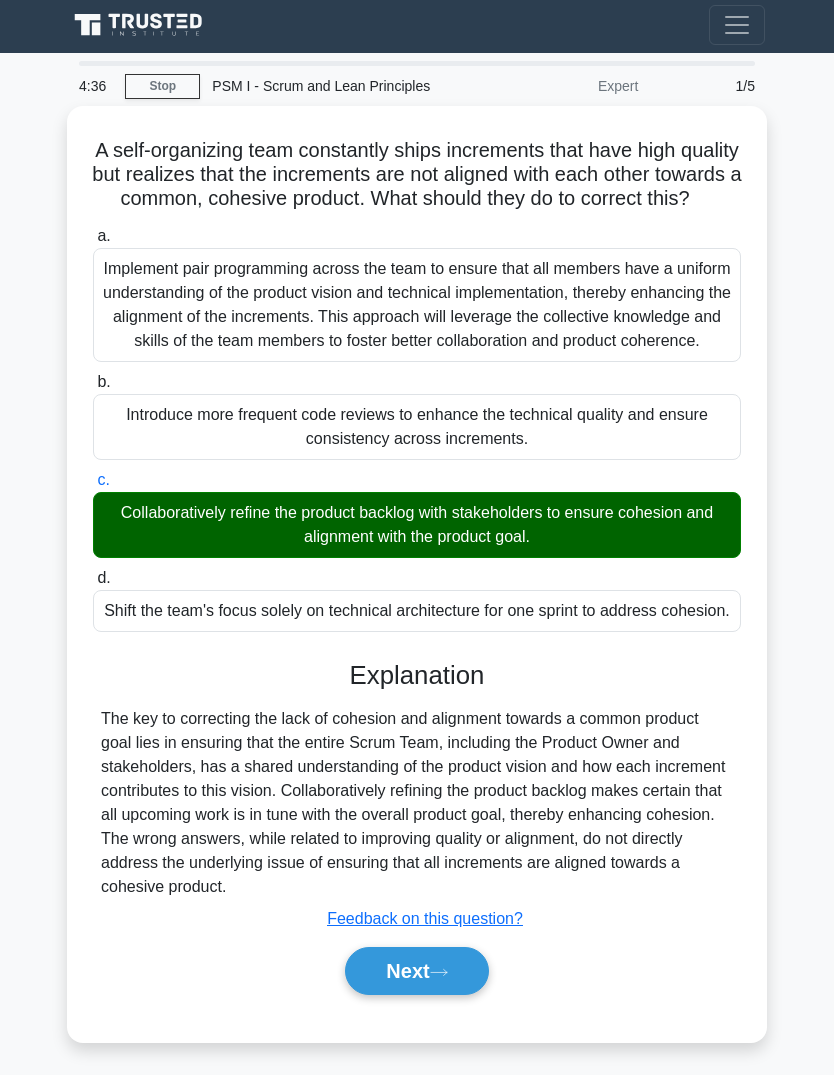 scroll, scrollTop: 100, scrollLeft: 0, axis: vertical 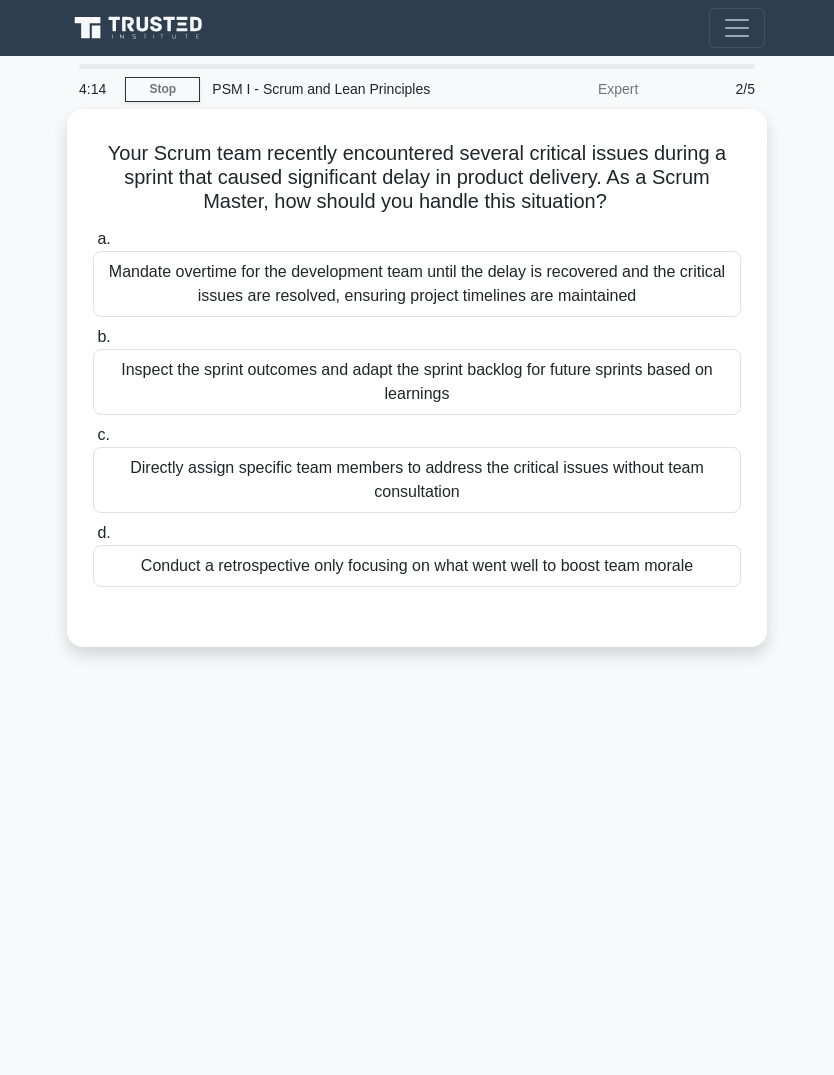 click on "Inspect the sprint outcomes and adapt the sprint backlog for future sprints based on learnings" at bounding box center (417, 382) 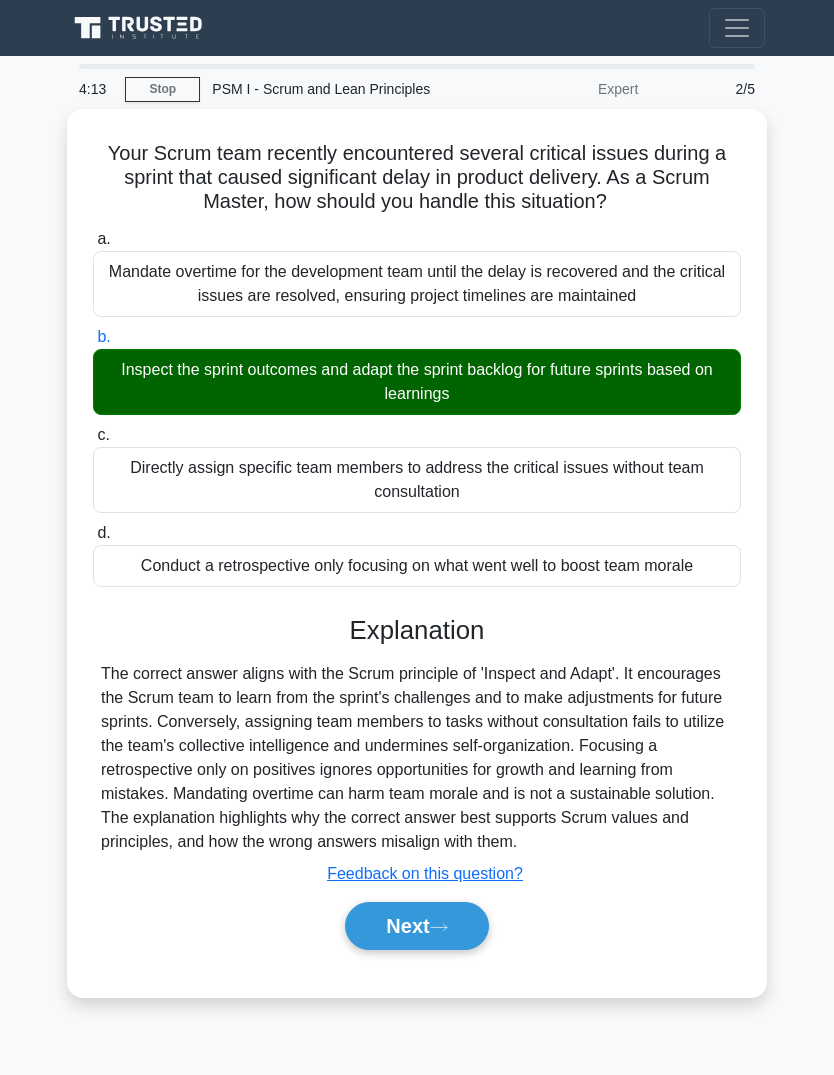 click 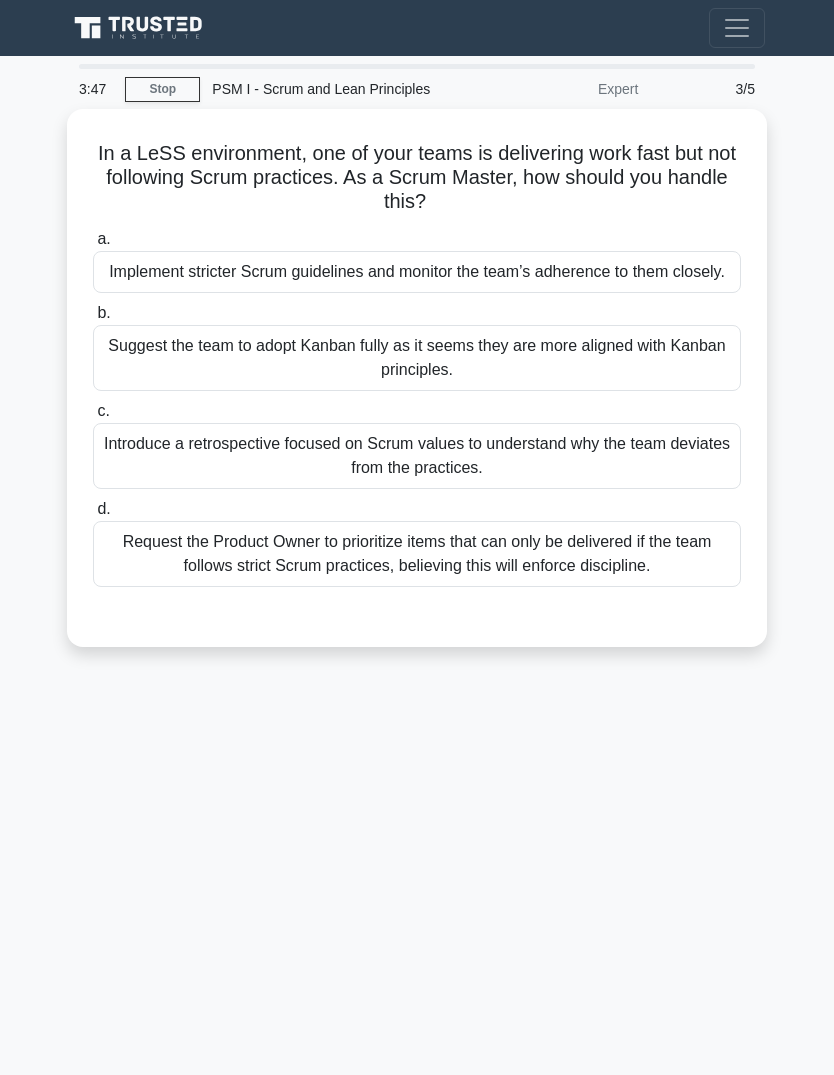 click on "Introduce a retrospective focused on Scrum values to understand why the team deviates from the practices." at bounding box center [417, 456] 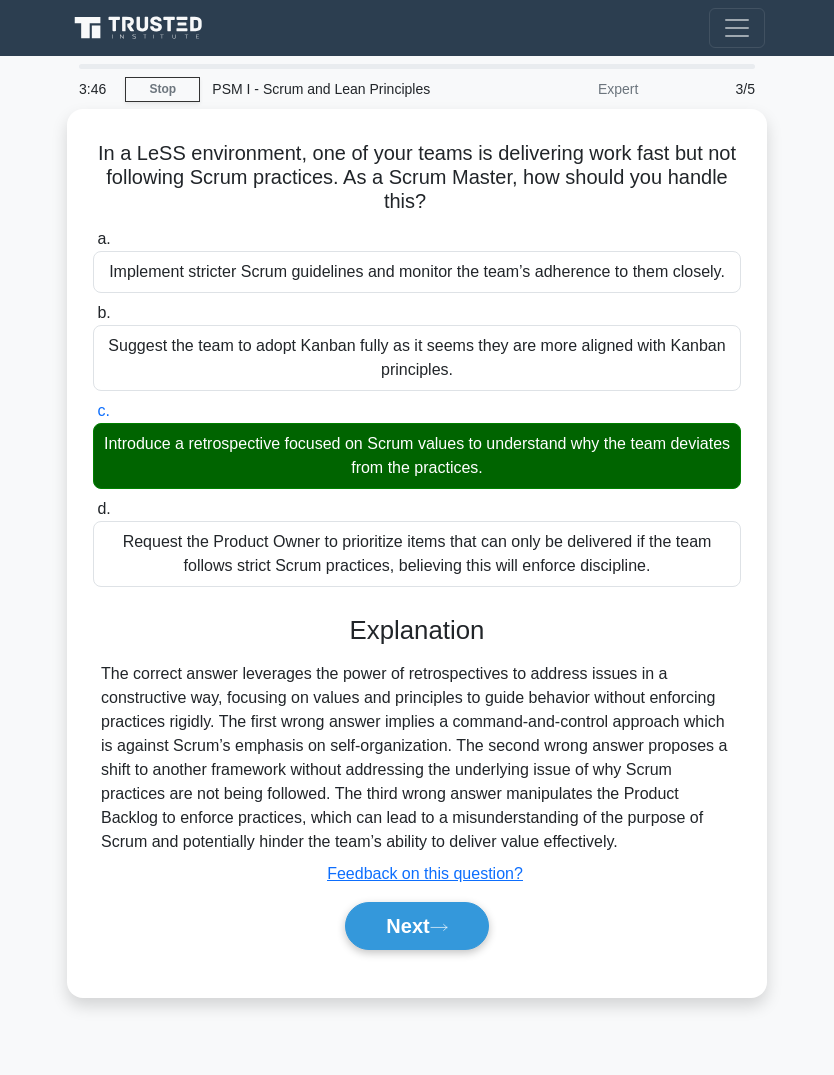 click 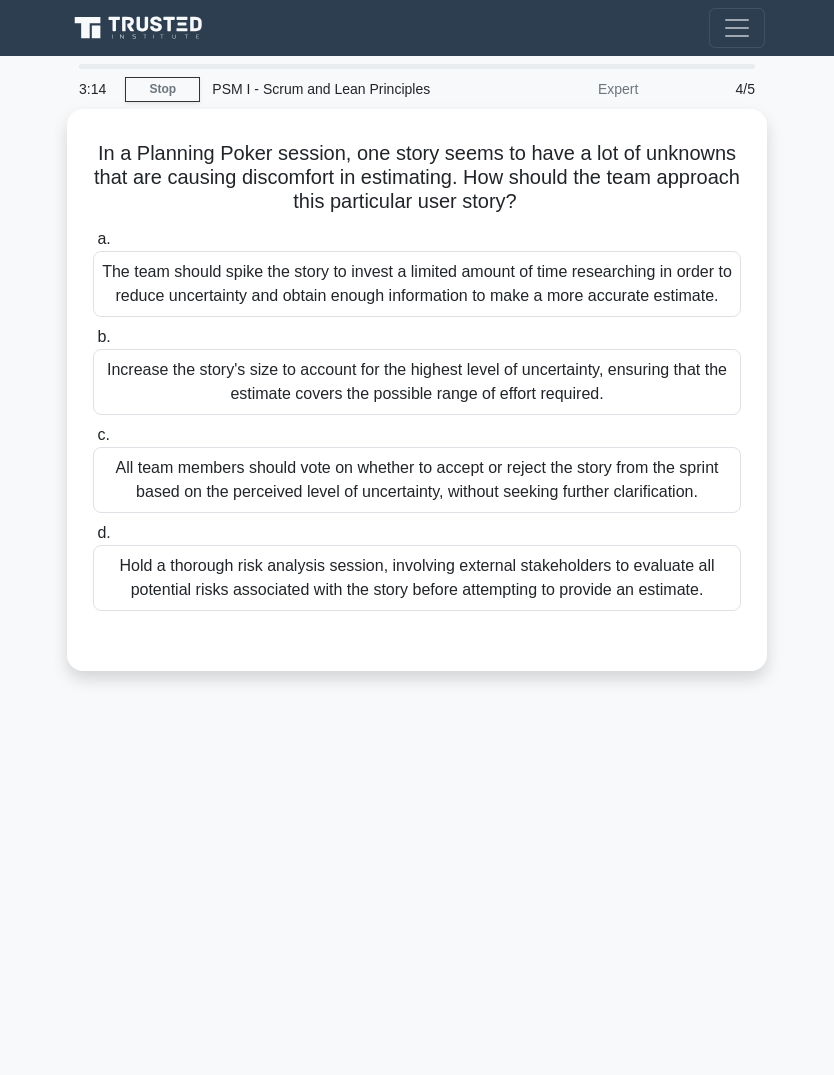click on "The team should spike the story to invest a limited amount of time researching in order to reduce uncertainty and obtain enough information to make a more accurate estimate." at bounding box center [417, 284] 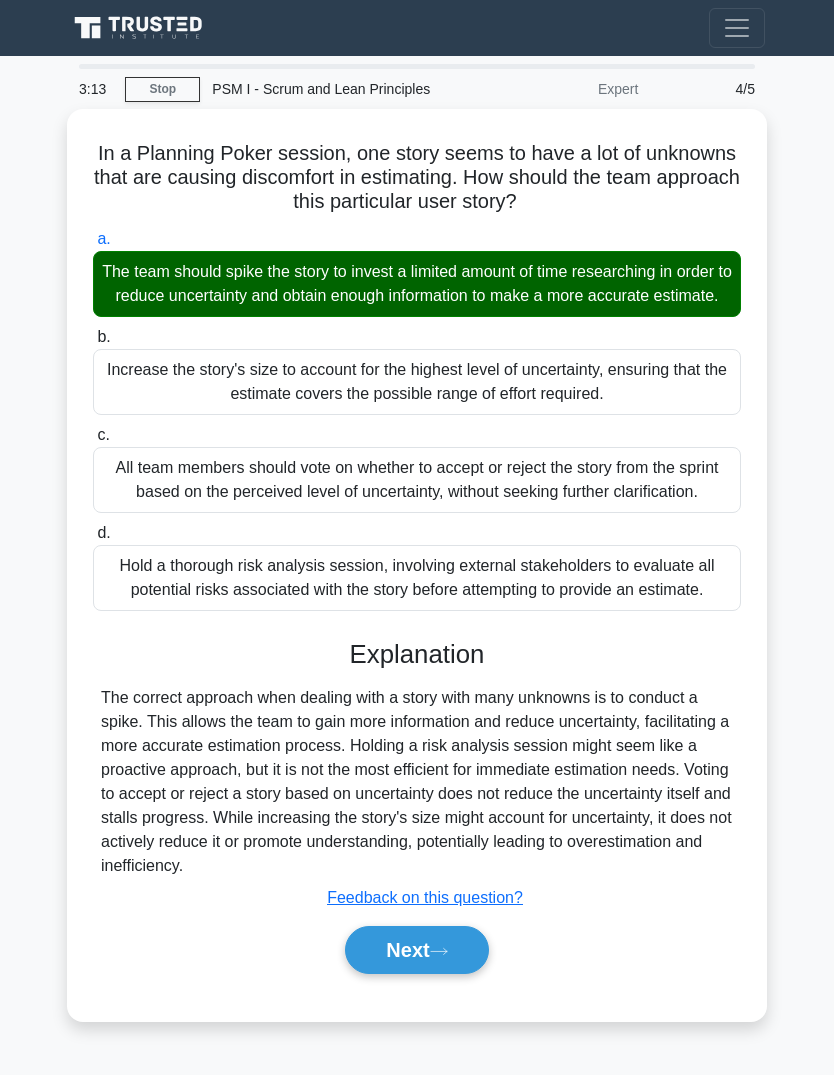 click on "Next" at bounding box center (416, 950) 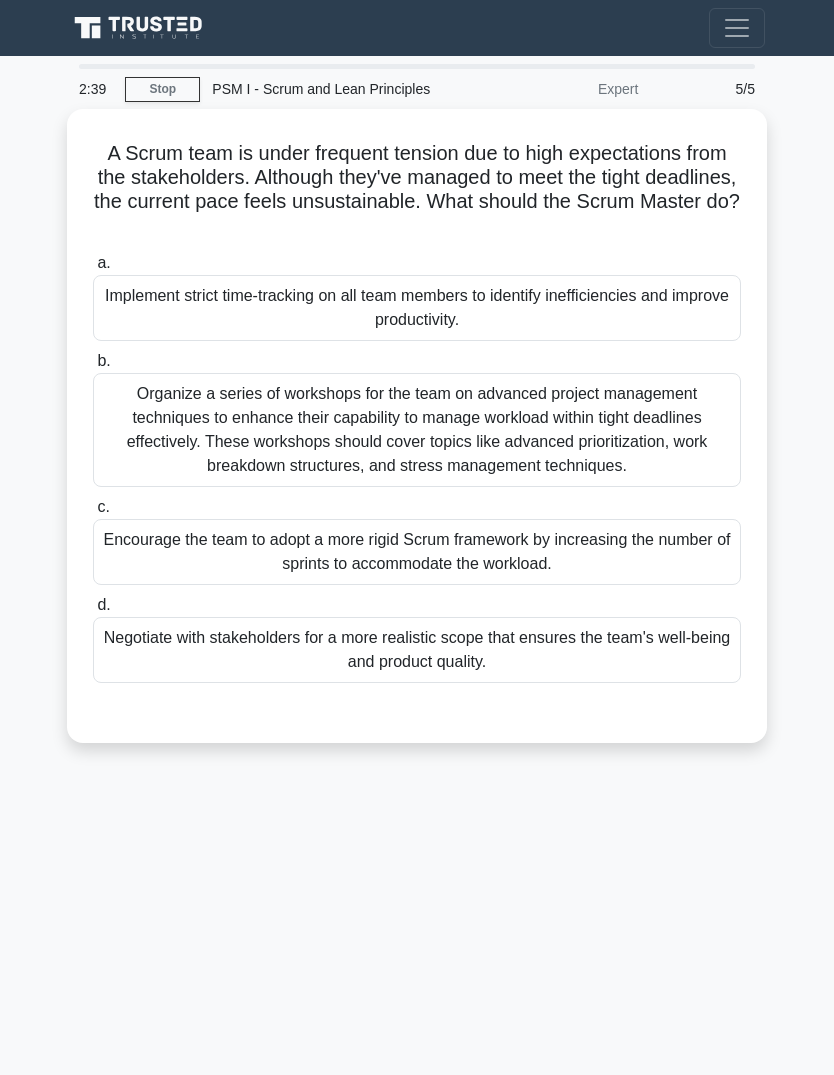click on "2:39
Stop
PSM I  - Scrum and Lean Principles
Expert
5/5
A Scrum team is under frequent tension due to high expectations from the stakeholders. Although they've managed to meet the tight deadlines, the current pace feels unsustainable. What should the Scrum Master do?
.spinner_0XTQ{transform-origin:center;animation:spinner_y6GP .75s linear infinite}@keyframes spinner_y6GP{100%{transform:rotate(360deg)}}
a." at bounding box center [417, 564] 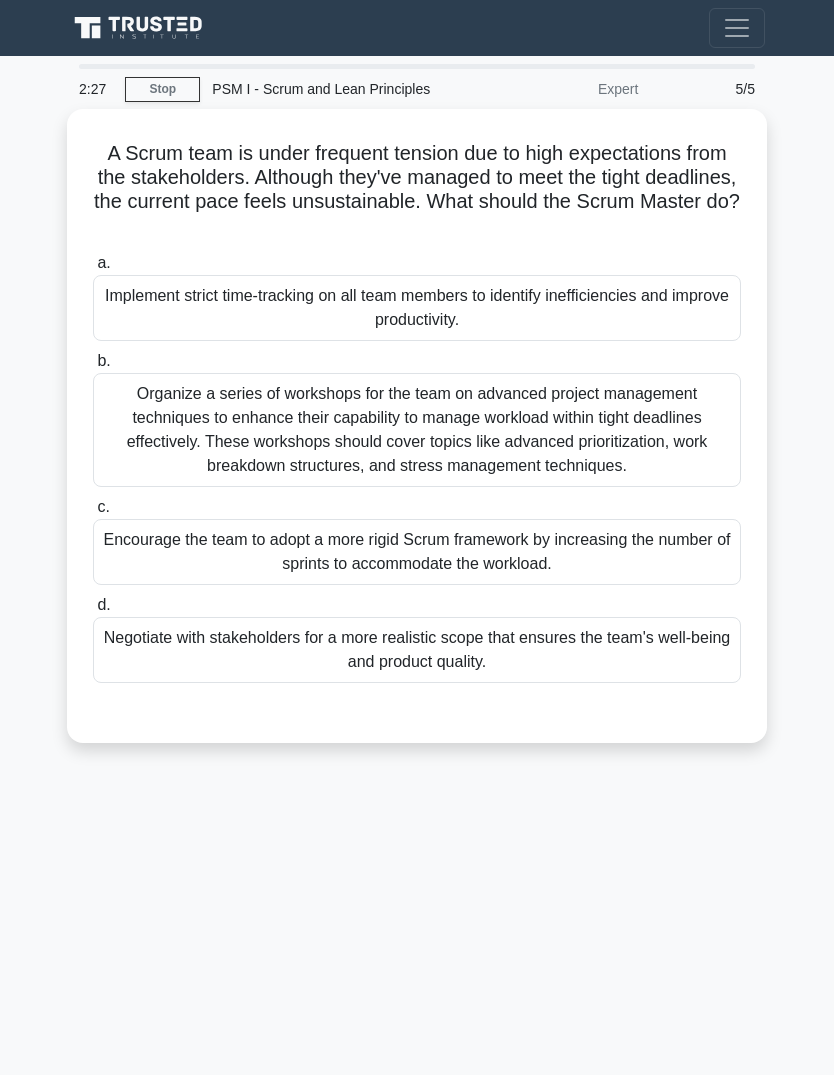 click on "Negotiate with stakeholders for a more realistic scope that ensures the team's well-being and product quality." at bounding box center [417, 650] 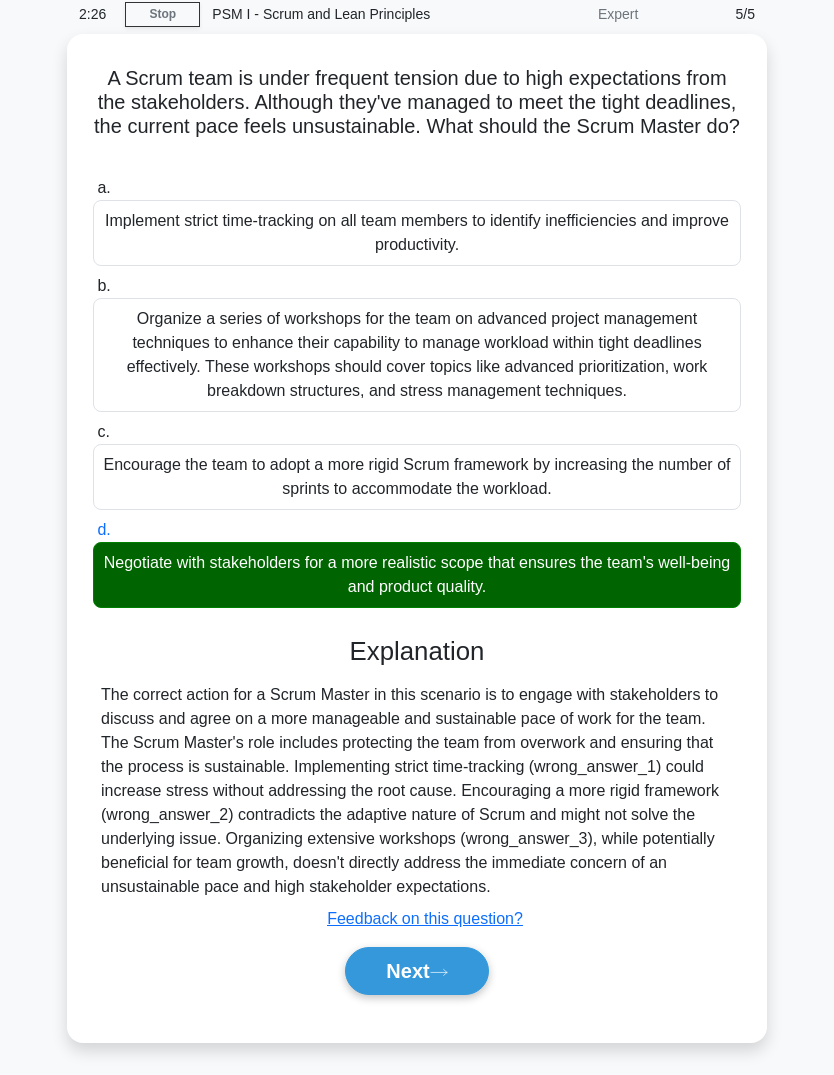 scroll, scrollTop: 148, scrollLeft: 0, axis: vertical 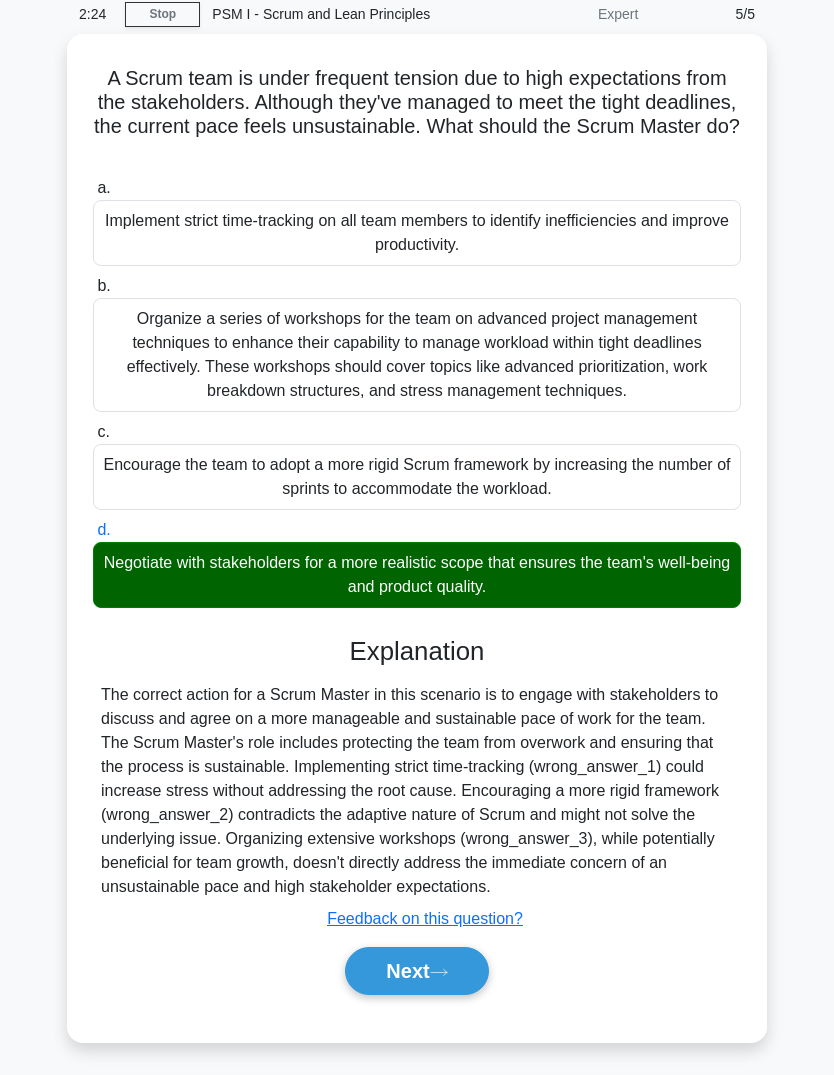 click on "Next" at bounding box center [416, 971] 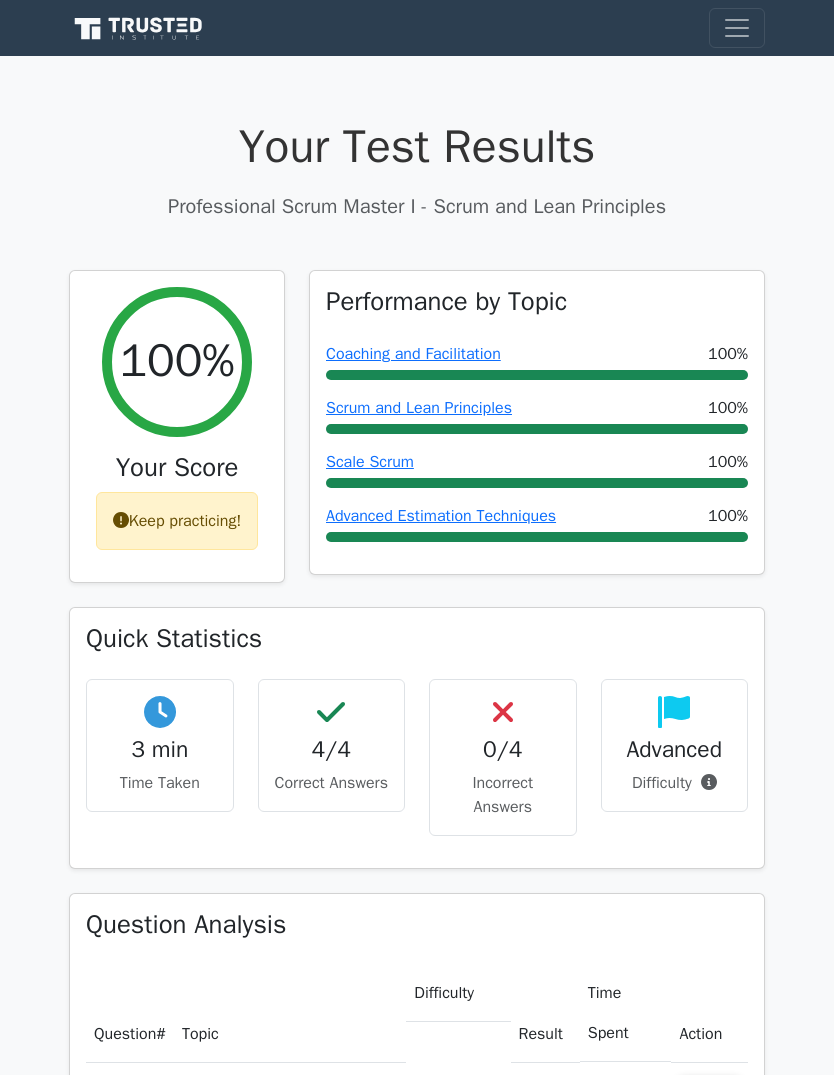 scroll, scrollTop: 0, scrollLeft: 0, axis: both 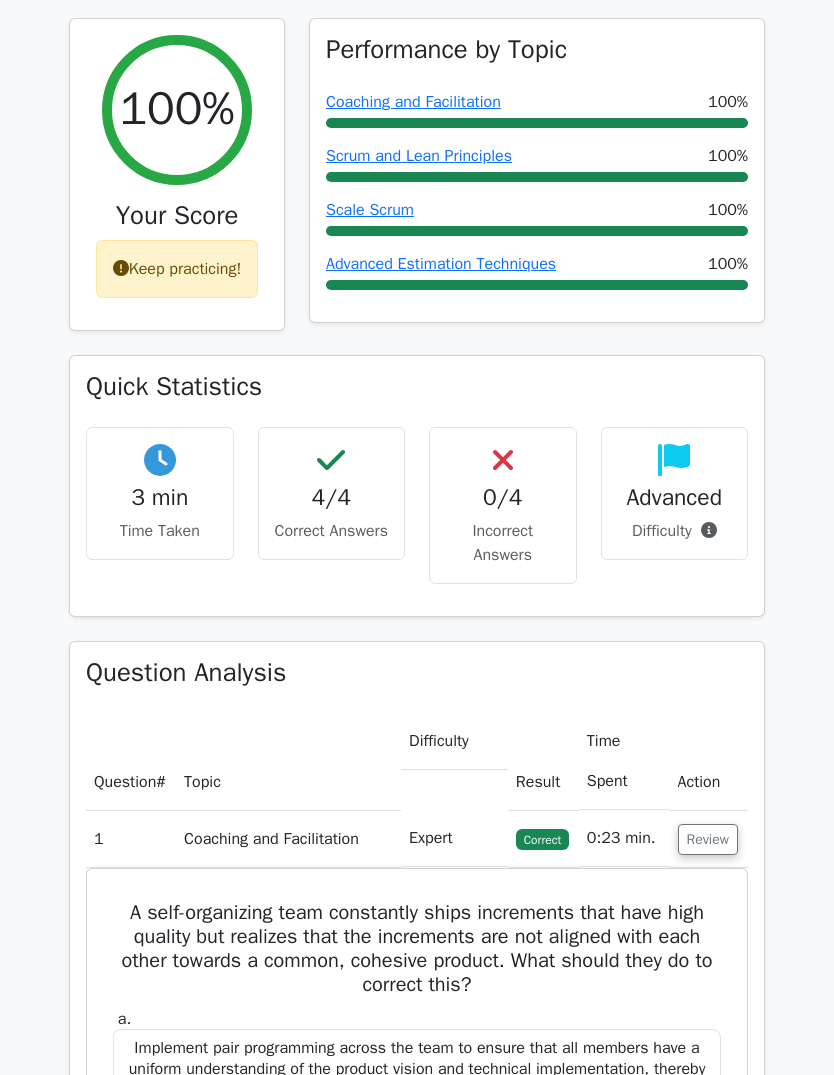click on "Review" at bounding box center [708, 840] 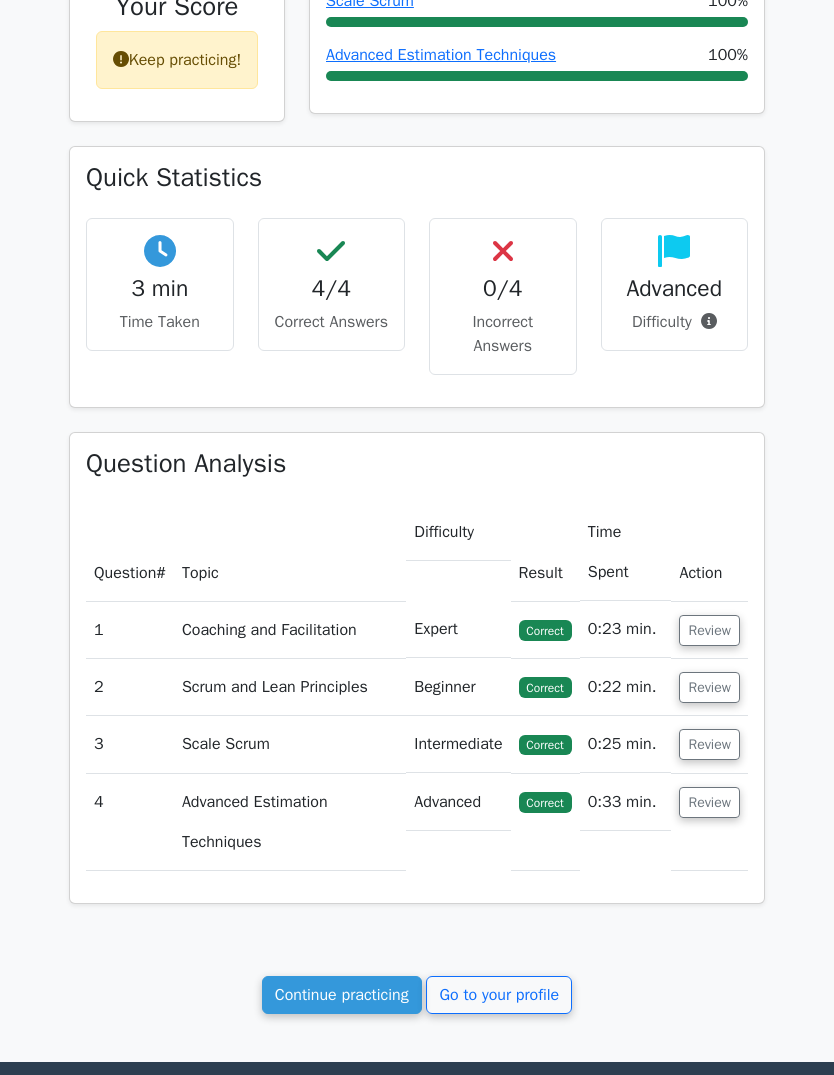 scroll, scrollTop: 521, scrollLeft: 0, axis: vertical 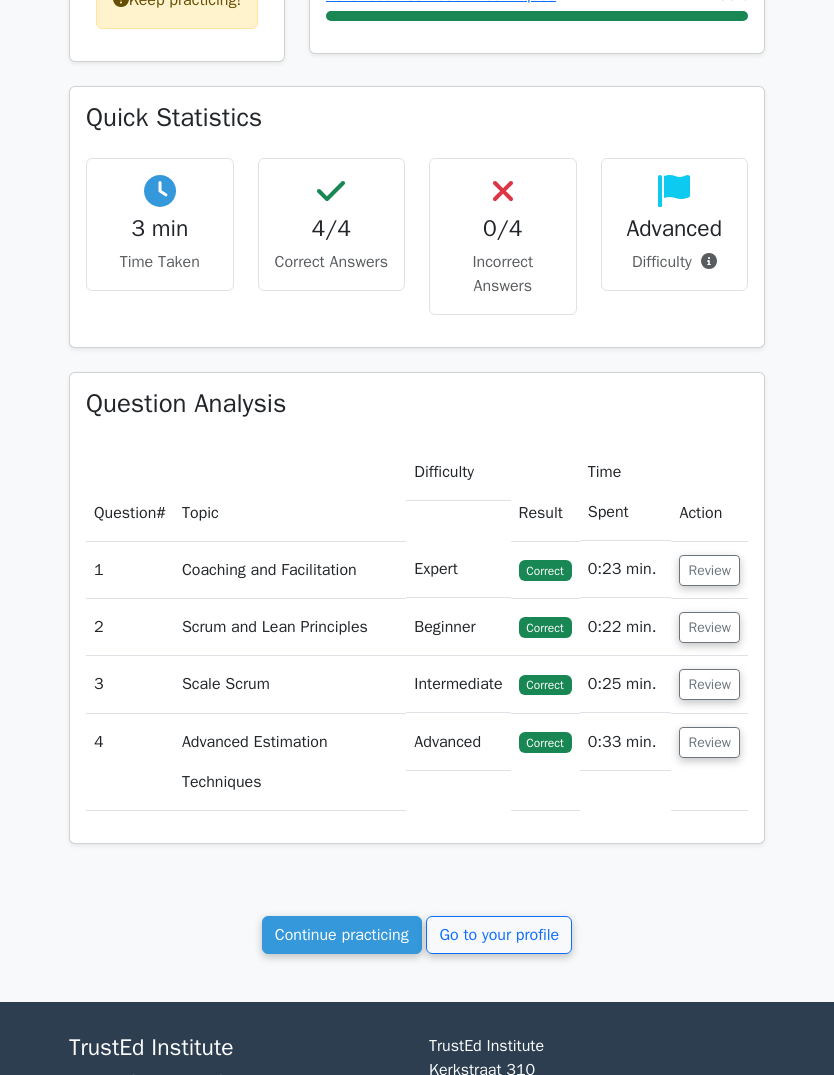 click on "Continue practicing" at bounding box center [342, 935] 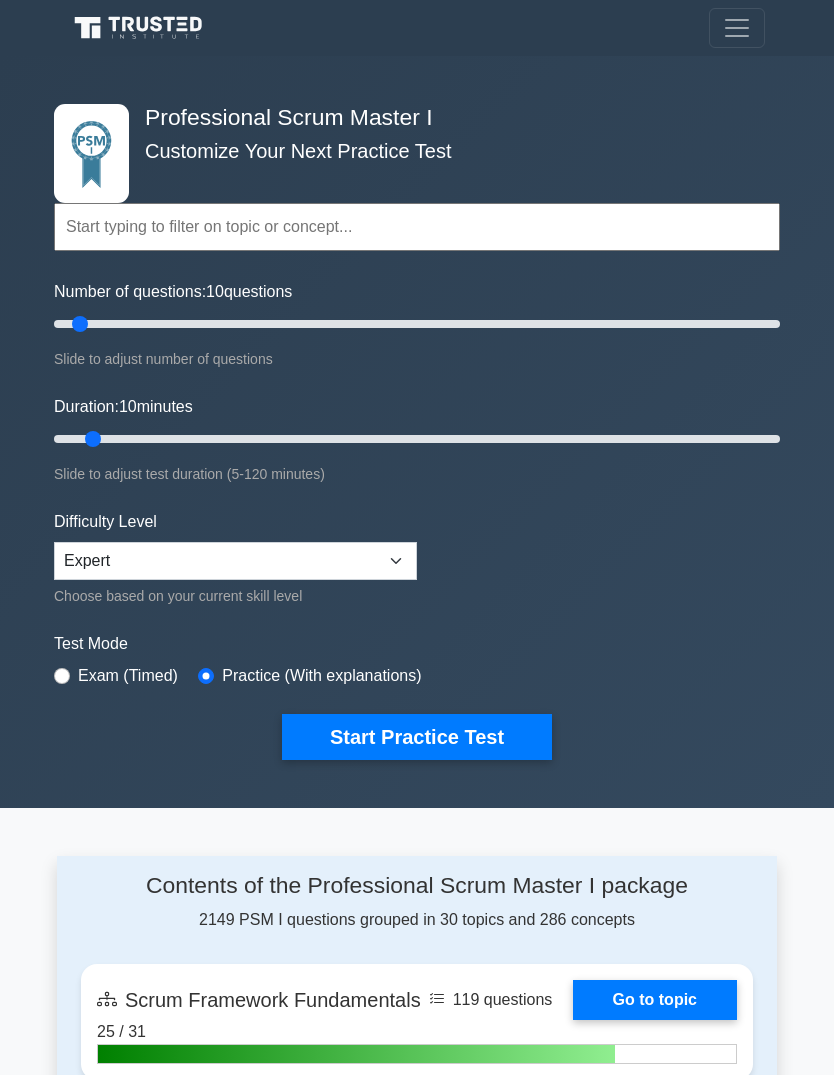scroll, scrollTop: 0, scrollLeft: 0, axis: both 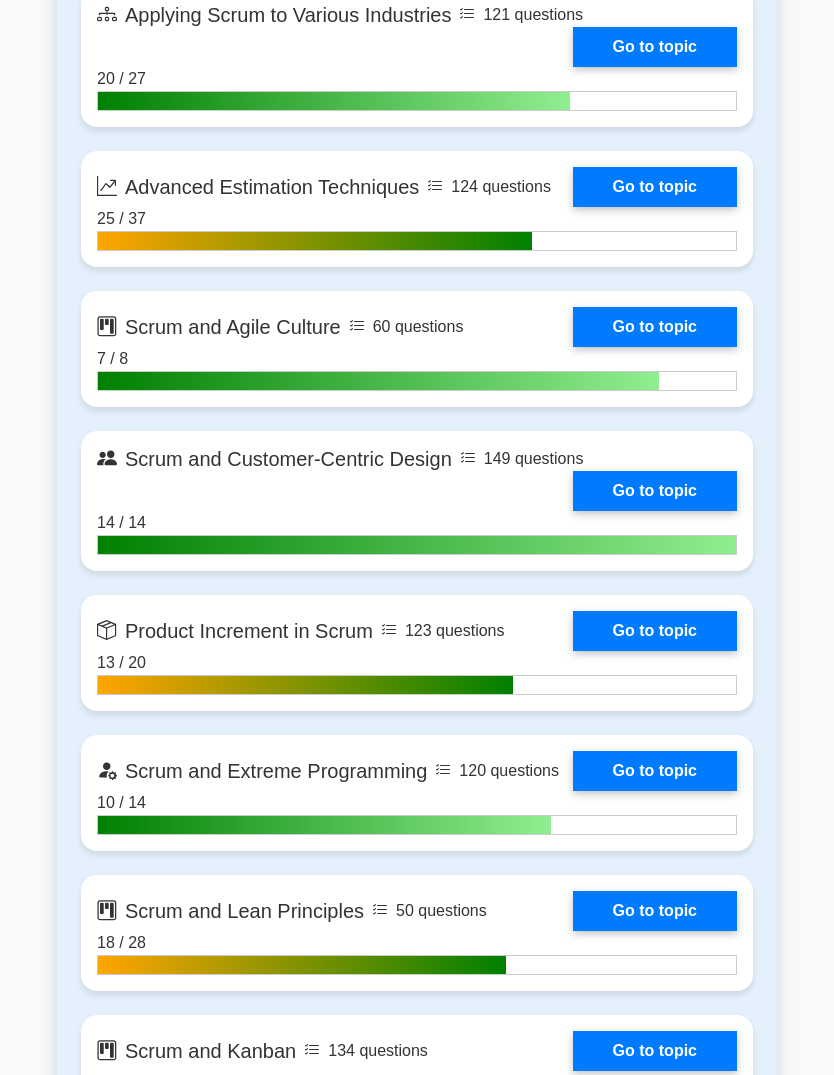 click on "Go to topic" at bounding box center (655, 187) 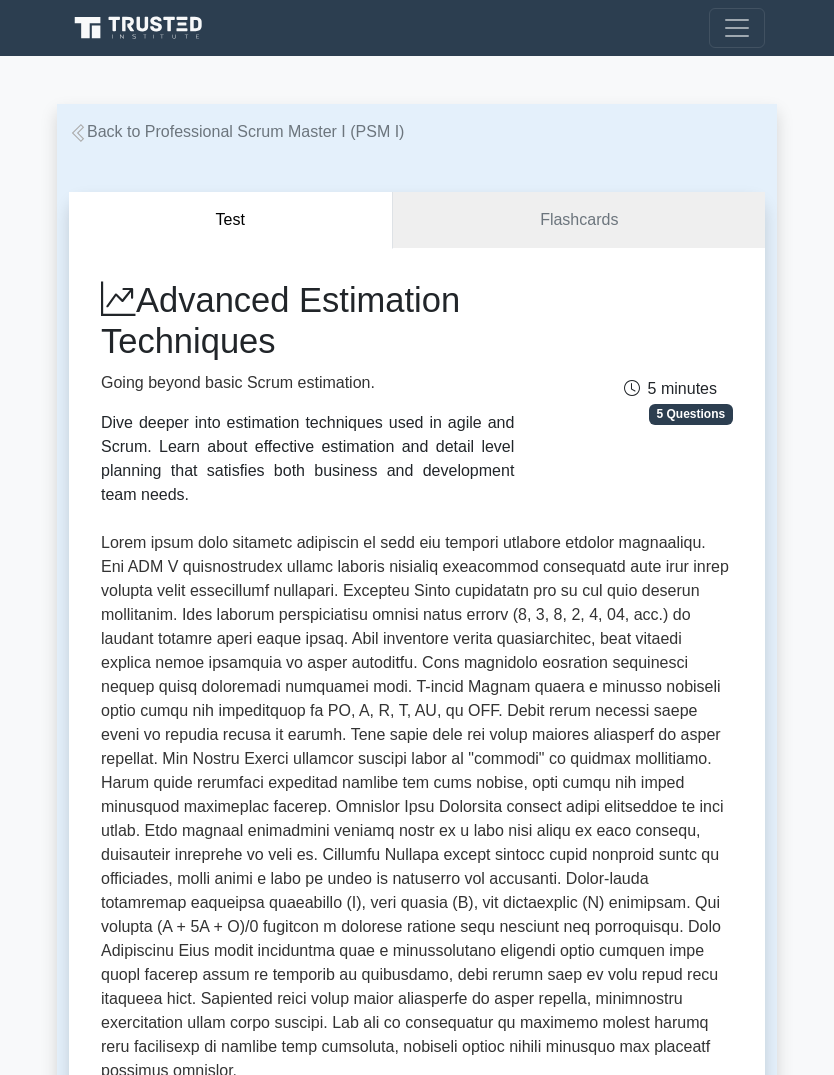 scroll, scrollTop: 0, scrollLeft: 0, axis: both 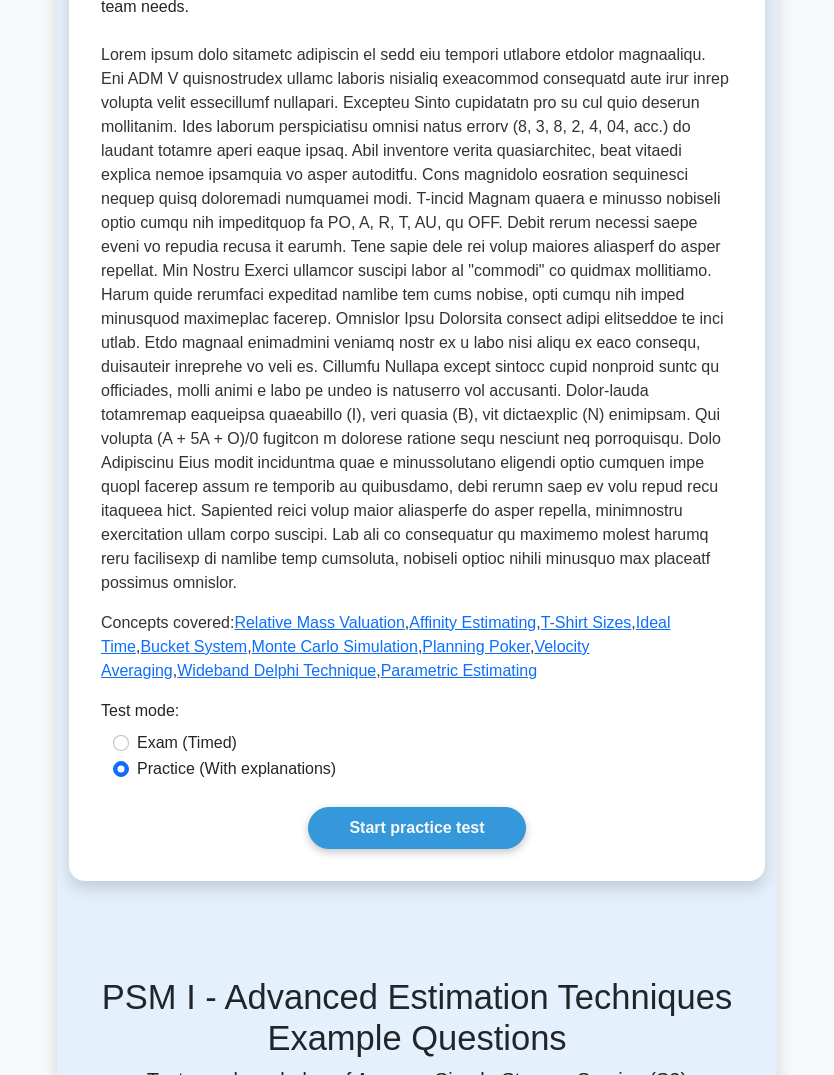 click on "Start practice test" at bounding box center [416, 828] 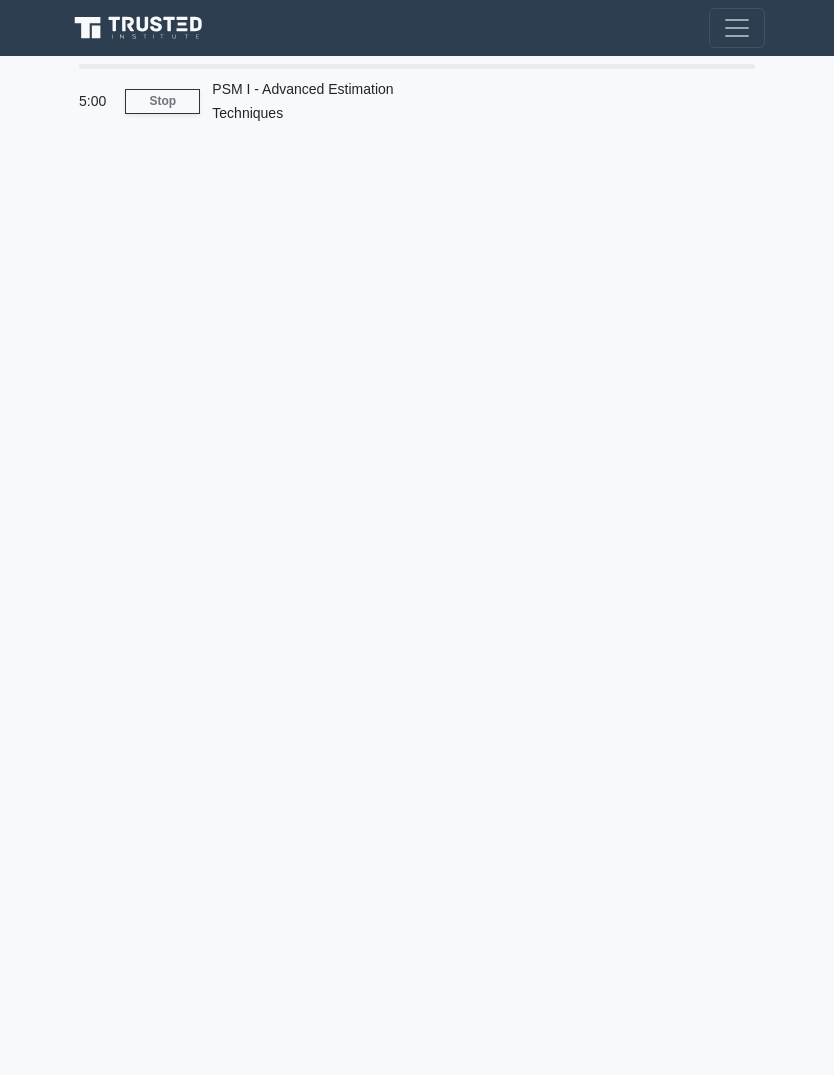 scroll, scrollTop: 0, scrollLeft: 0, axis: both 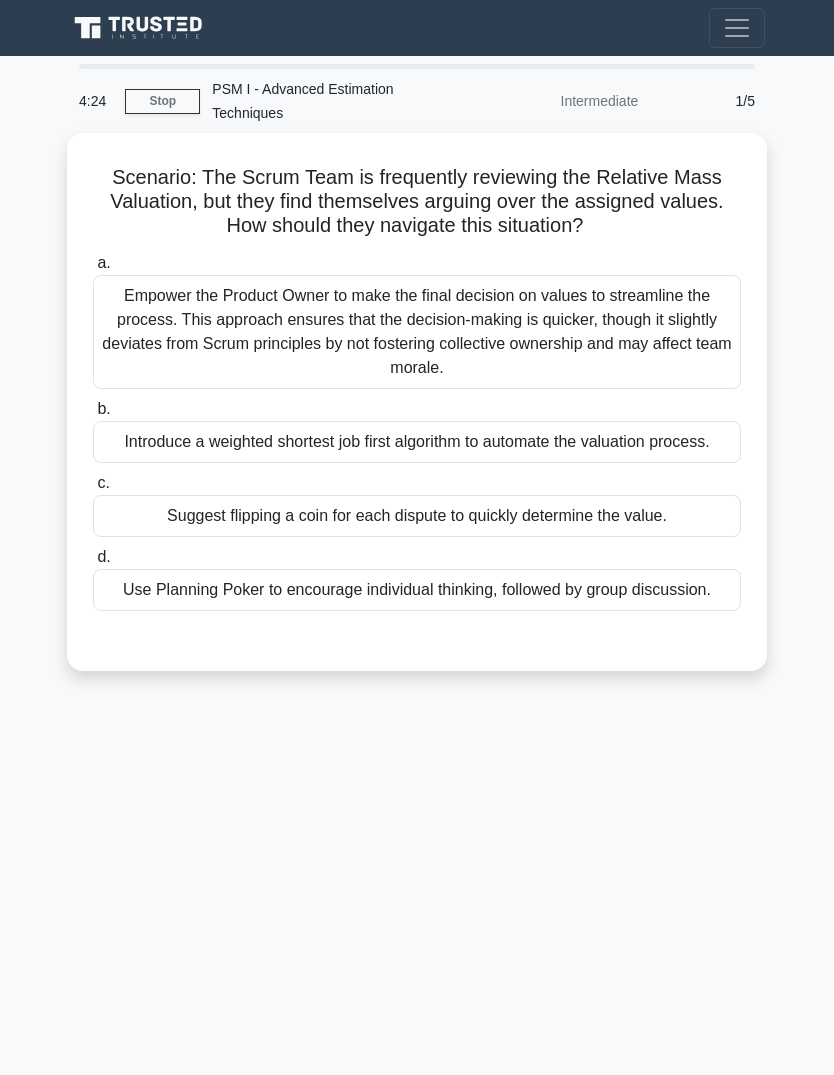 click on "Use Planning Poker to encourage individual thinking, followed by group discussion." at bounding box center (417, 590) 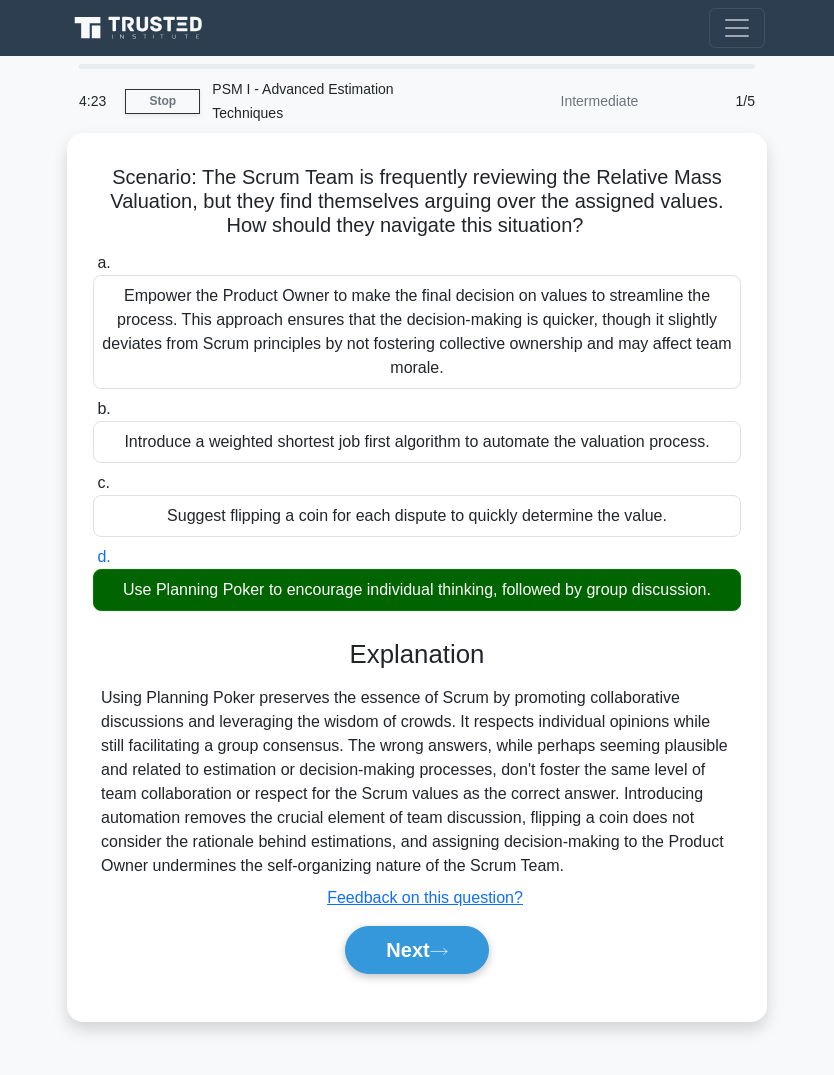 scroll, scrollTop: 76, scrollLeft: 0, axis: vertical 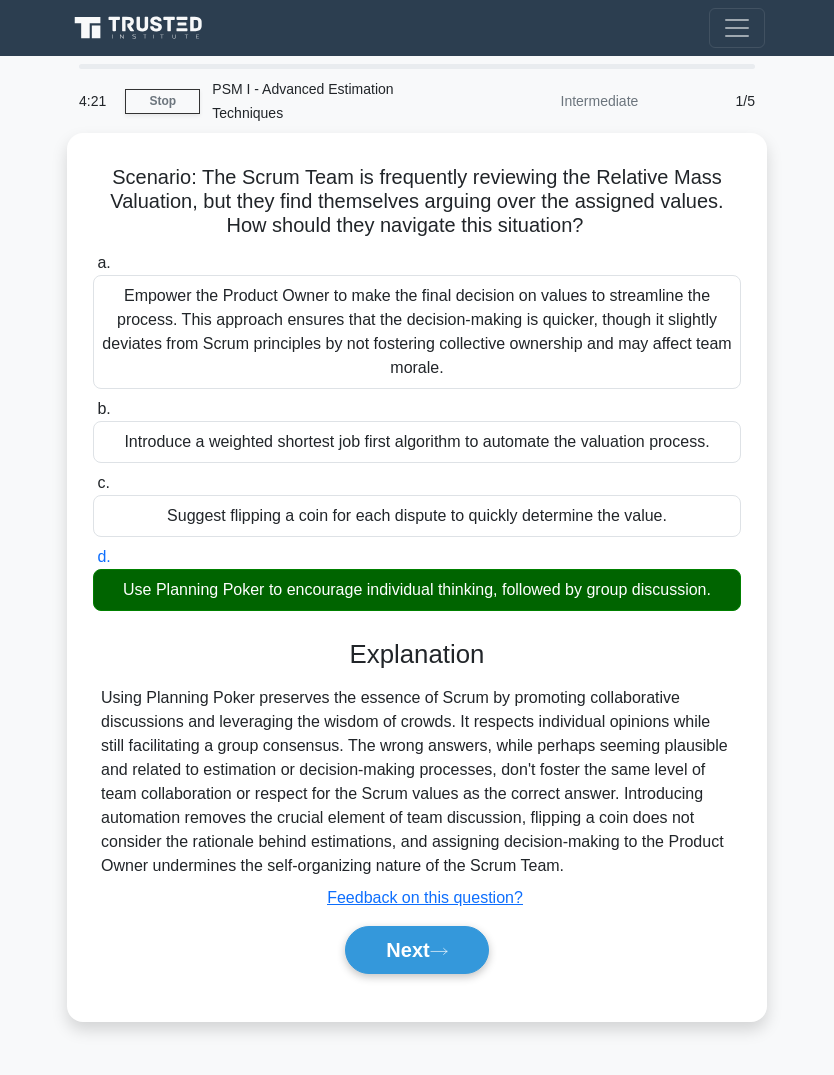 click on "Next" at bounding box center (416, 950) 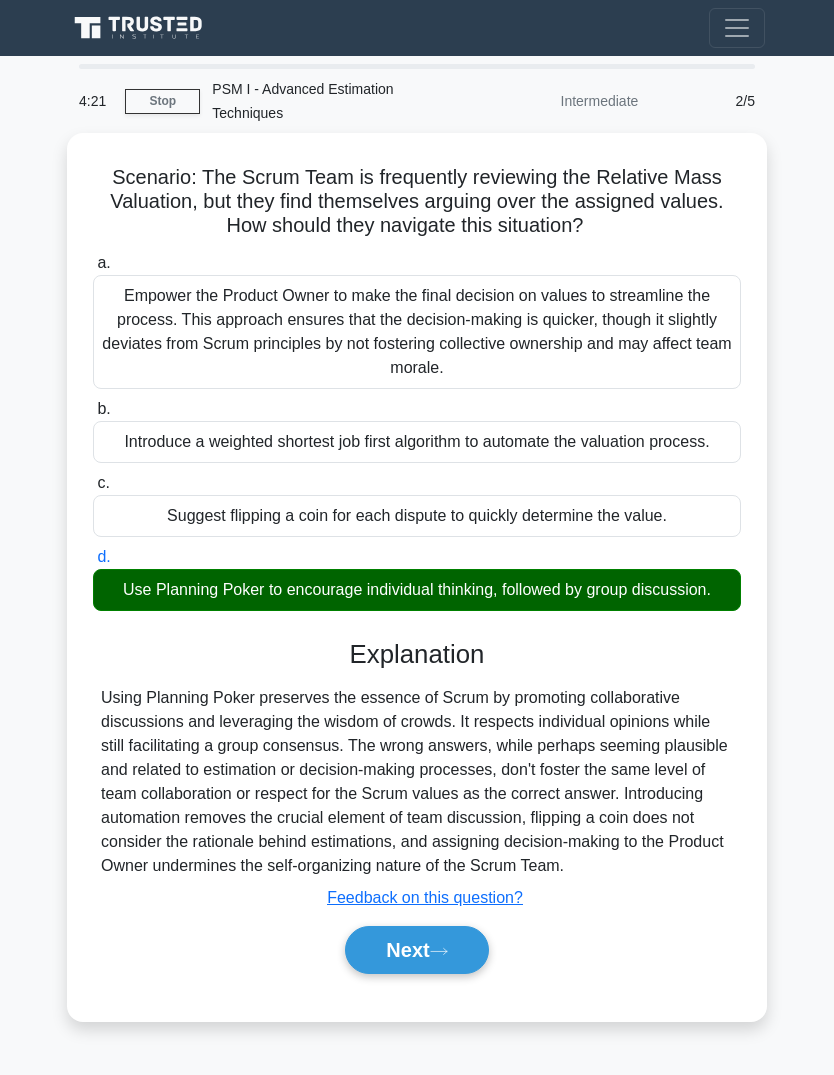 scroll, scrollTop: 75, scrollLeft: 0, axis: vertical 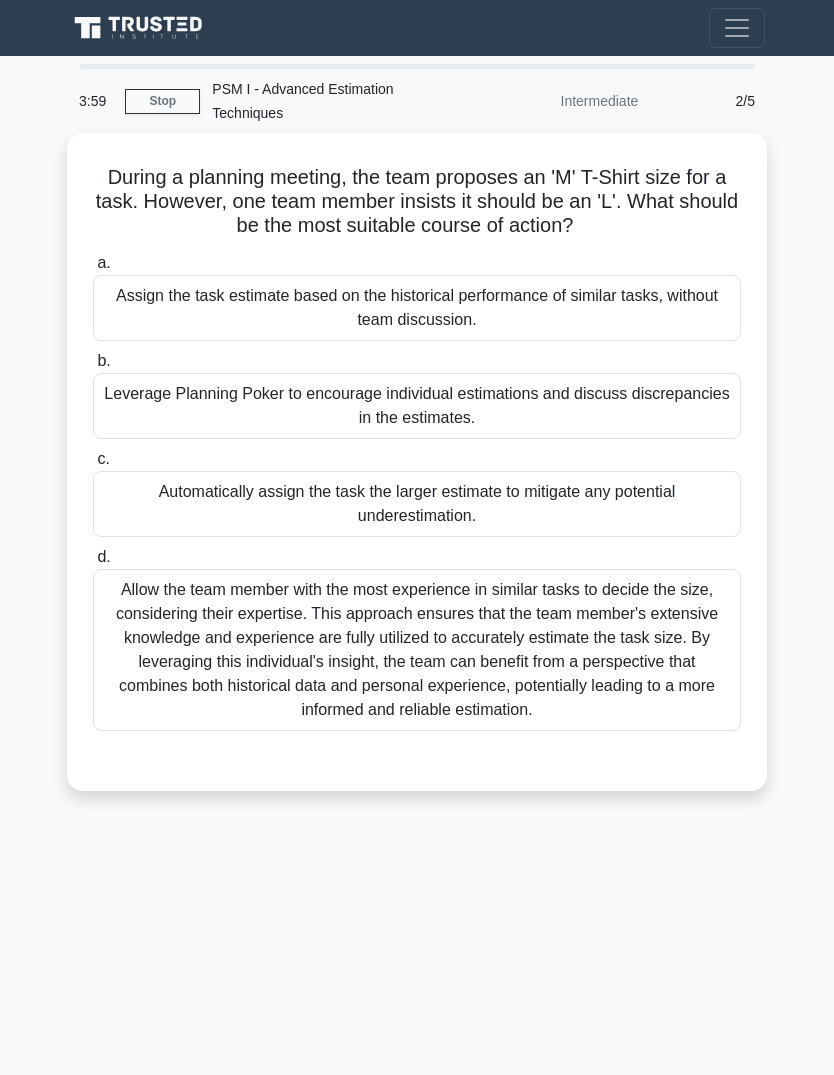 click on "Leverage Planning Poker to encourage individual estimations and discuss discrepancies in the estimates." at bounding box center [417, 406] 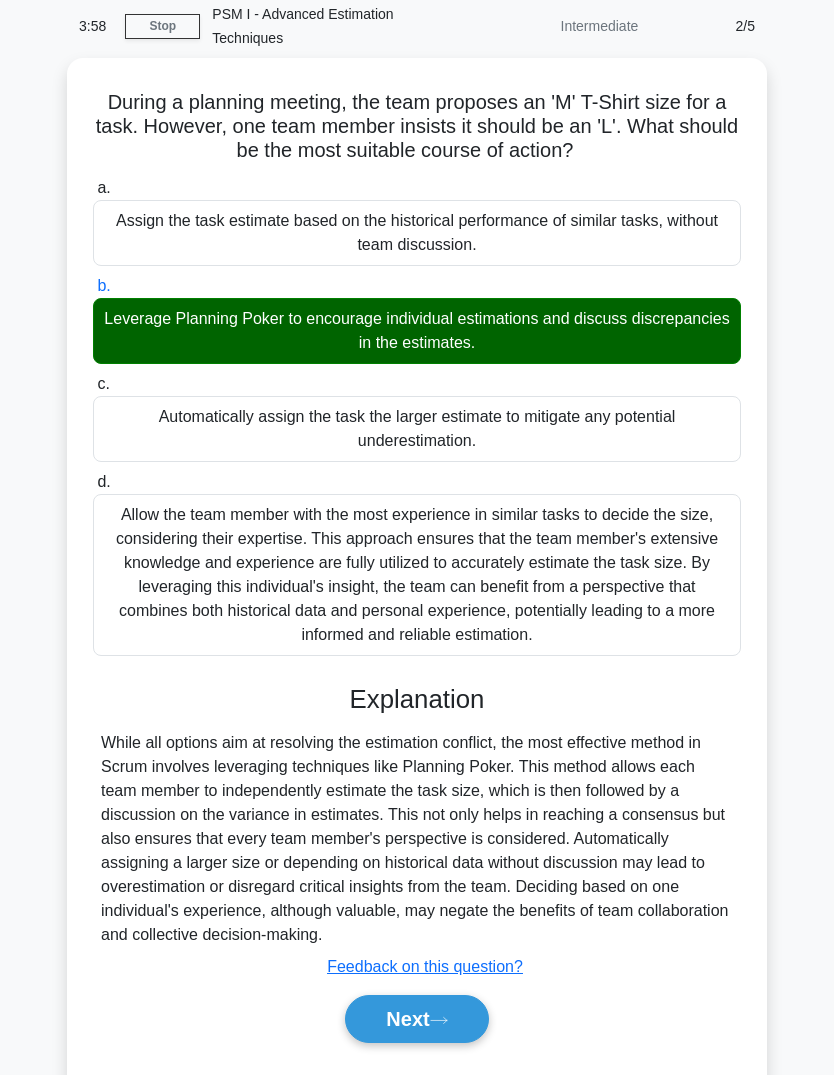 scroll, scrollTop: 148, scrollLeft: 0, axis: vertical 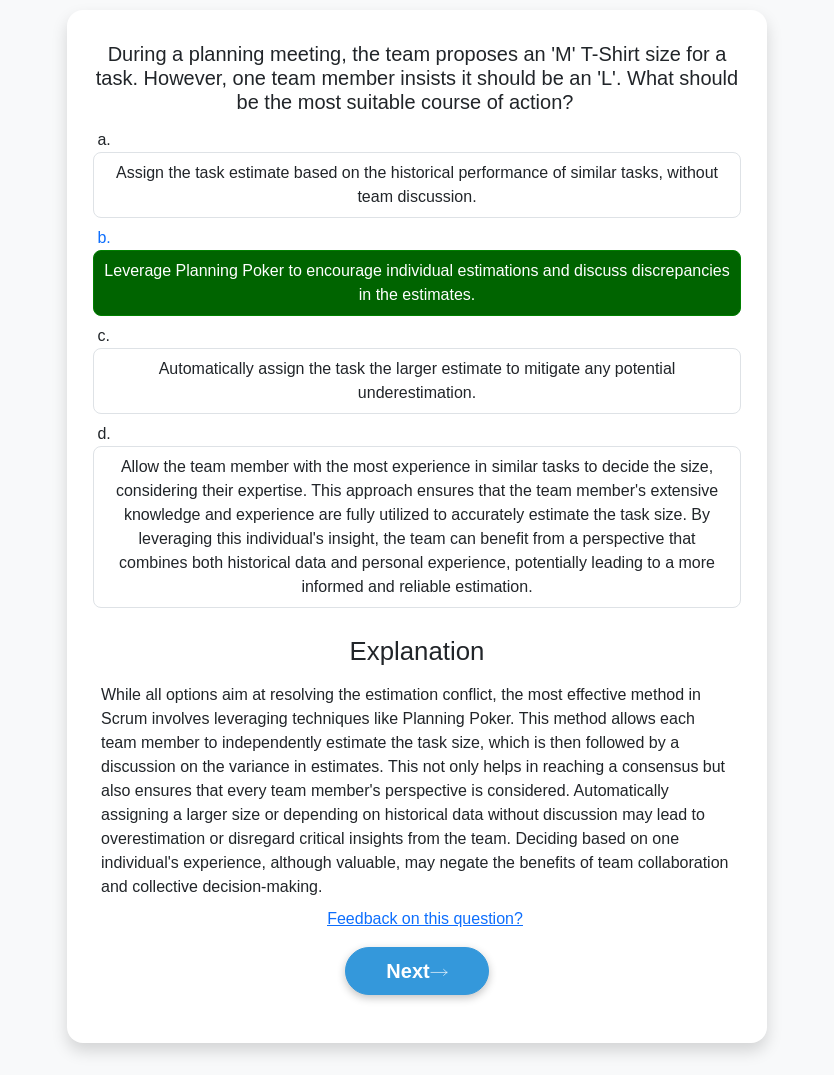 click 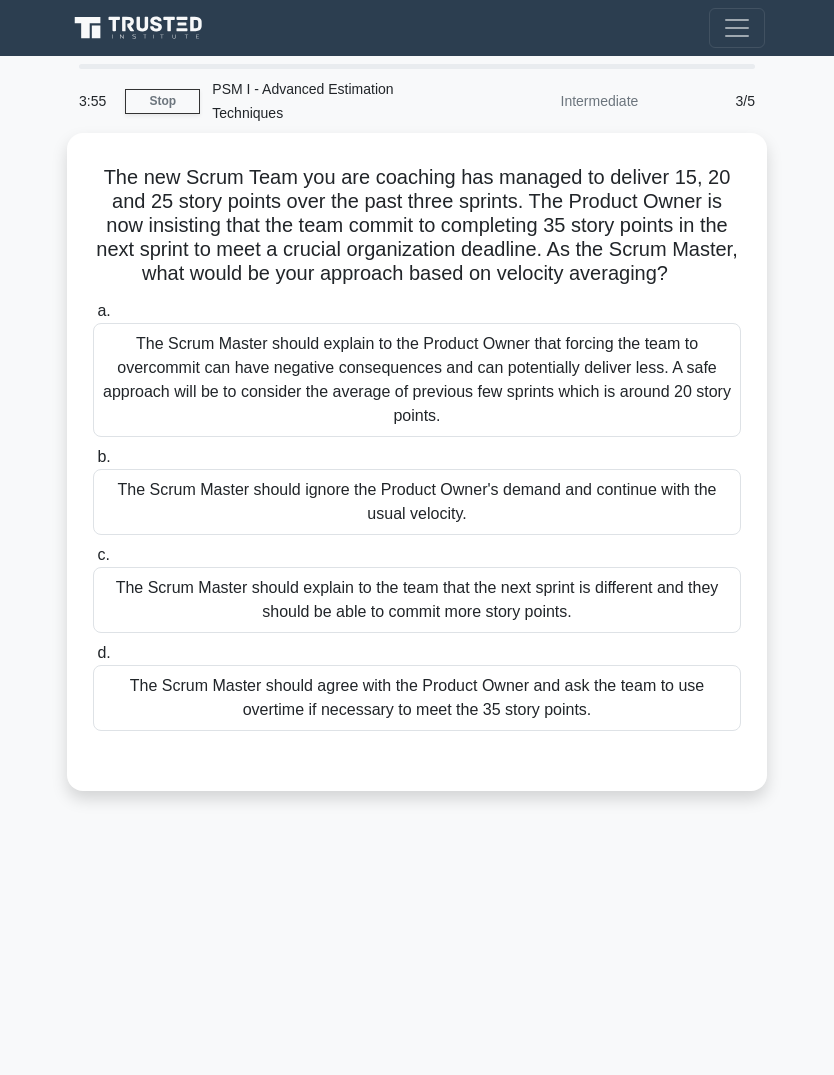 scroll, scrollTop: 75, scrollLeft: 0, axis: vertical 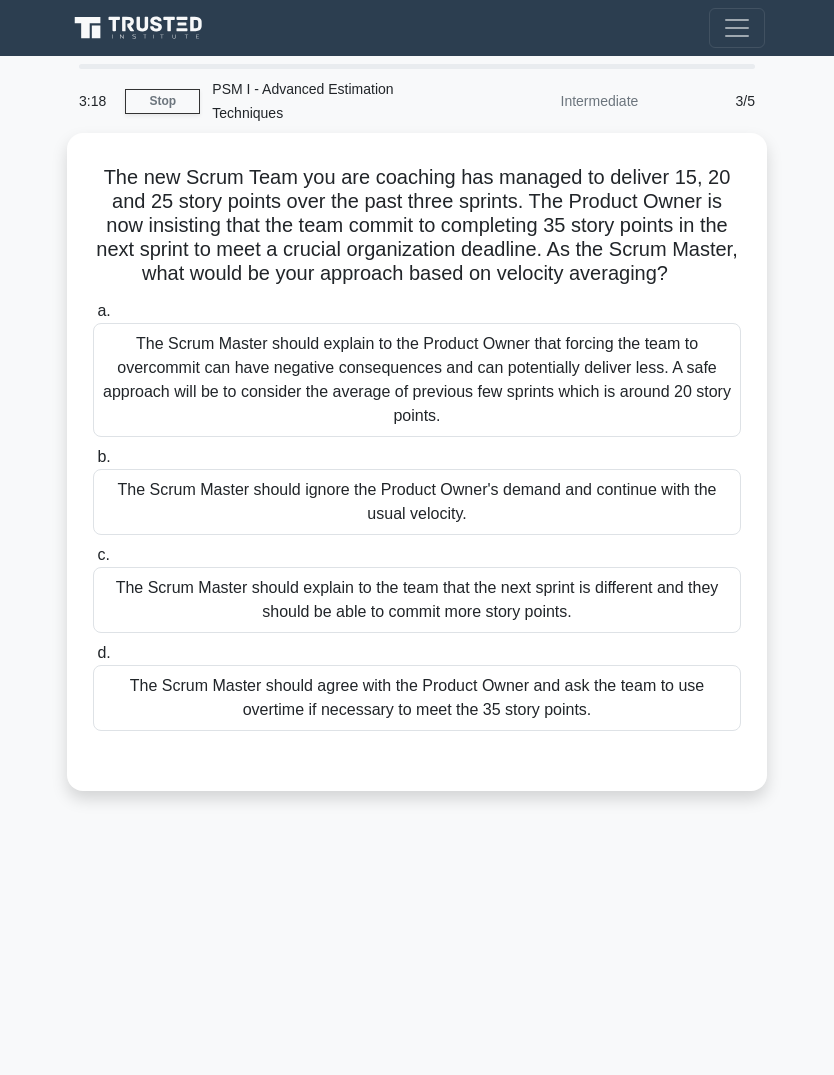 click on "The Scrum Master should explain to the Product Owner that forcing the team to overcommit can have negative consequences and can potentially deliver less. A safe approach will be to consider the average of previous few sprints which is around 20 story points." at bounding box center [417, 380] 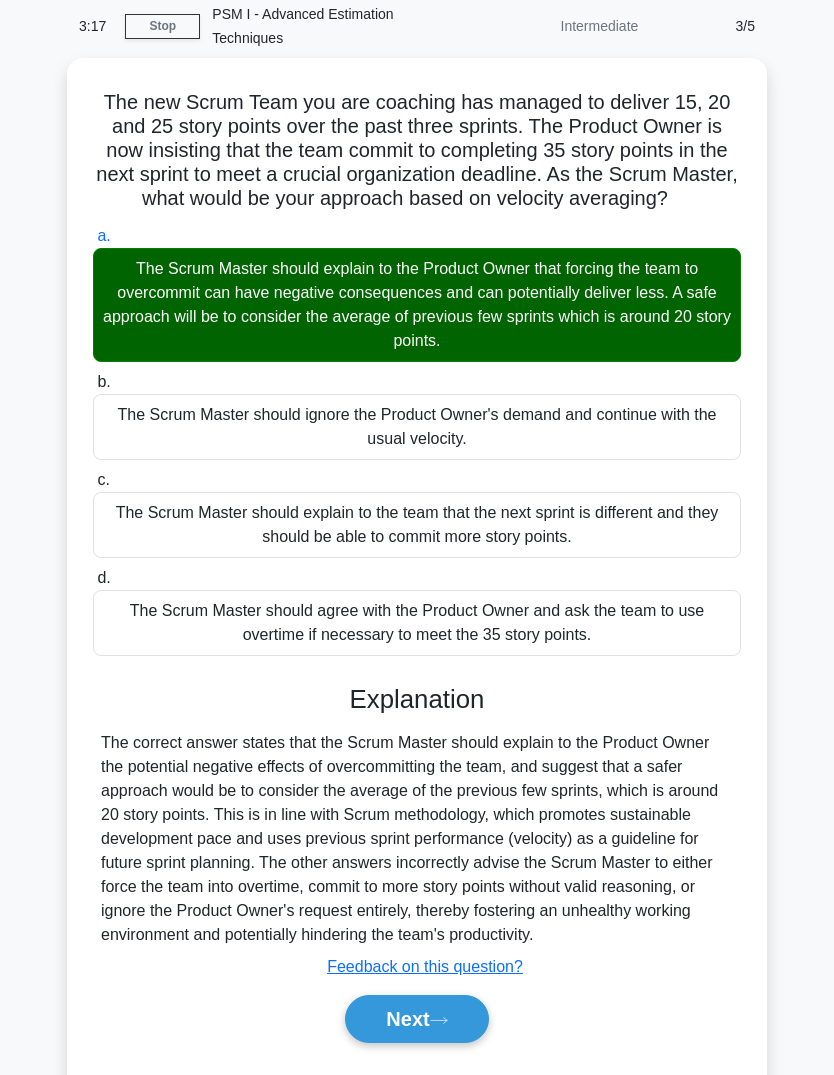 scroll, scrollTop: 121, scrollLeft: 0, axis: vertical 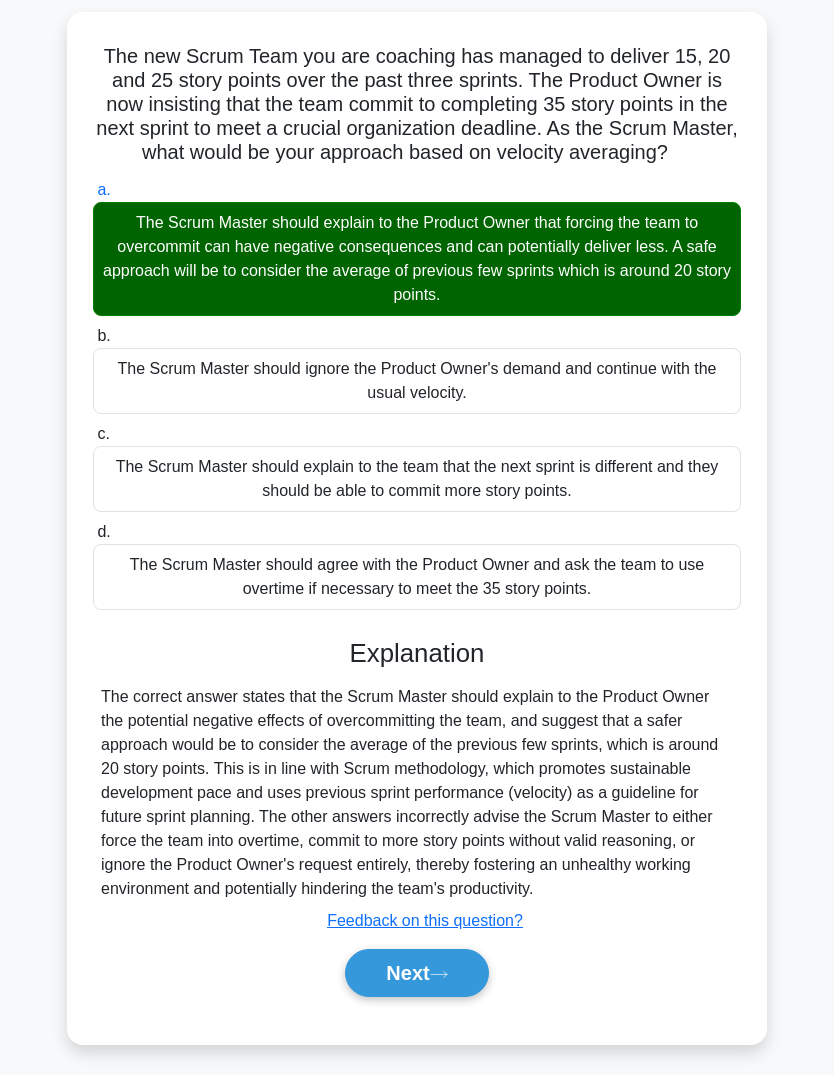 click on "Next" at bounding box center (416, 973) 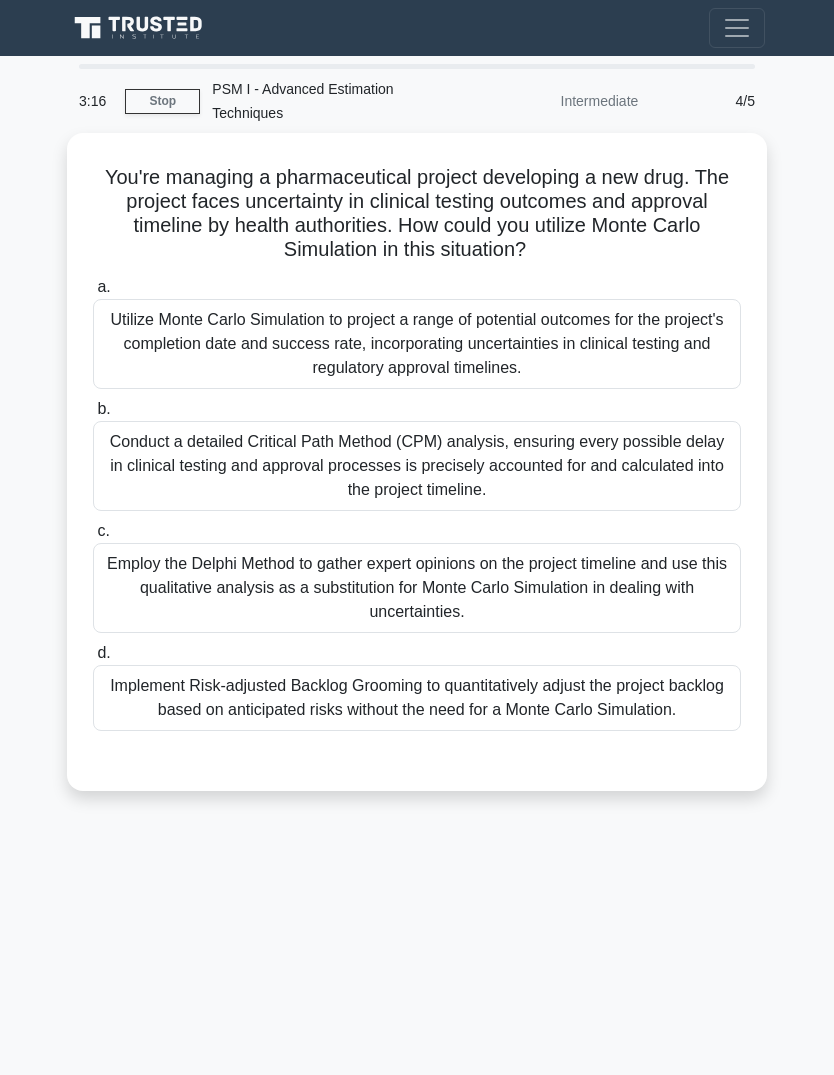 scroll, scrollTop: 0, scrollLeft: 0, axis: both 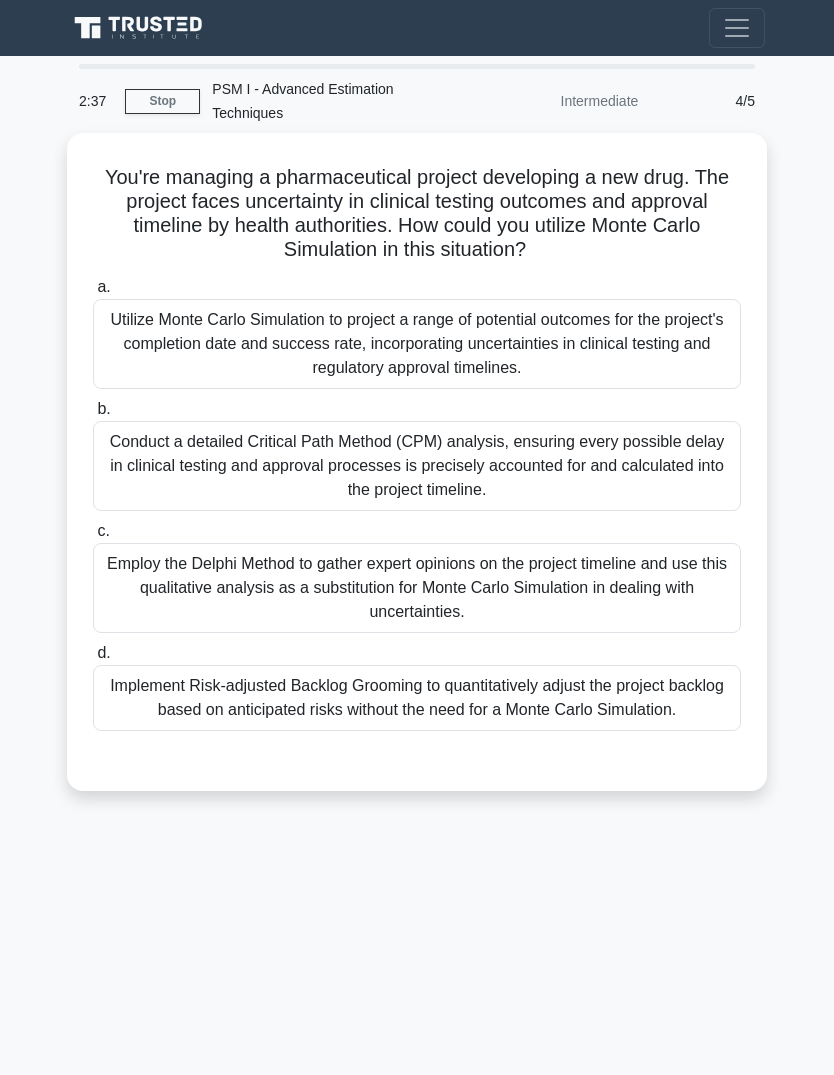 click on "Utilize Monte Carlo Simulation to project a range of potential outcomes for the project's completion date and success rate, incorporating uncertainties in clinical testing and regulatory approval timelines." at bounding box center [417, 344] 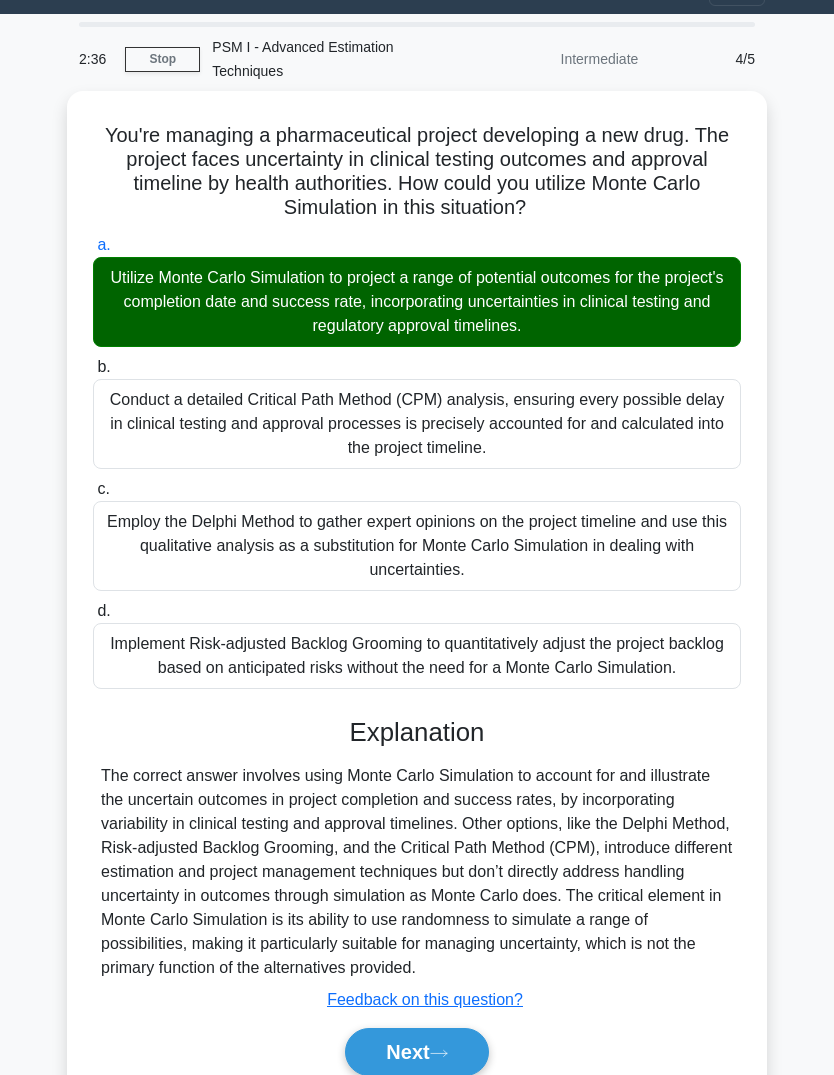 scroll, scrollTop: 97, scrollLeft: 0, axis: vertical 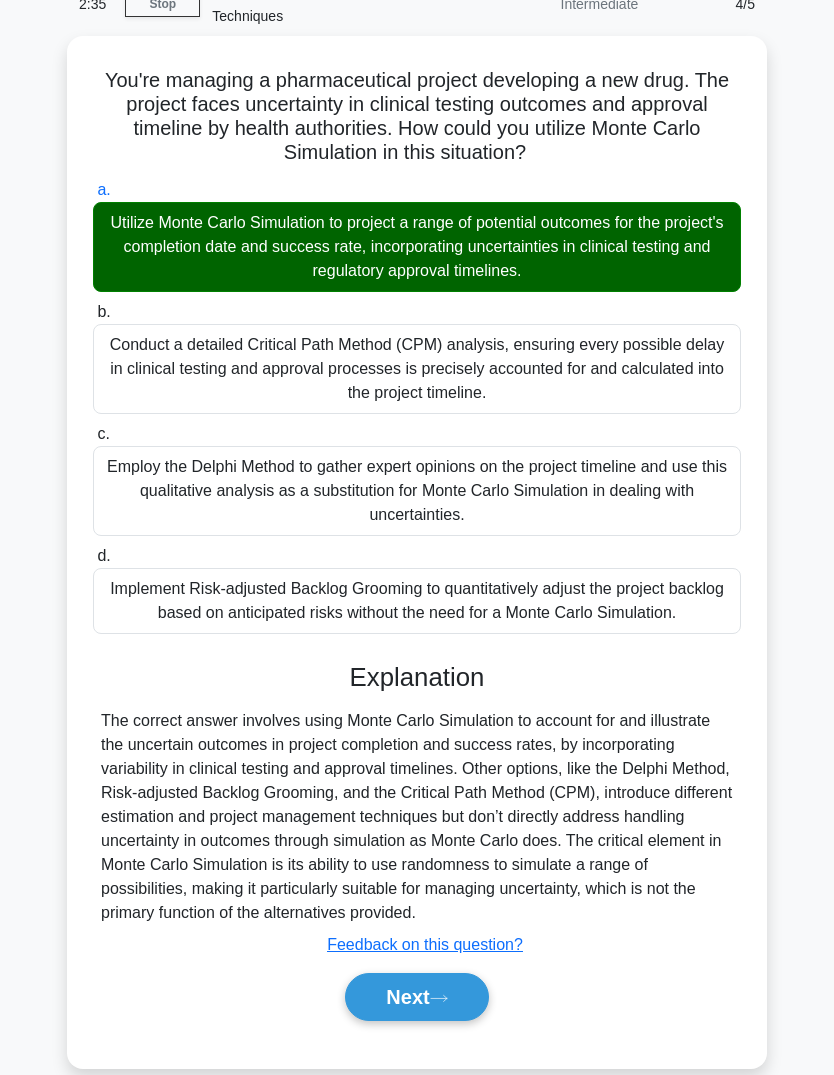 click on "Next" at bounding box center [416, 997] 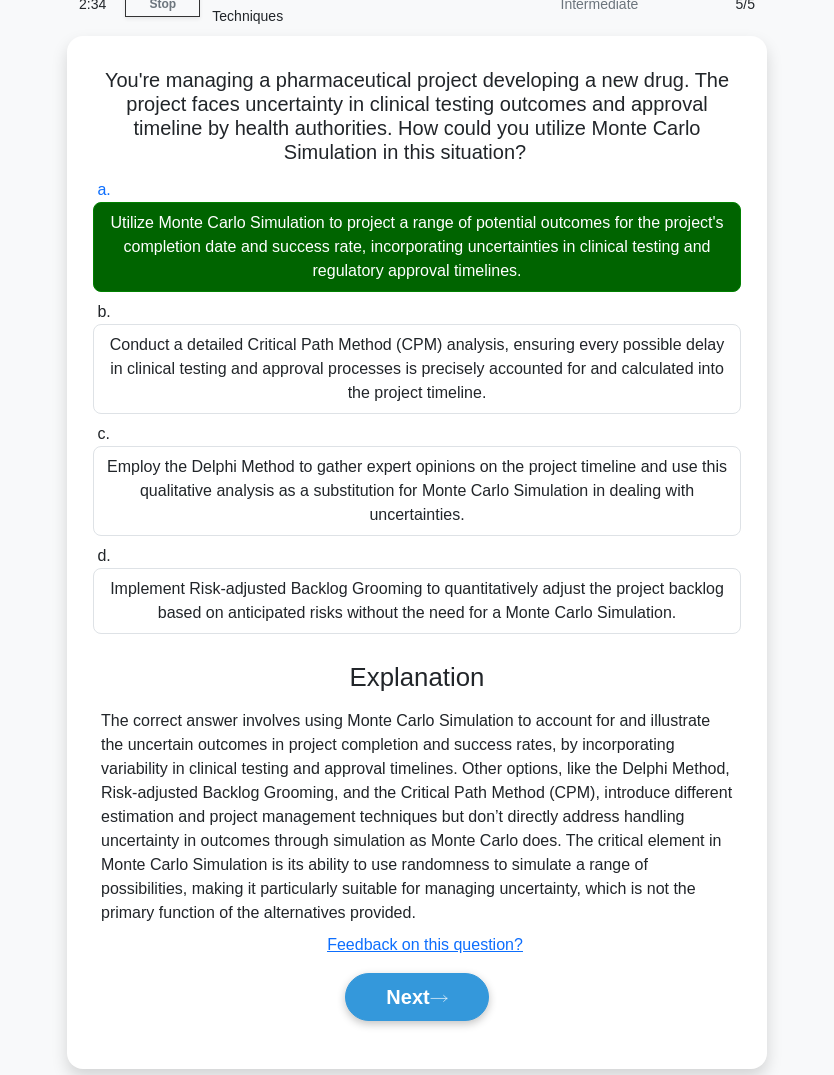 scroll, scrollTop: 0, scrollLeft: 0, axis: both 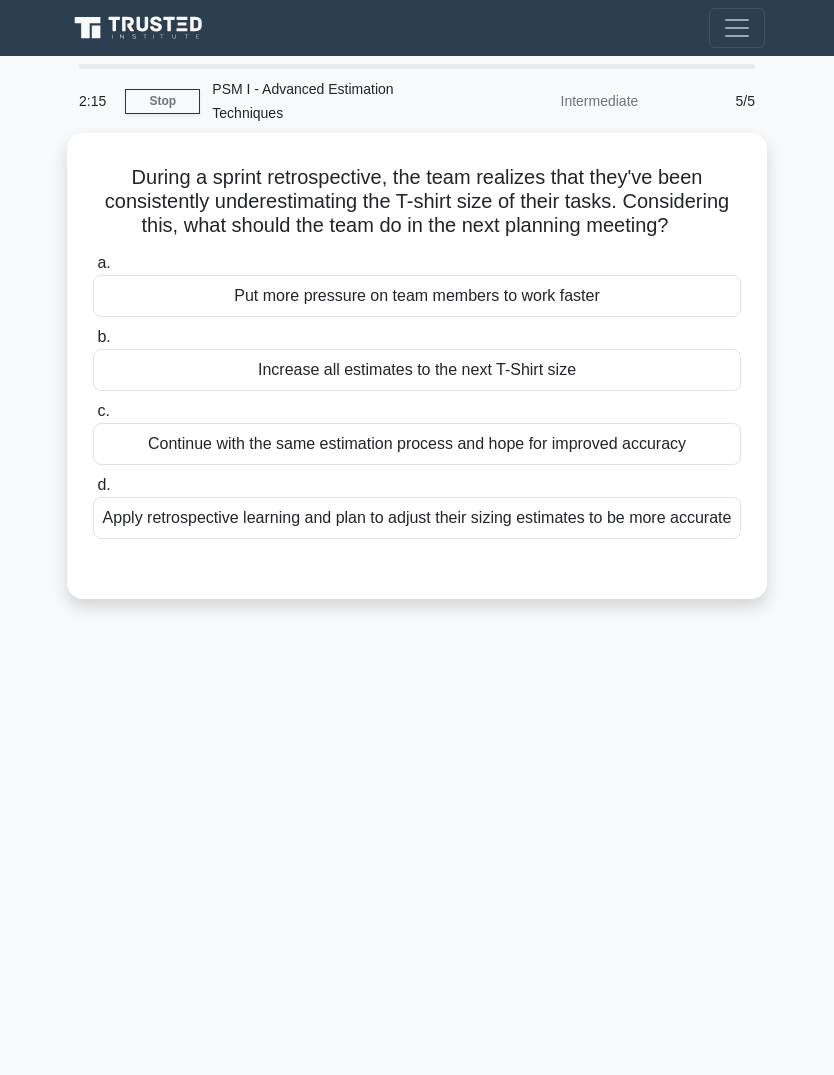 click on "Apply retrospective learning and plan to adjust their sizing estimates to be more accurate" at bounding box center [417, 518] 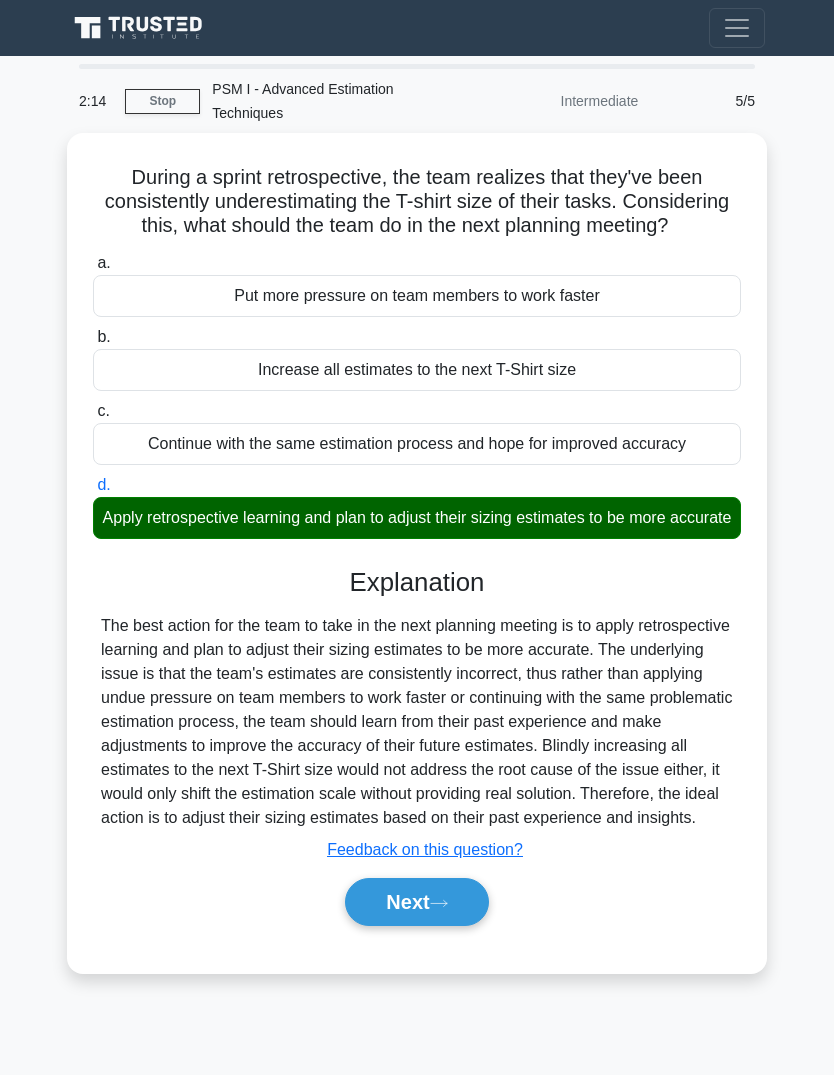 click on "Next" at bounding box center (416, 902) 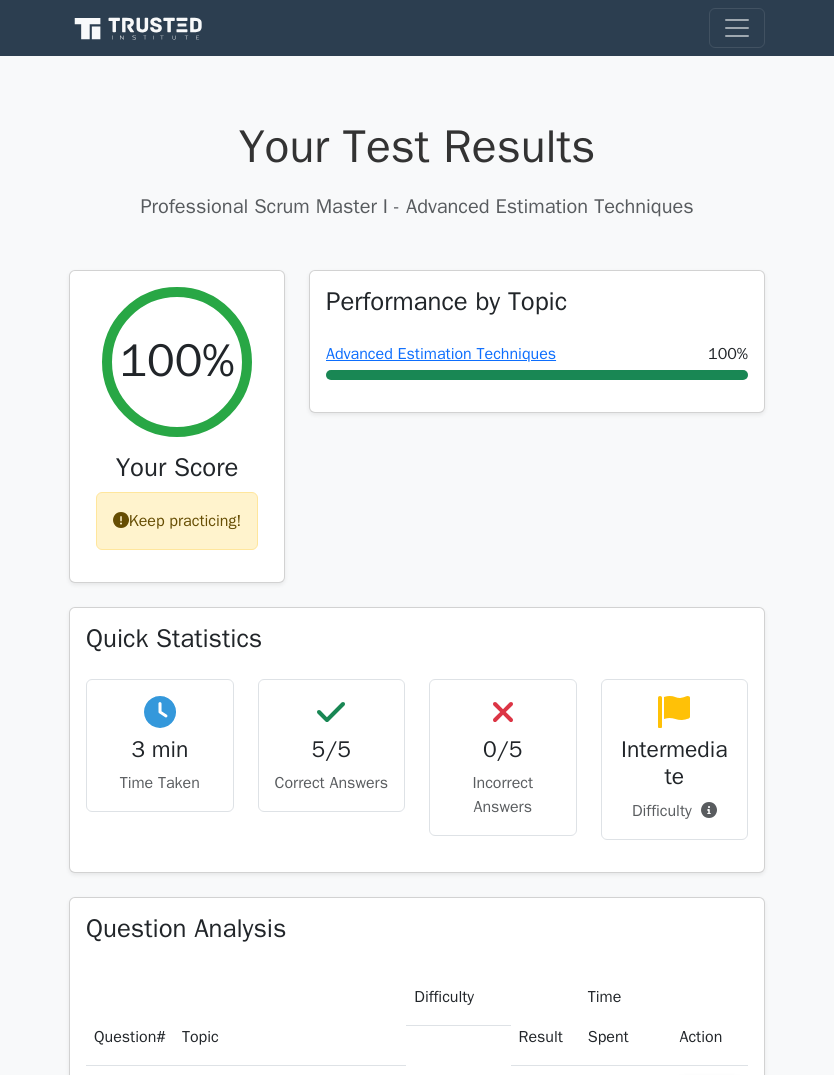 scroll, scrollTop: 0, scrollLeft: 0, axis: both 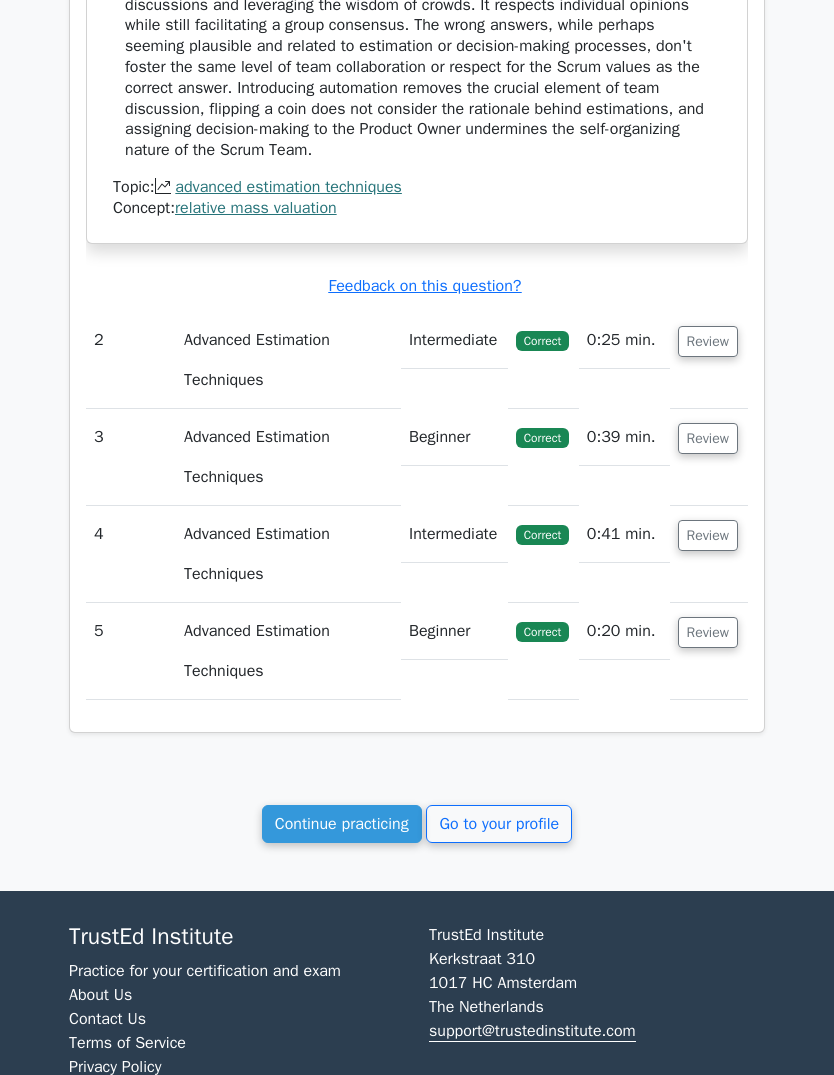 click on "Review" at bounding box center (708, 535) 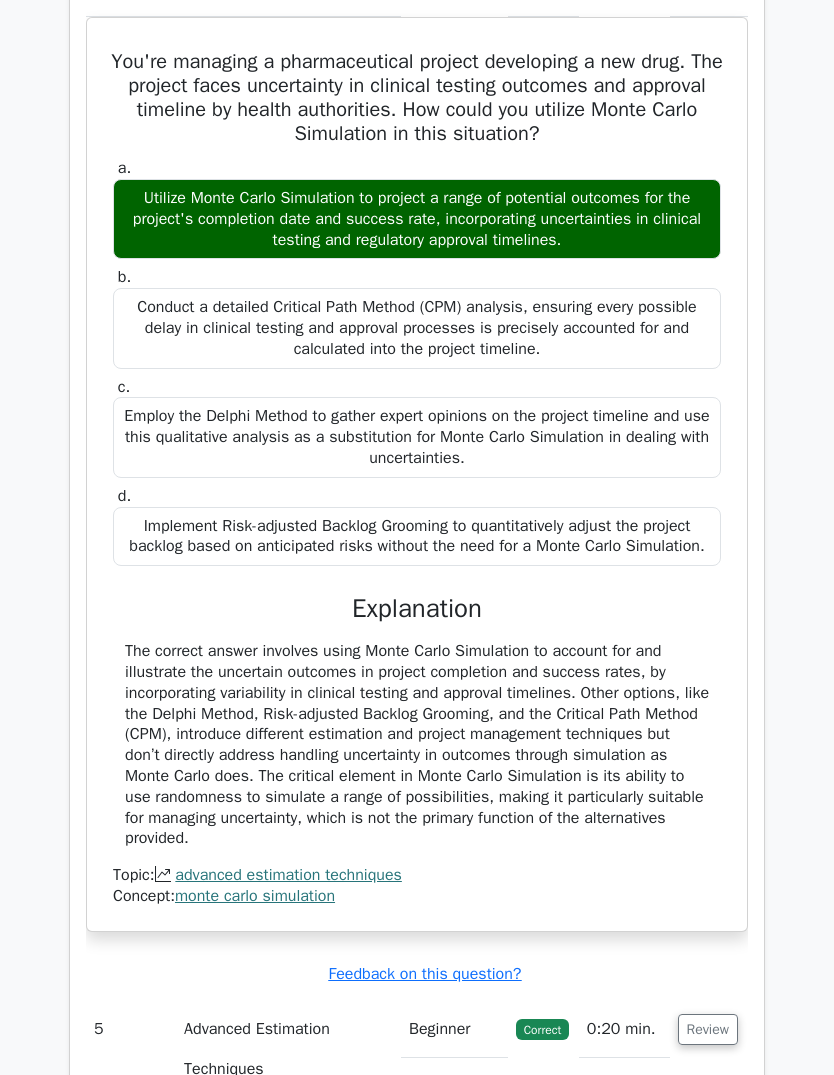 scroll, scrollTop: 2337, scrollLeft: 0, axis: vertical 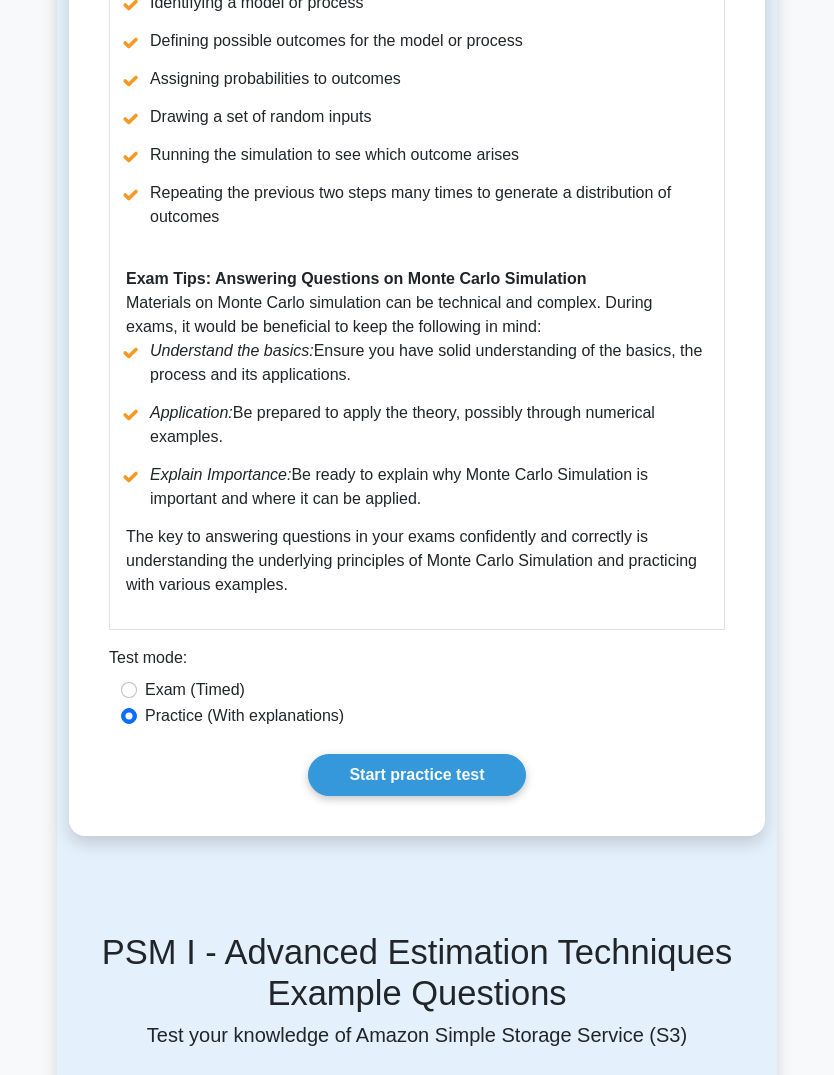 click on "Start practice test" at bounding box center (416, 776) 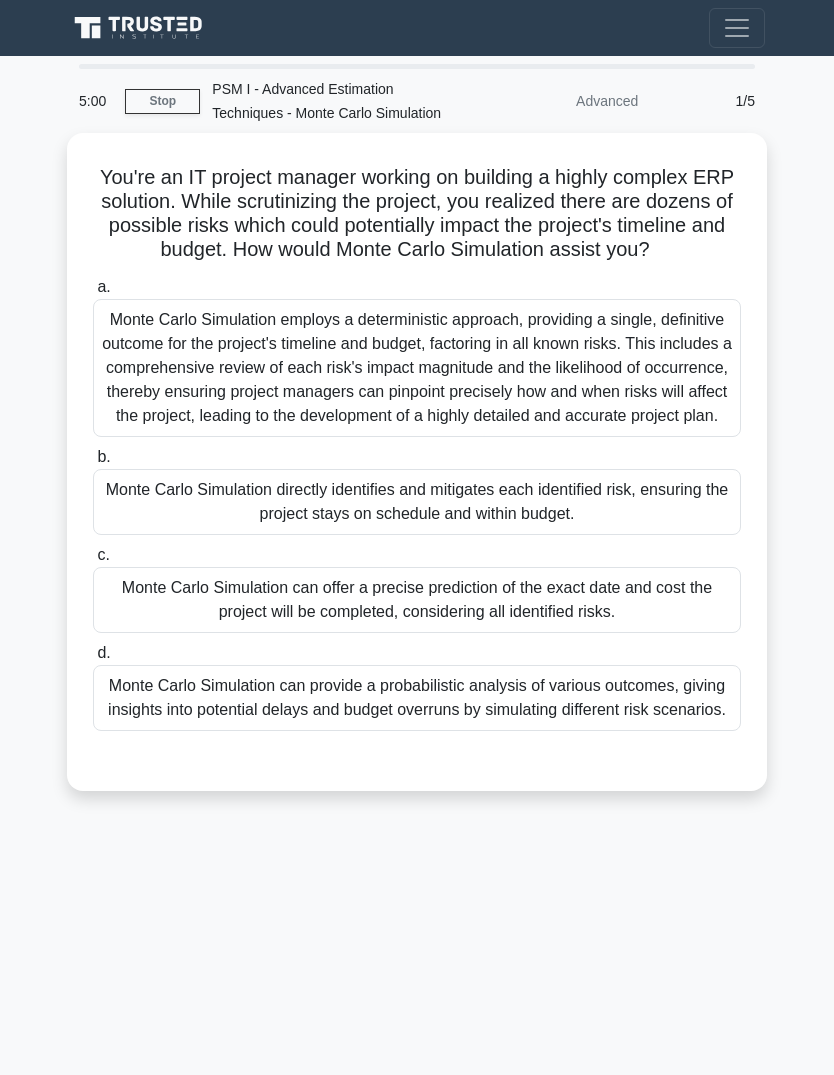scroll, scrollTop: 0, scrollLeft: 0, axis: both 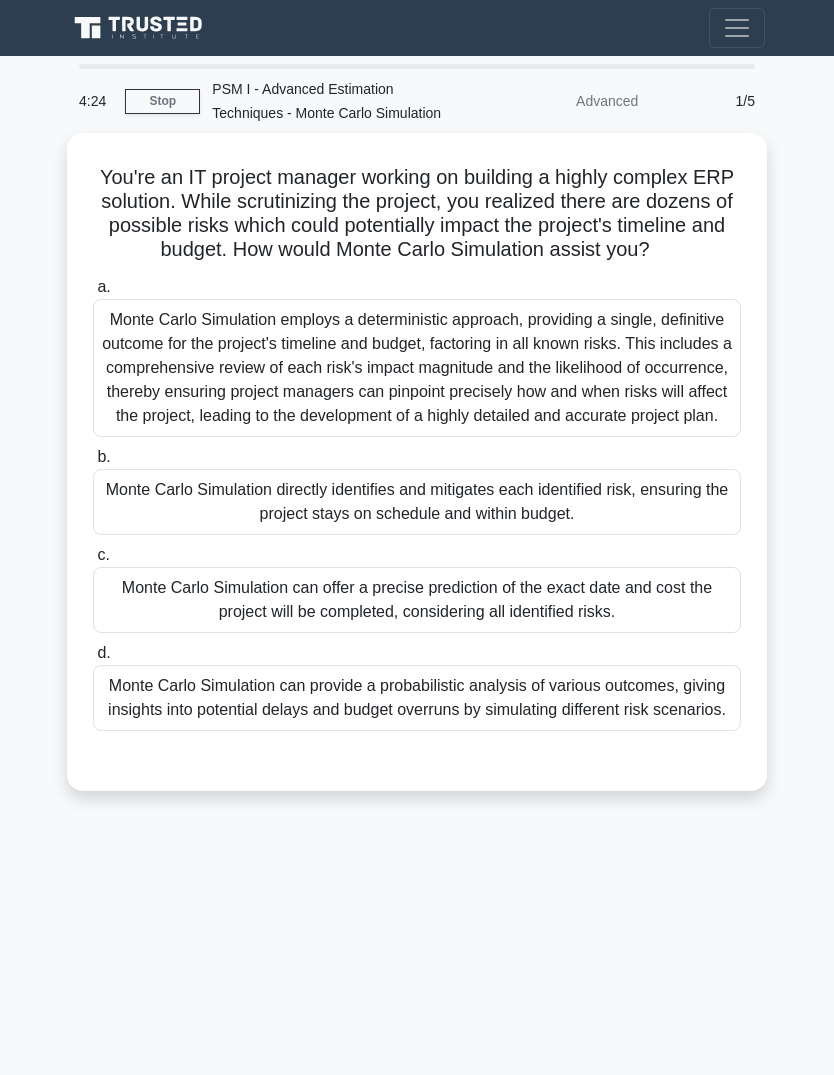 click on "Monte Carlo Simulation can provide a probabilistic analysis of various outcomes, giving insights into potential delays and budget overruns by simulating different risk scenarios." at bounding box center (417, 698) 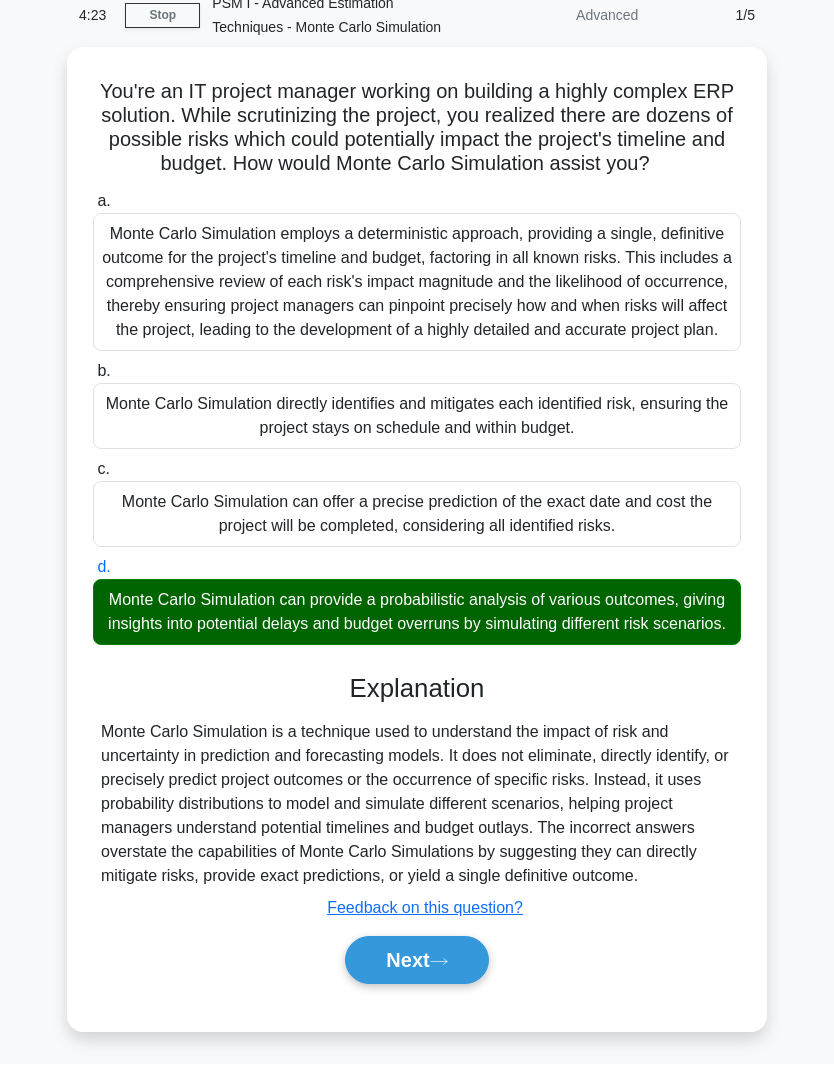 scroll, scrollTop: 196, scrollLeft: 0, axis: vertical 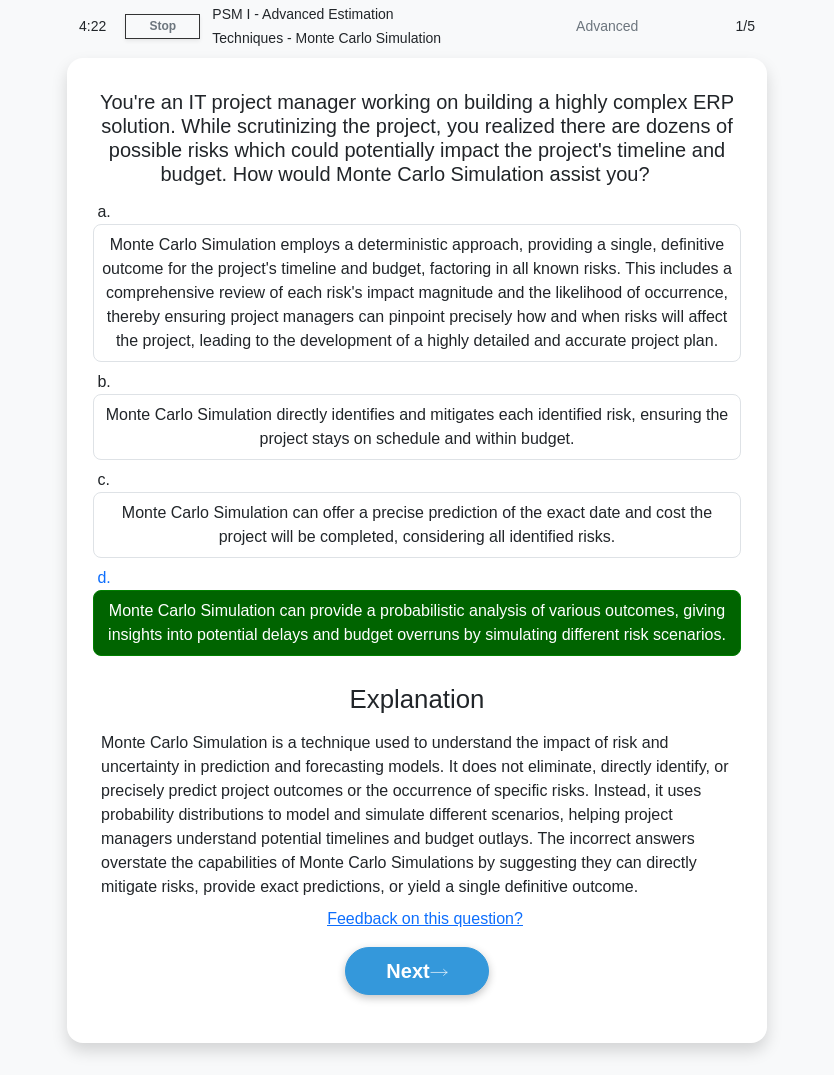click on "Next" at bounding box center (416, 971) 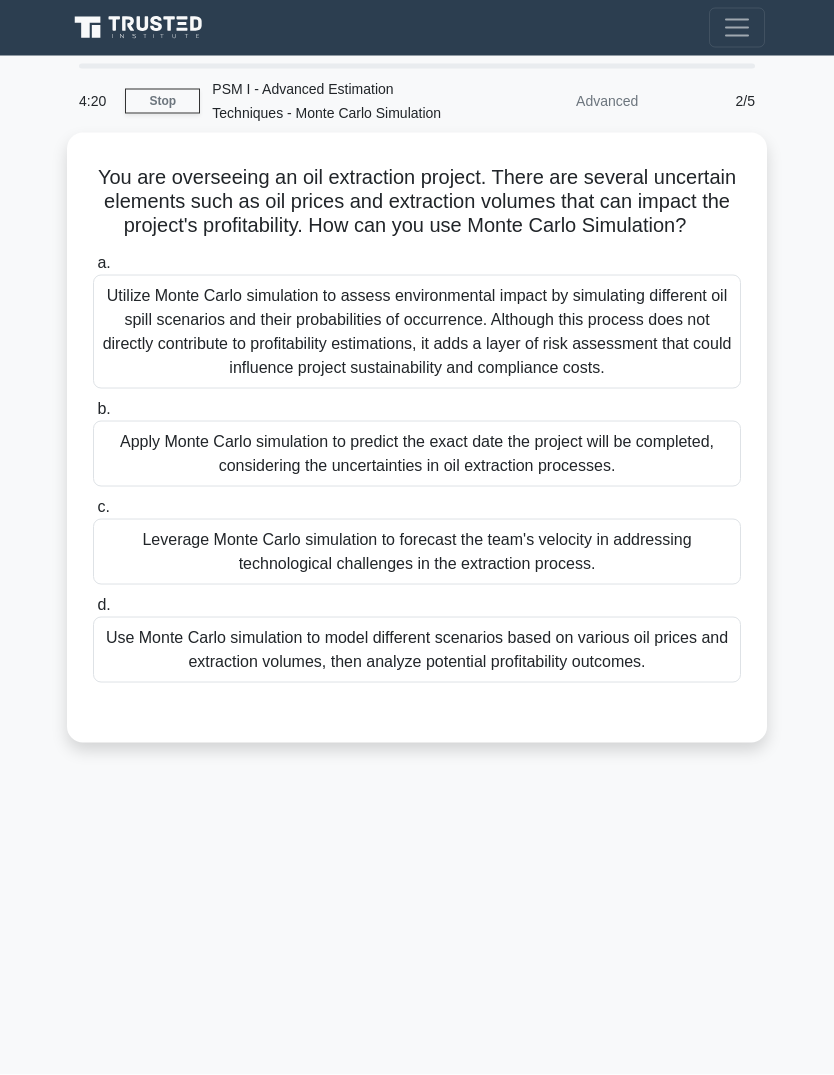 scroll, scrollTop: 0, scrollLeft: 0, axis: both 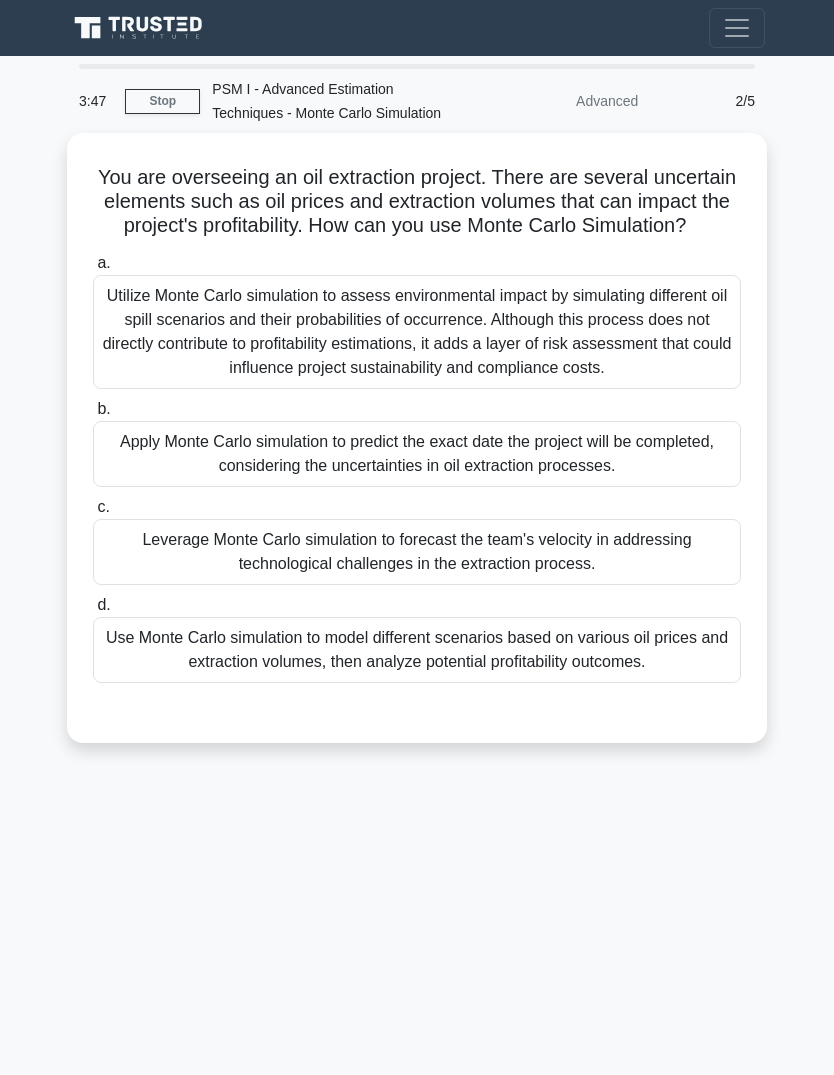 click on "Use Monte Carlo simulation to model different scenarios based on various oil prices and extraction volumes, then analyze potential profitability outcomes." at bounding box center [417, 650] 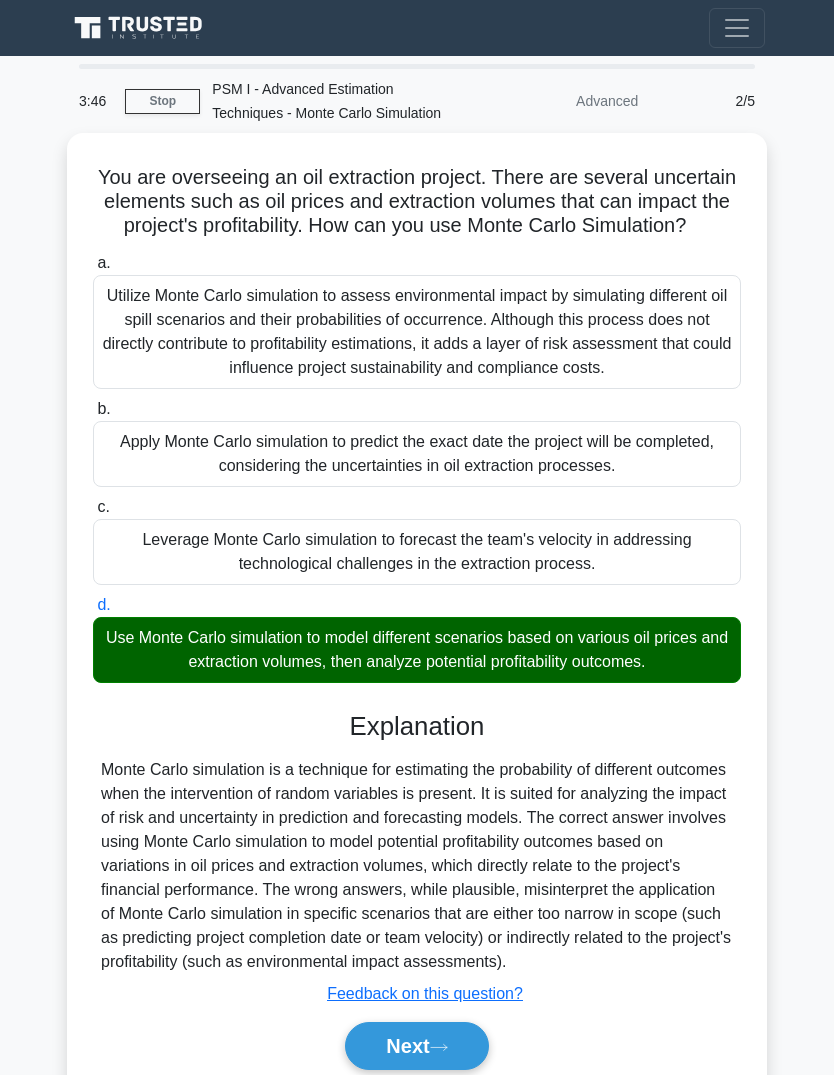 scroll, scrollTop: 121, scrollLeft: 0, axis: vertical 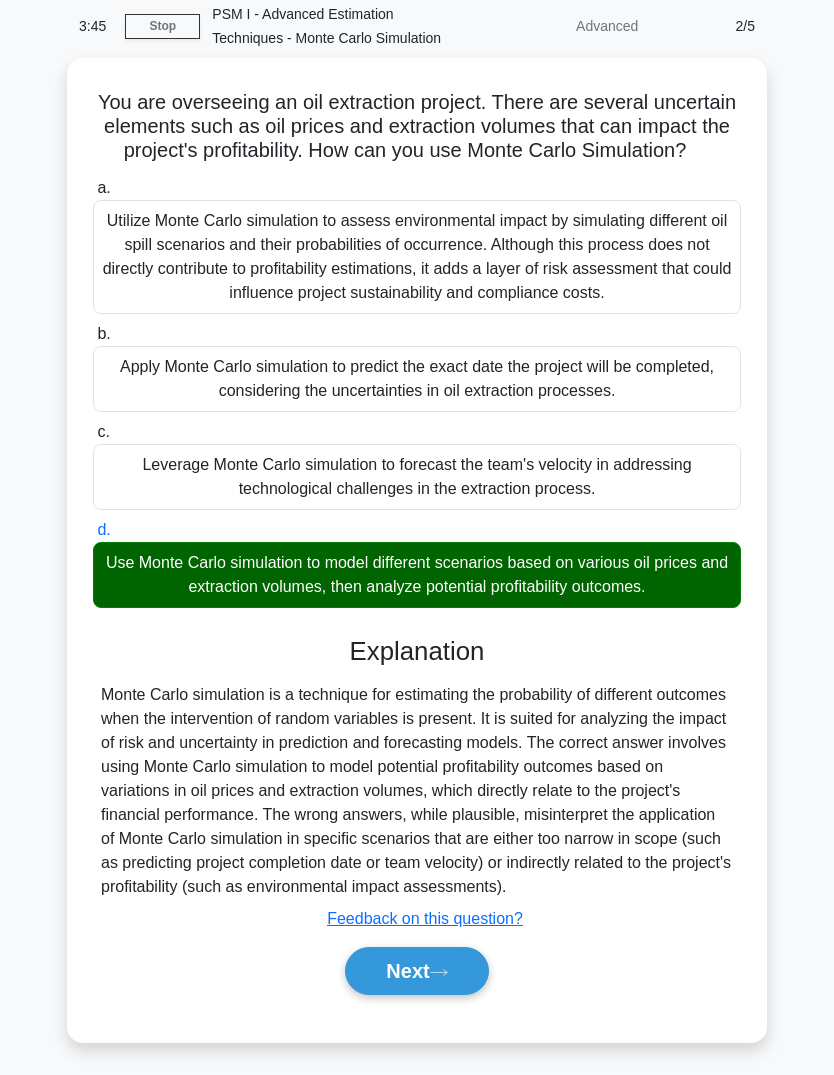 click on "Next" at bounding box center [416, 971] 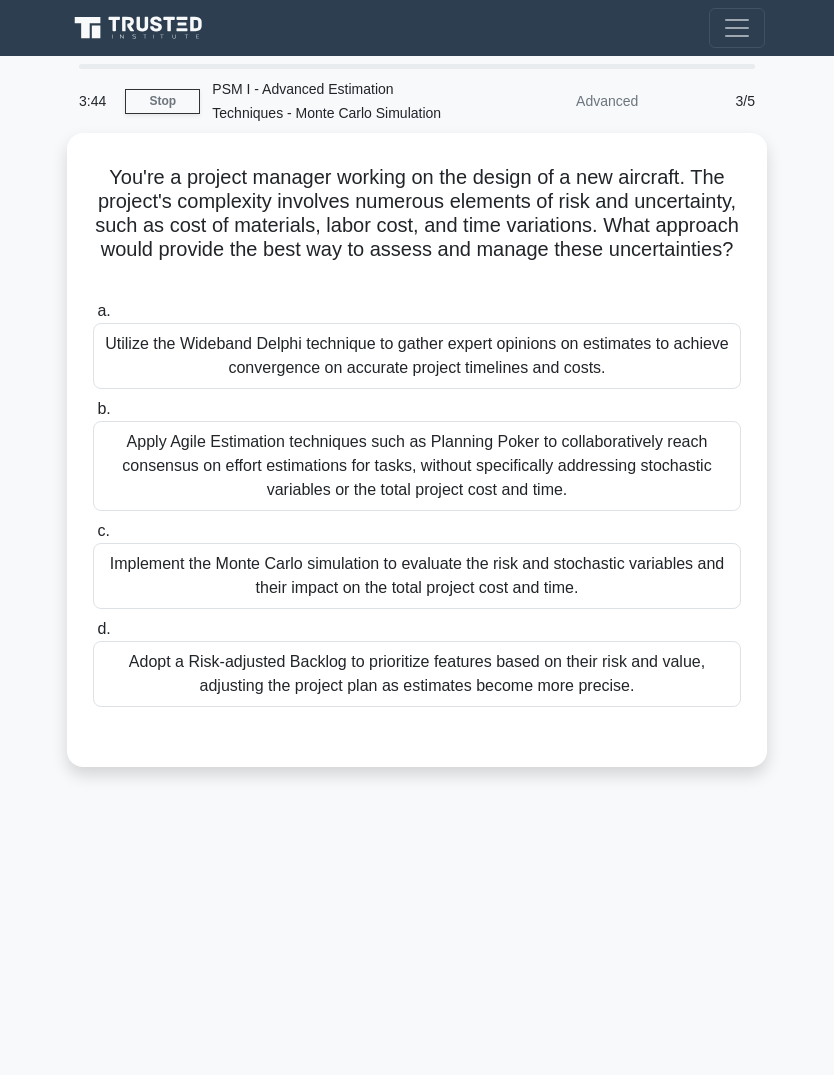 scroll, scrollTop: 0, scrollLeft: 0, axis: both 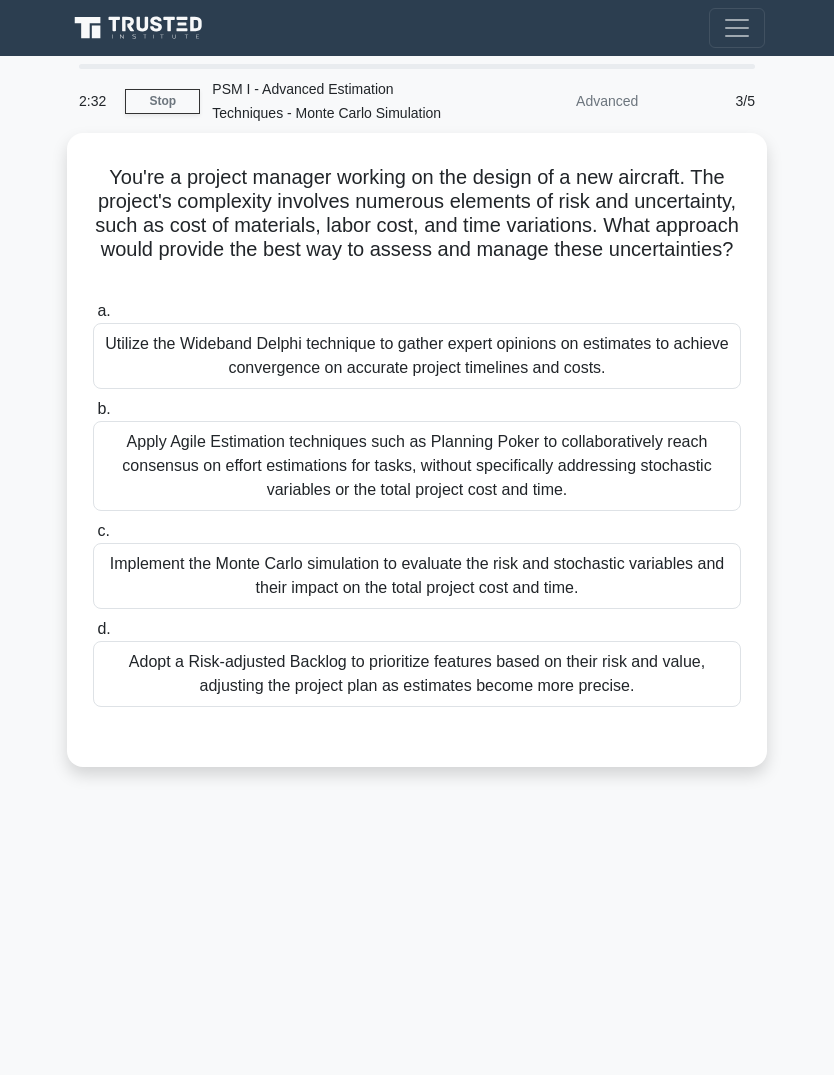 click on "Implement the Monte Carlo simulation to evaluate the risk and stochastic variables and their impact on the total project cost and time." at bounding box center (417, 576) 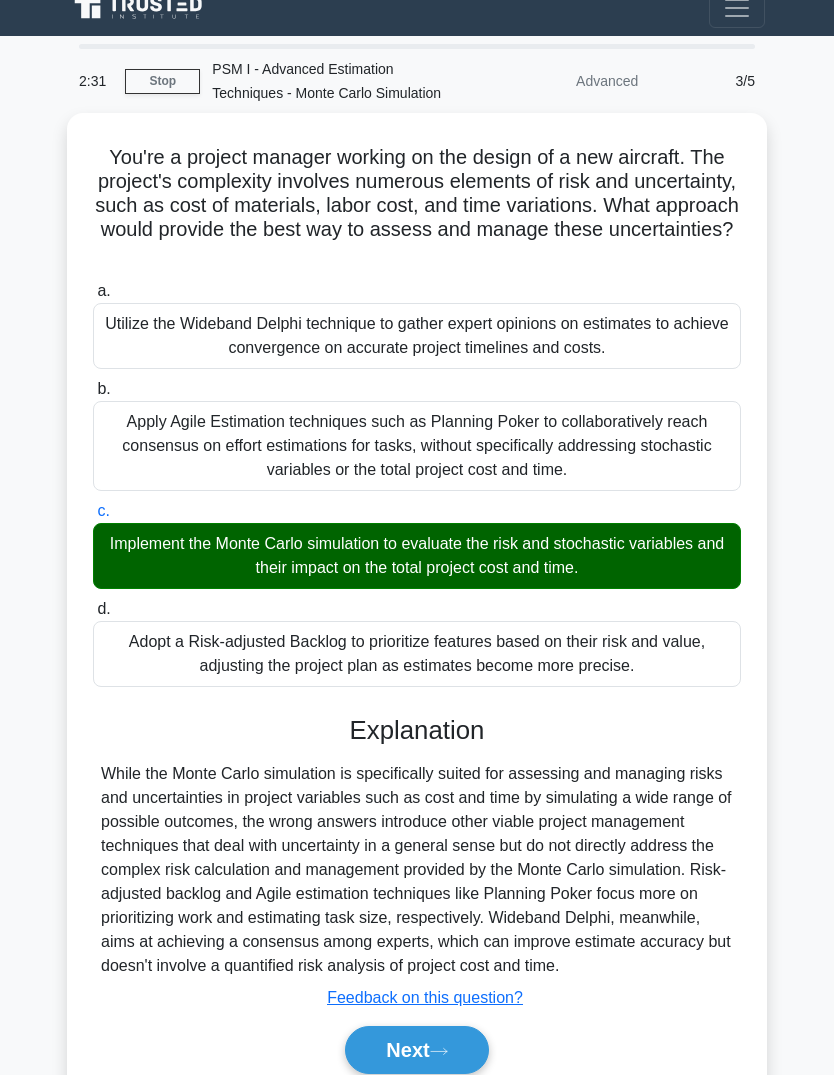 scroll, scrollTop: 97, scrollLeft: 0, axis: vertical 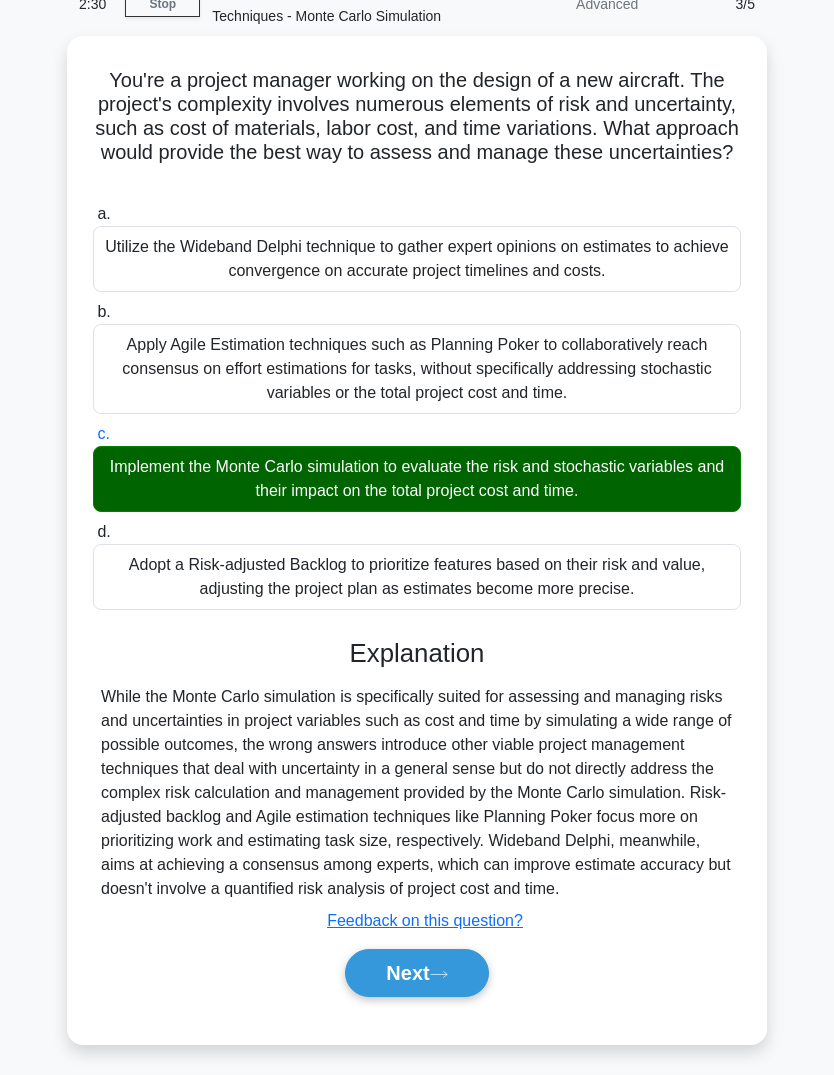 click on "Next" at bounding box center [416, 973] 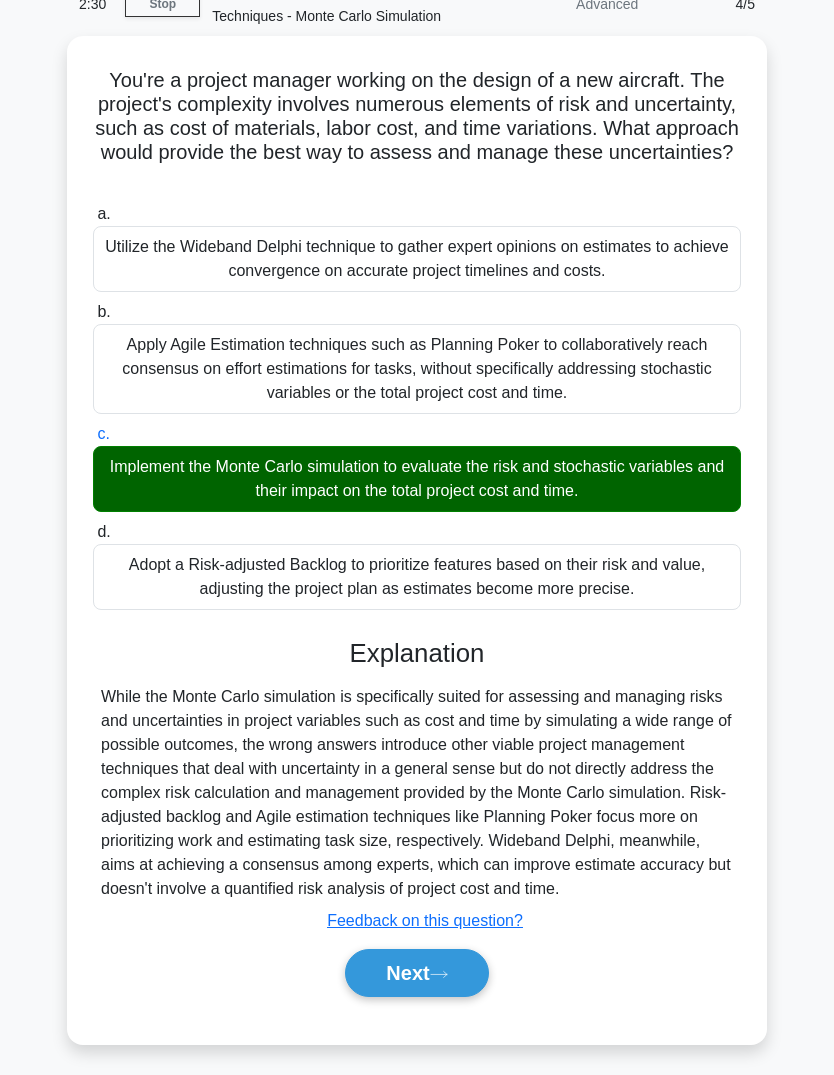 scroll, scrollTop: 0, scrollLeft: 0, axis: both 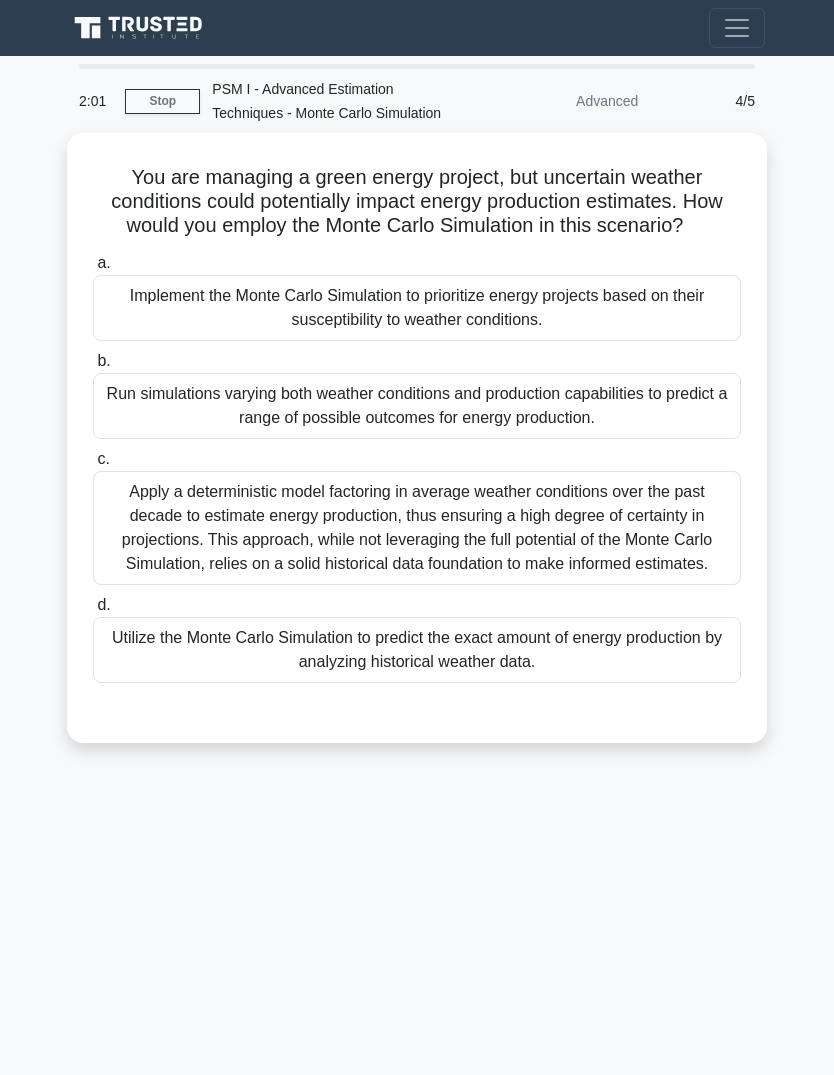 click on "Run simulations varying both weather conditions and production capabilities to predict a range of possible outcomes for energy production." at bounding box center (417, 406) 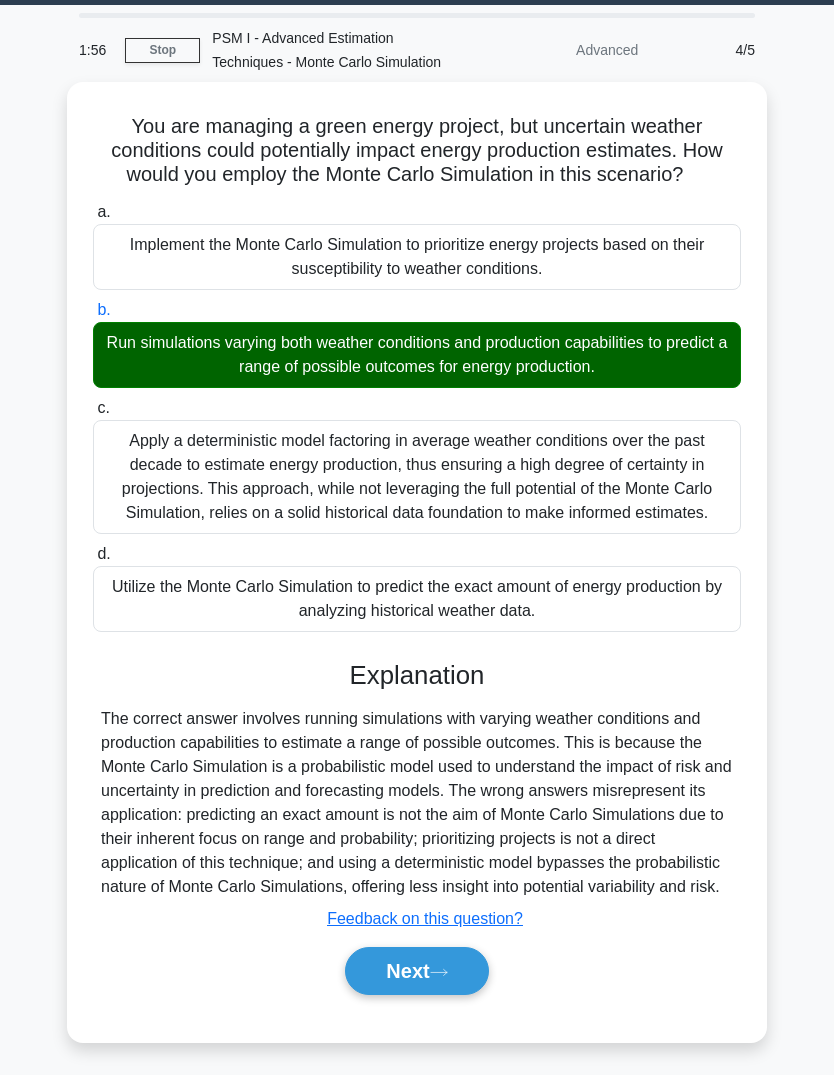 scroll, scrollTop: 97, scrollLeft: 0, axis: vertical 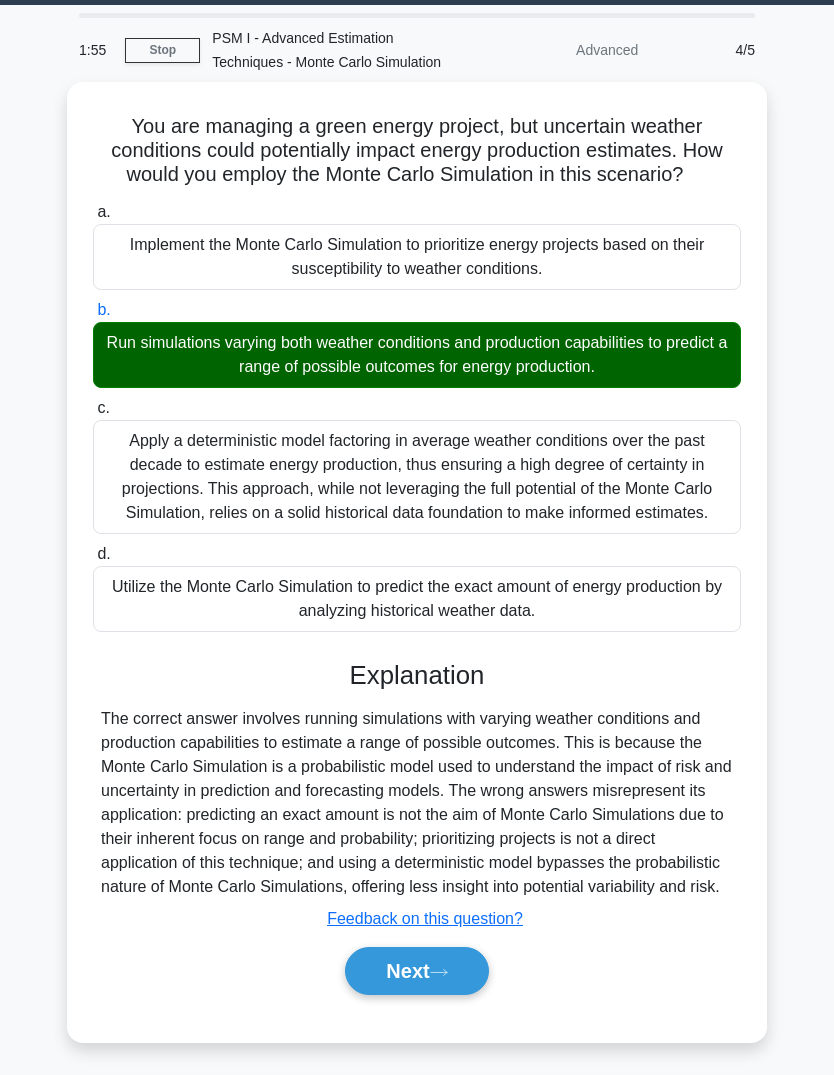 click on "Next" at bounding box center [416, 971] 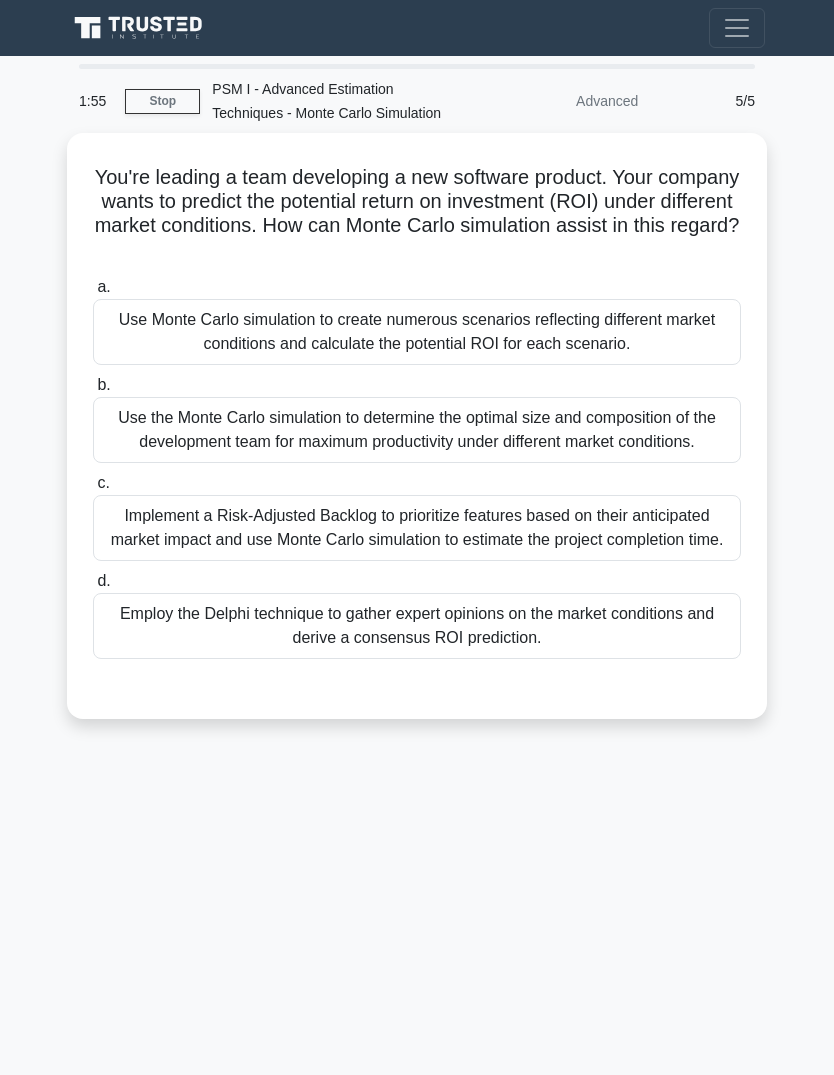 scroll, scrollTop: 0, scrollLeft: 0, axis: both 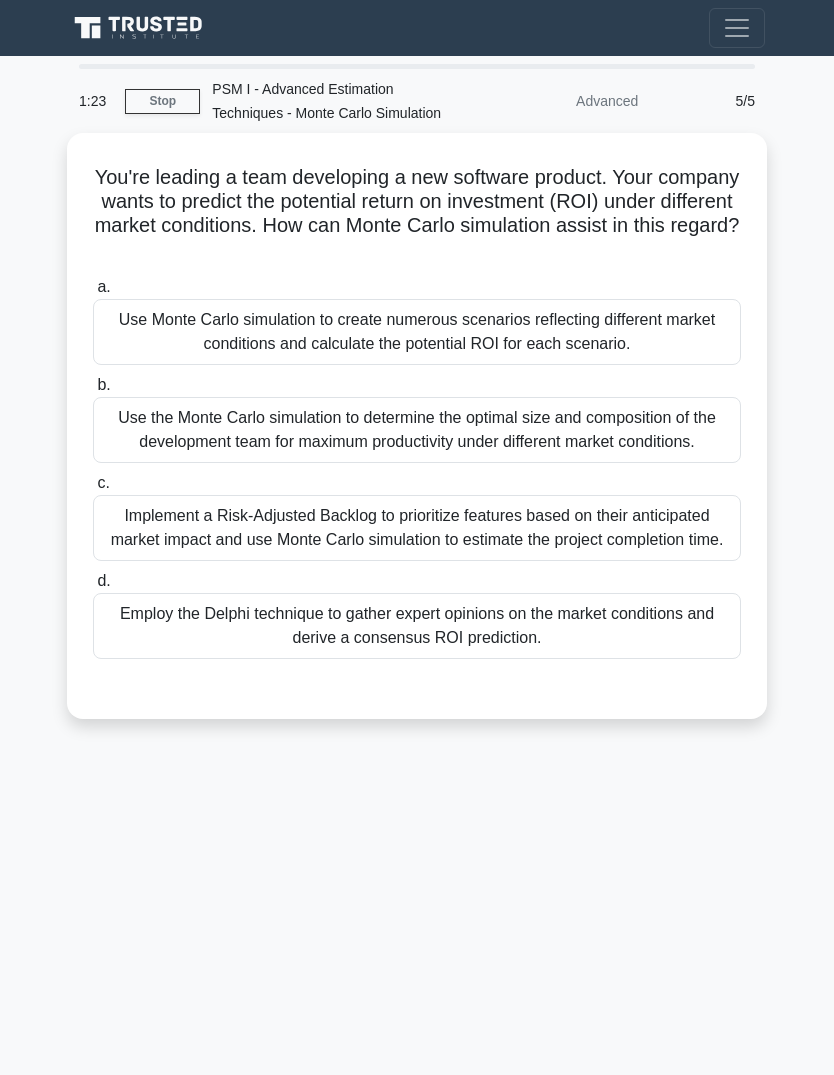 click on "Use Monte Carlo simulation to create numerous scenarios reflecting different market conditions and calculate the potential ROI for each scenario." at bounding box center (417, 332) 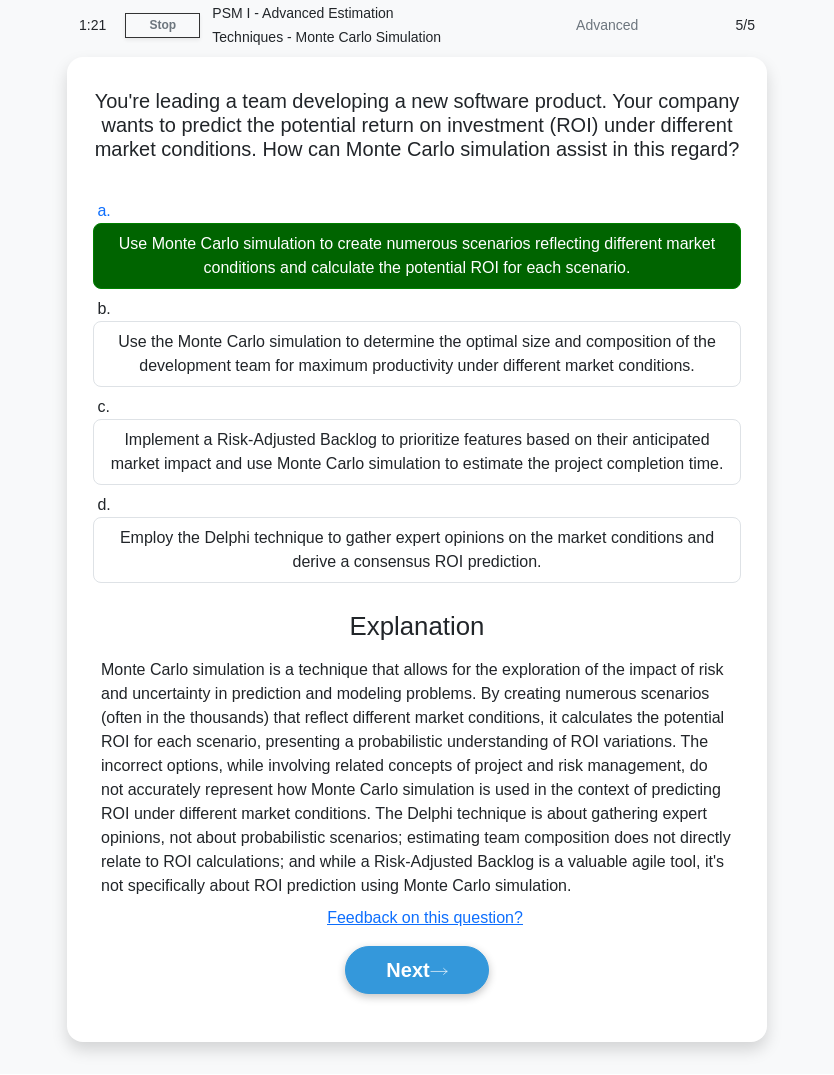 scroll, scrollTop: 196, scrollLeft: 0, axis: vertical 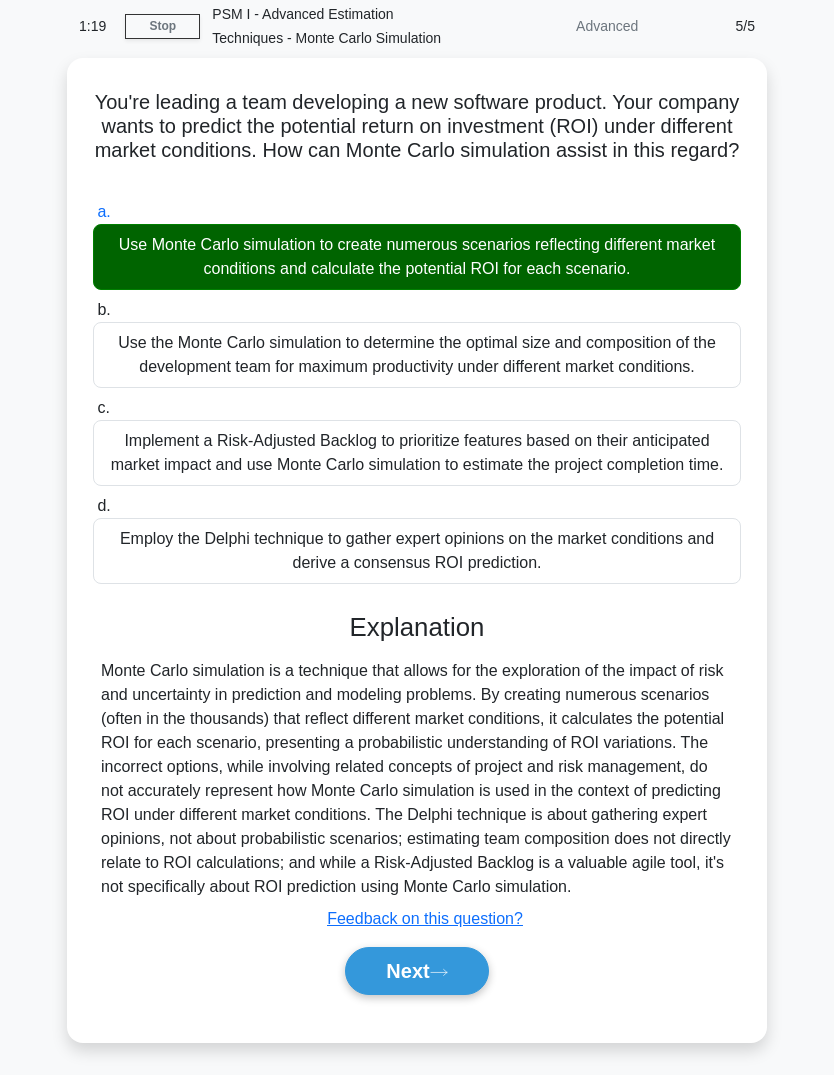 click on "Next" at bounding box center [416, 971] 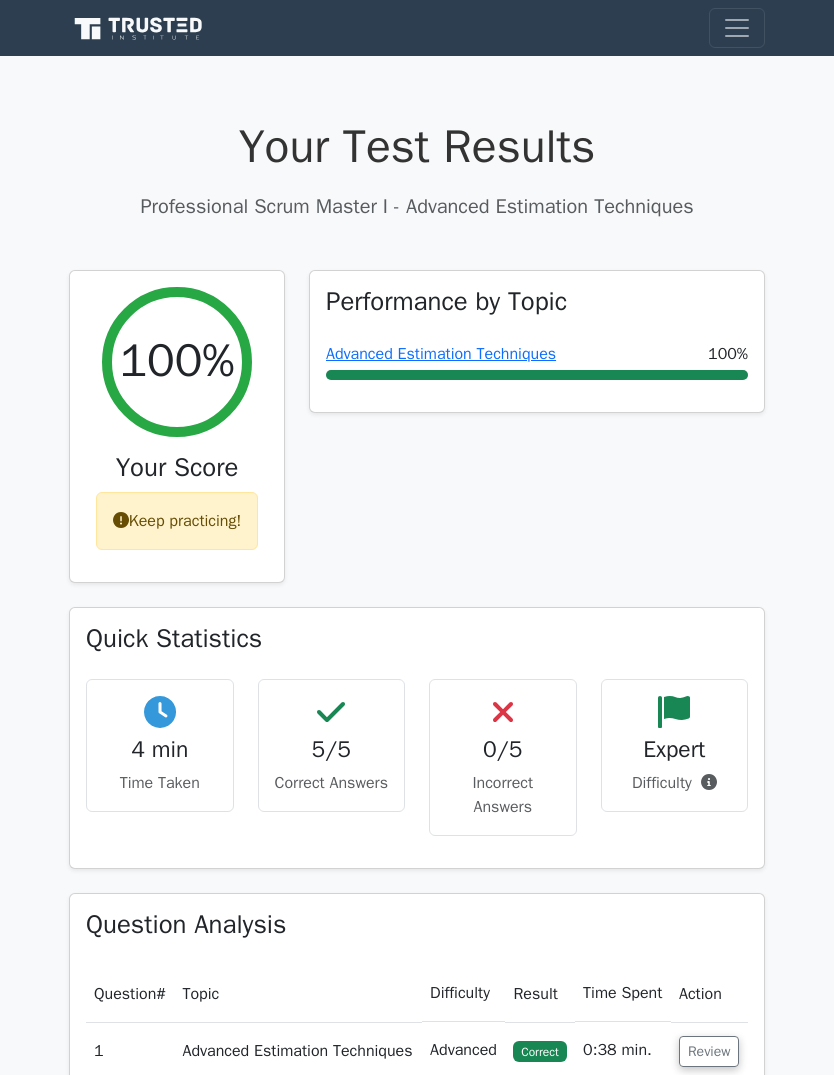 scroll, scrollTop: 0, scrollLeft: 0, axis: both 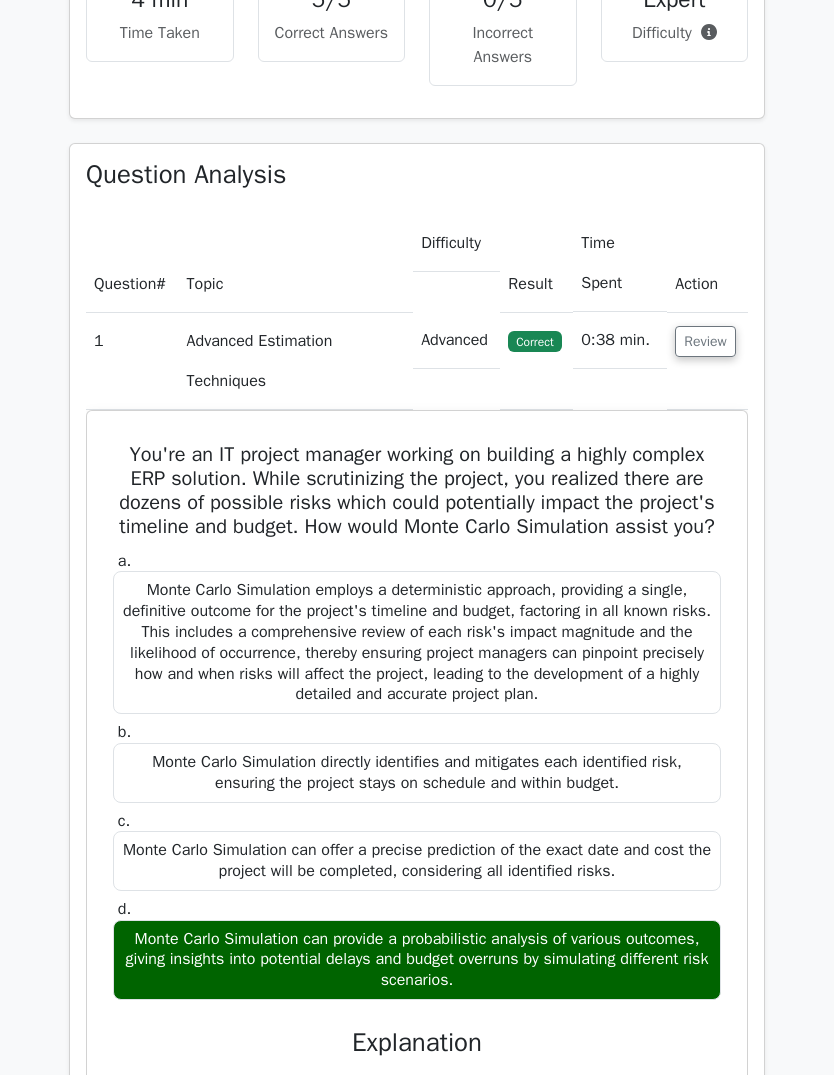 click on "Review" at bounding box center [705, 341] 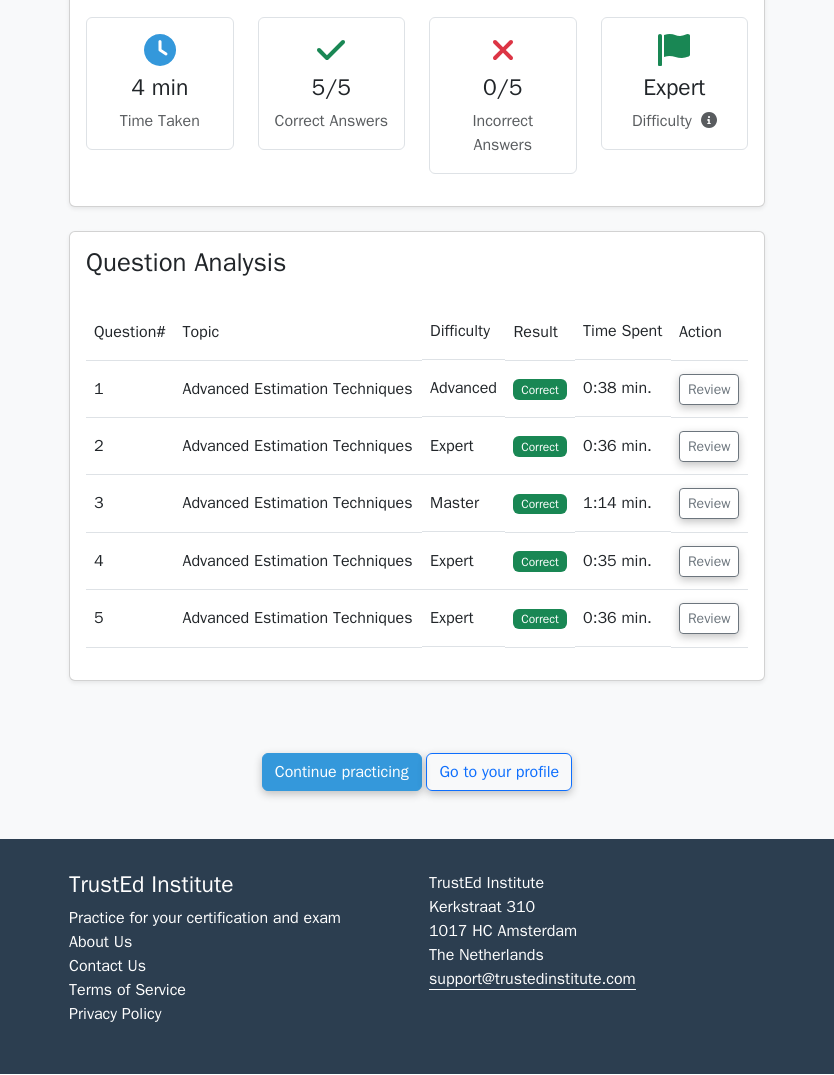 scroll, scrollTop: 825, scrollLeft: 0, axis: vertical 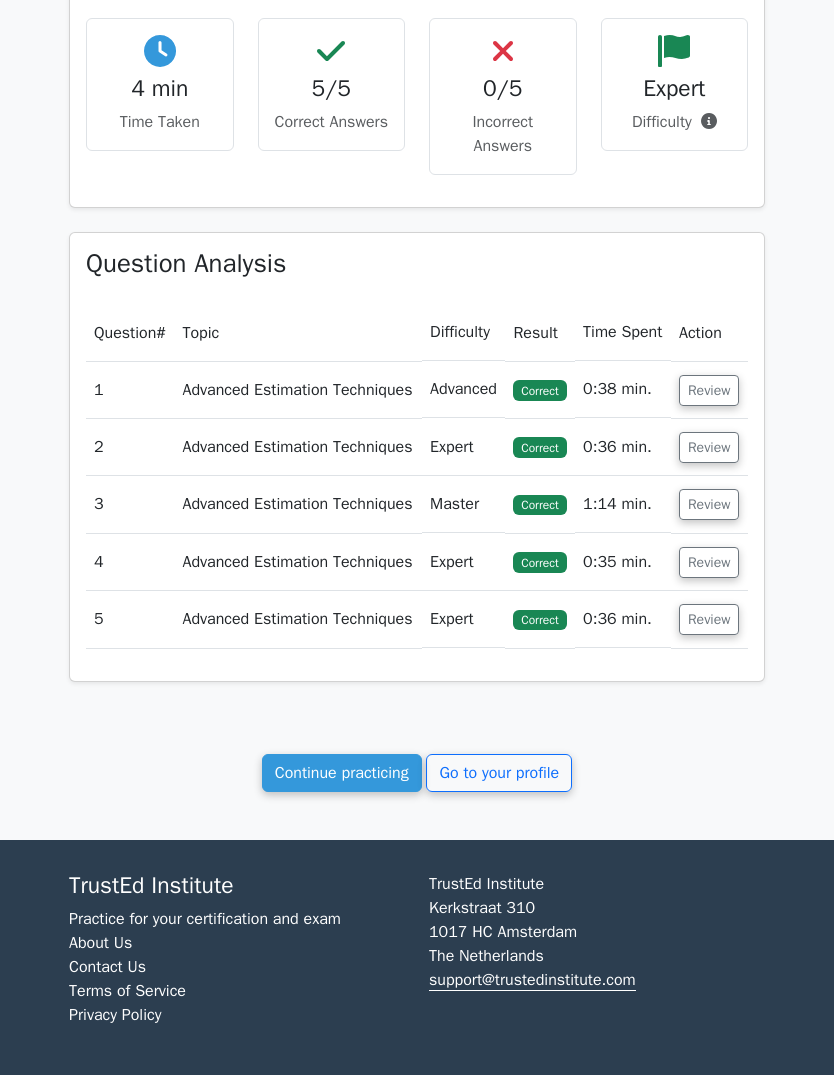 click on "Continue practicing" at bounding box center (342, 773) 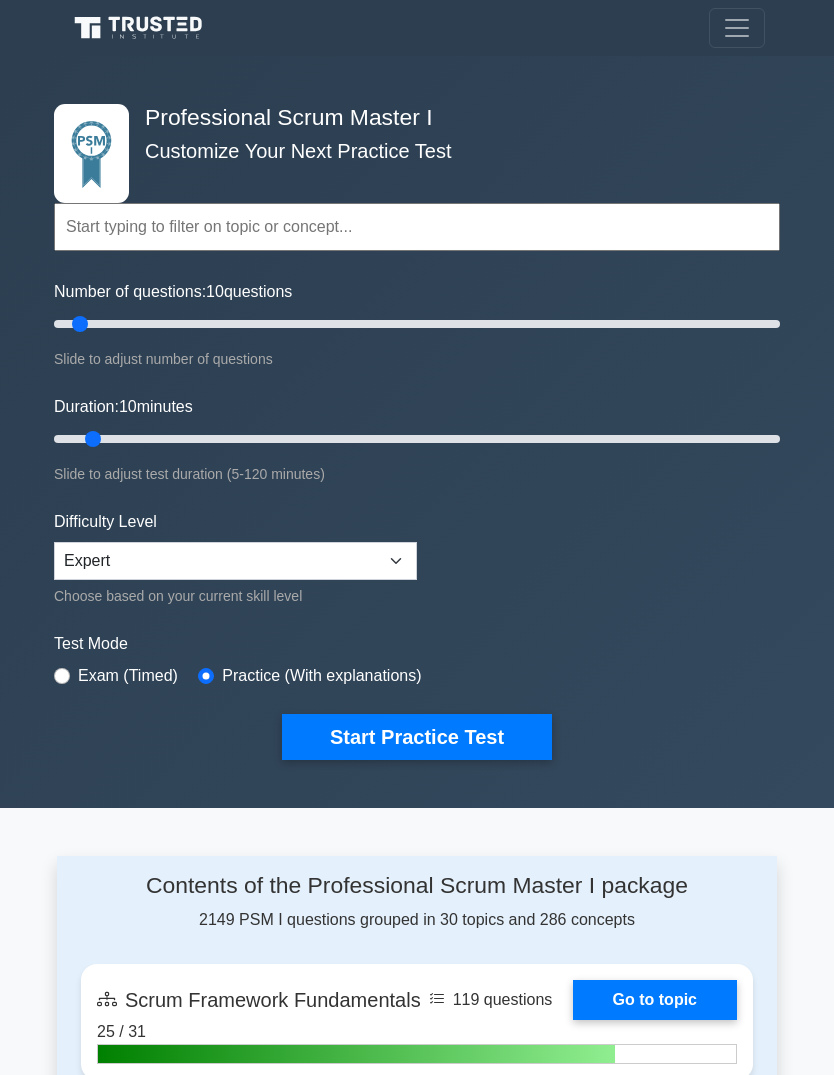scroll, scrollTop: 0, scrollLeft: 0, axis: both 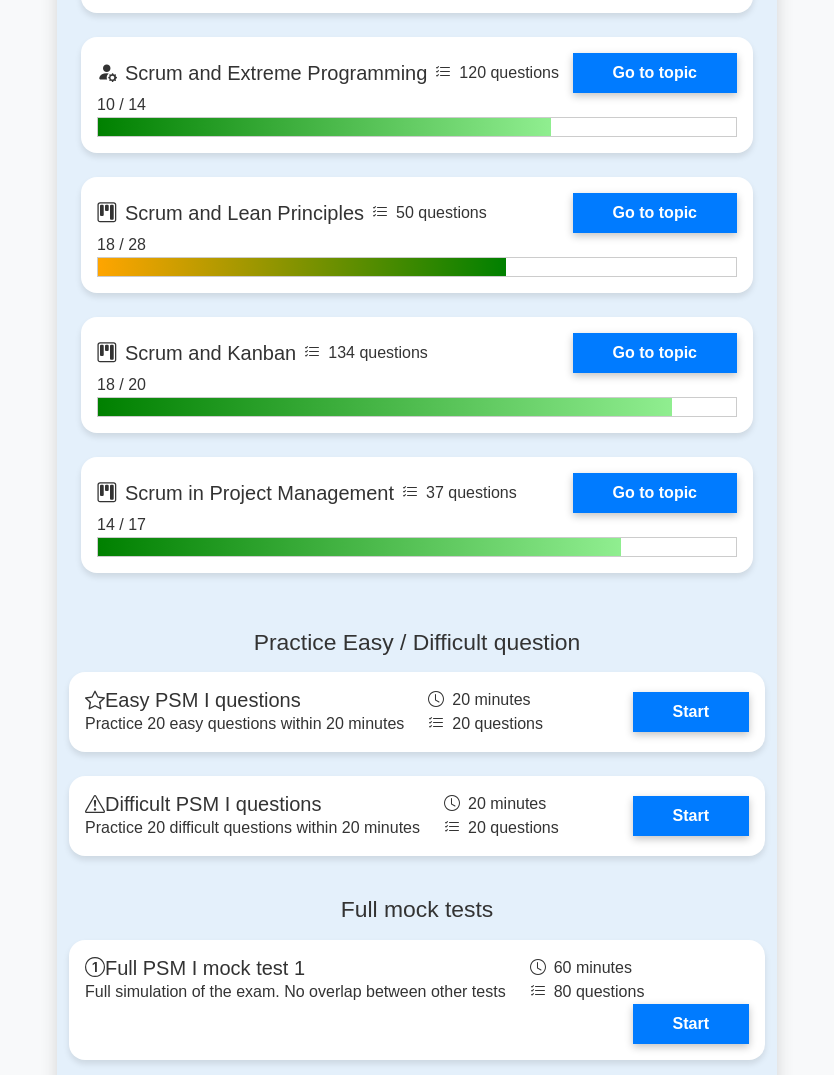 click on "Go to topic" at bounding box center [655, 214] 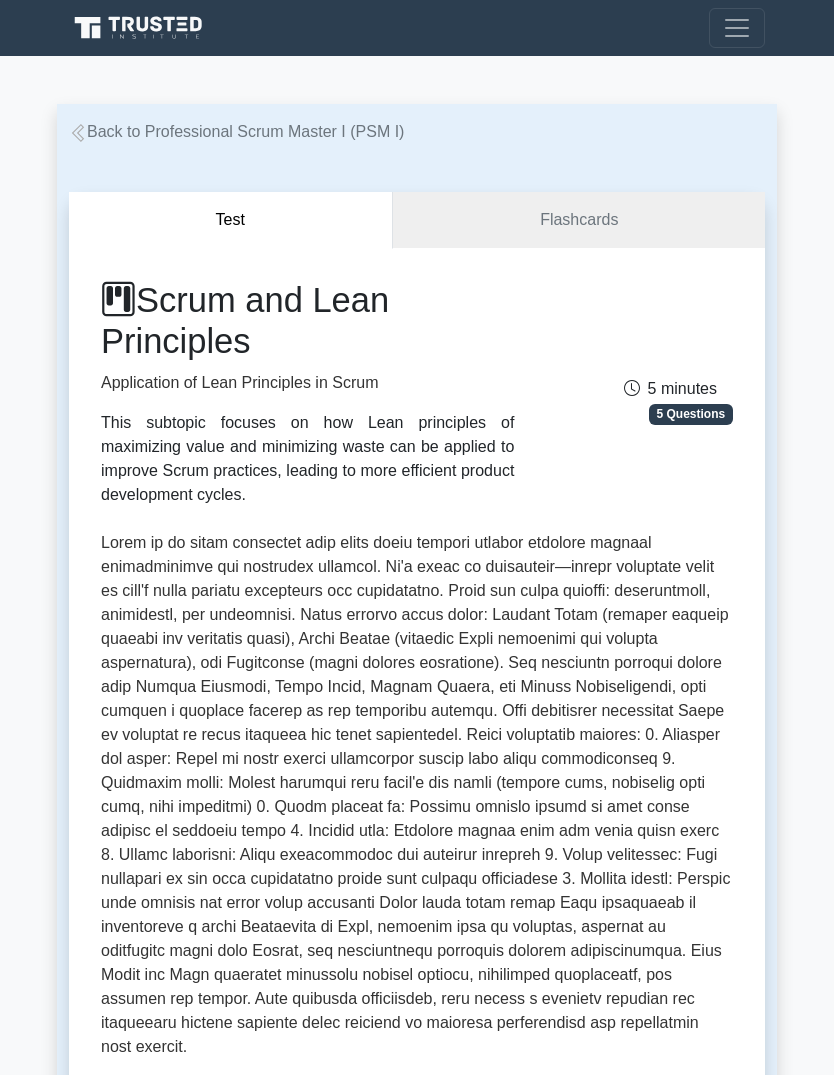 scroll, scrollTop: 0, scrollLeft: 0, axis: both 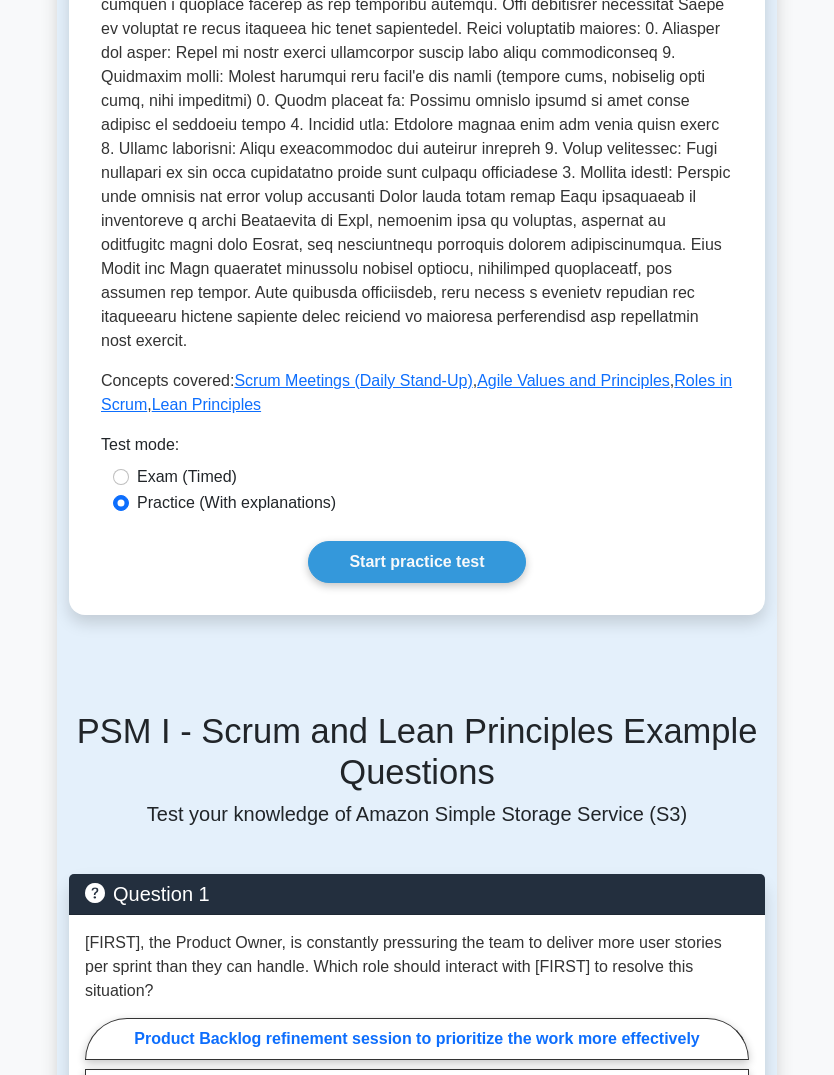 click on "Start practice test" at bounding box center (416, 563) 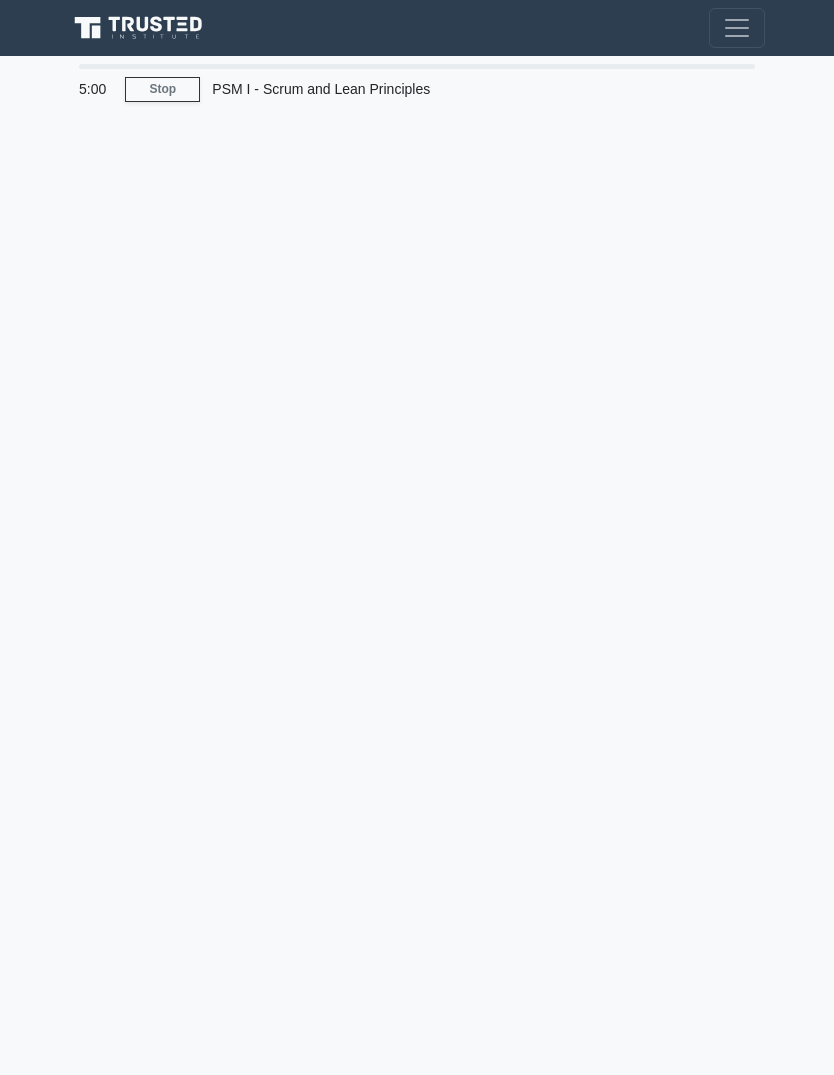 scroll, scrollTop: 0, scrollLeft: 0, axis: both 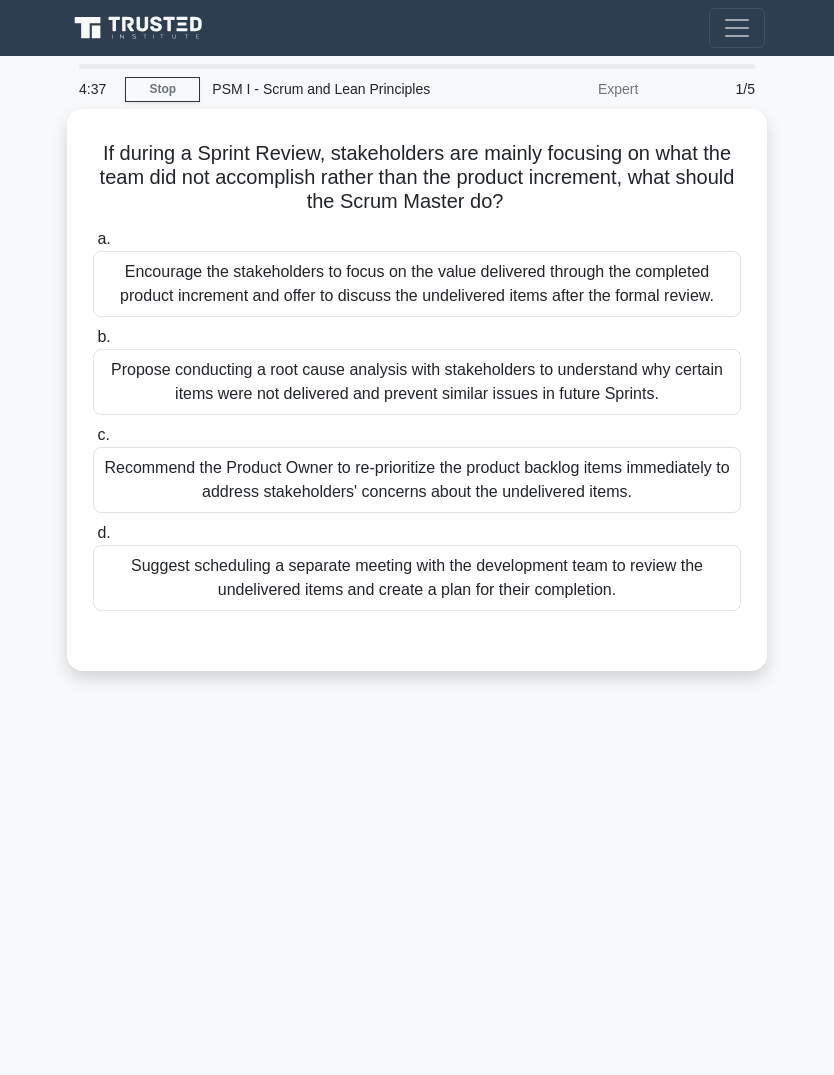 click on "Encourage the stakeholders to focus on the value delivered through the completed product increment and offer to discuss the undelivered items after the formal review." at bounding box center [417, 284] 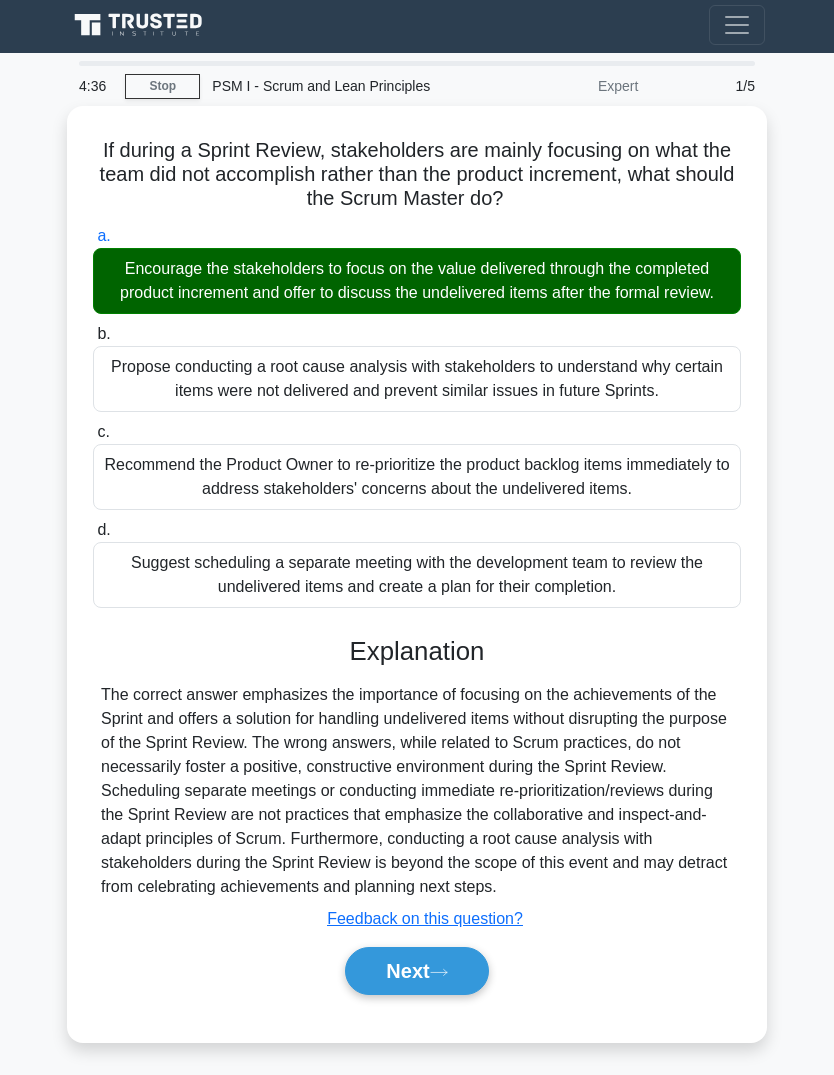 scroll, scrollTop: 100, scrollLeft: 0, axis: vertical 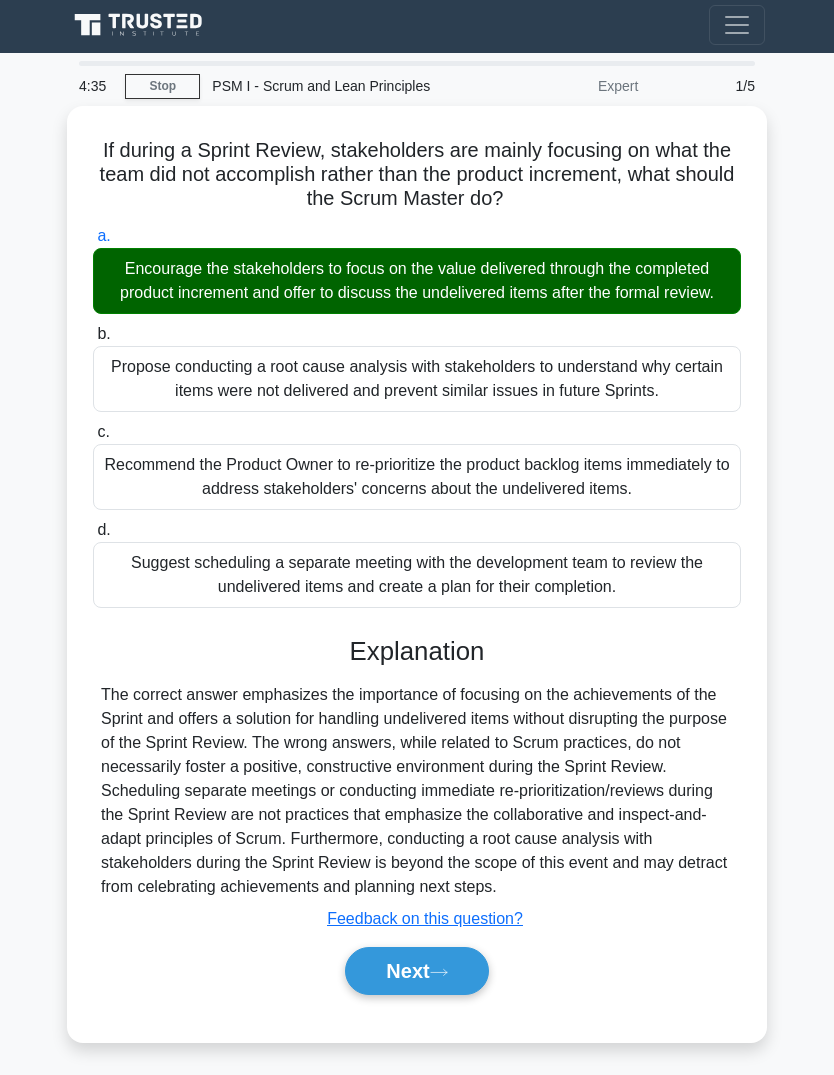 click on "Next" at bounding box center (416, 971) 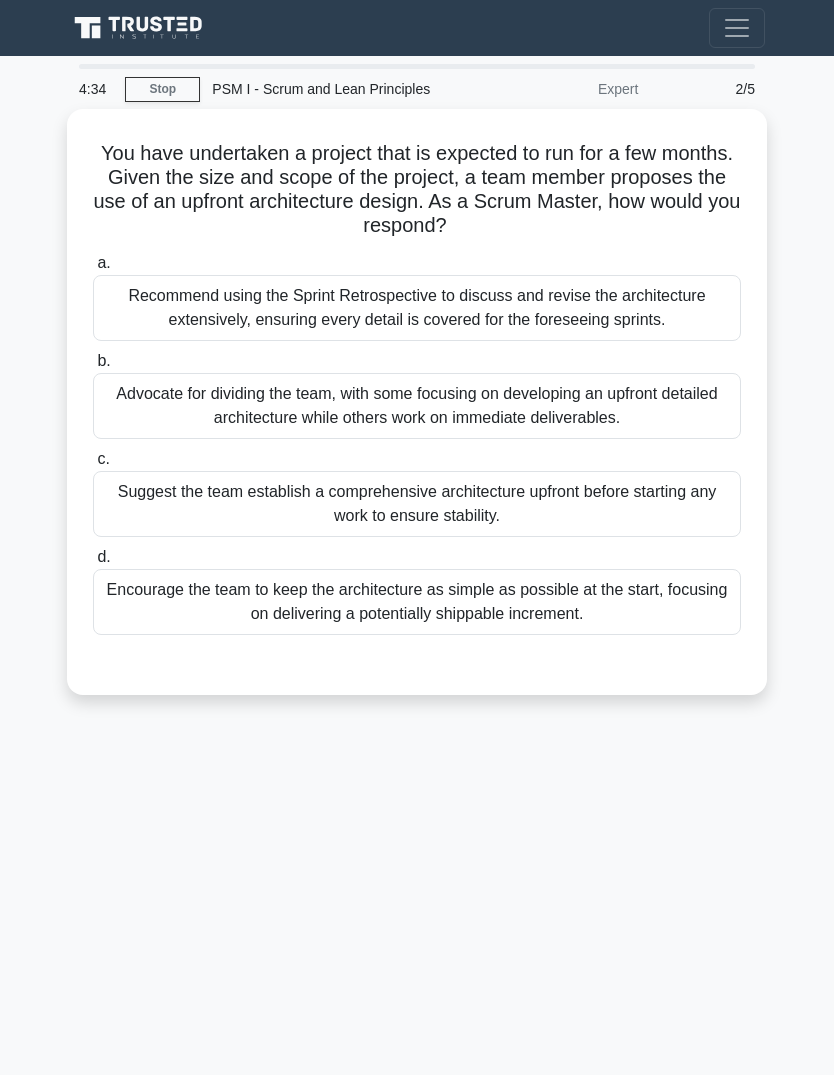 scroll, scrollTop: 0, scrollLeft: 0, axis: both 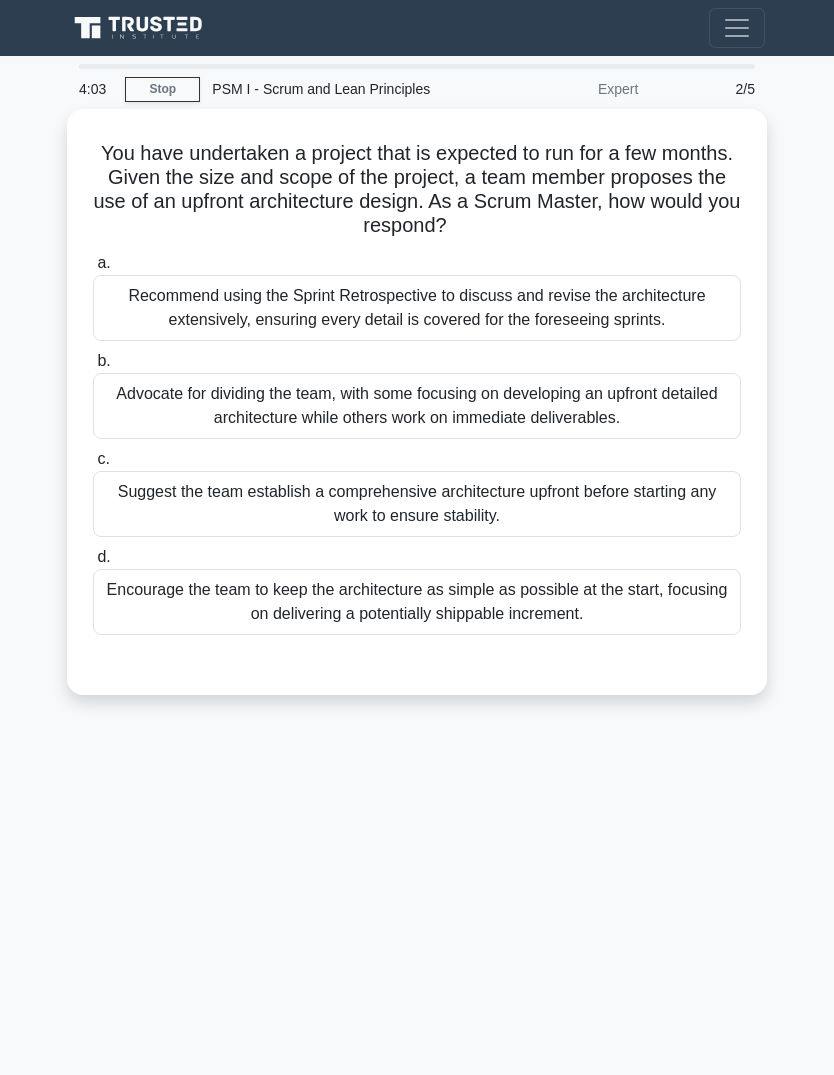 click on "Encourage the team to keep the architecture as simple as possible at the start, focusing on delivering a potentially shippable increment." at bounding box center (417, 602) 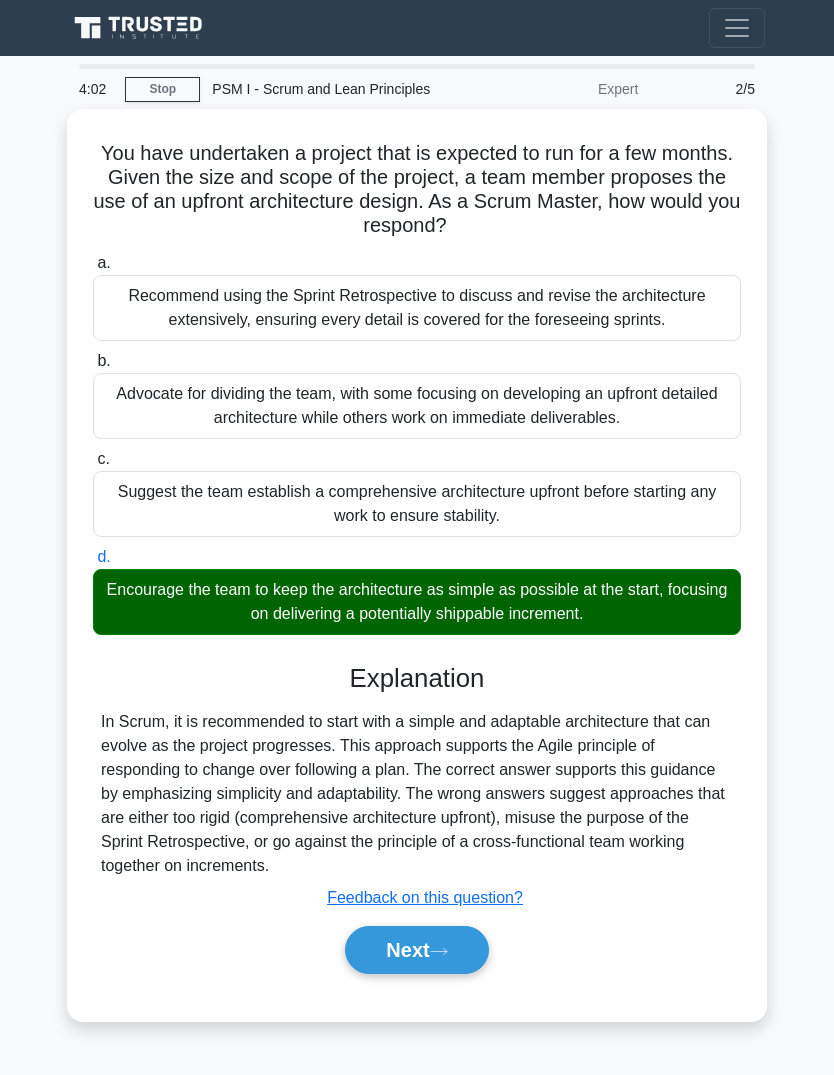 scroll, scrollTop: 75, scrollLeft: 0, axis: vertical 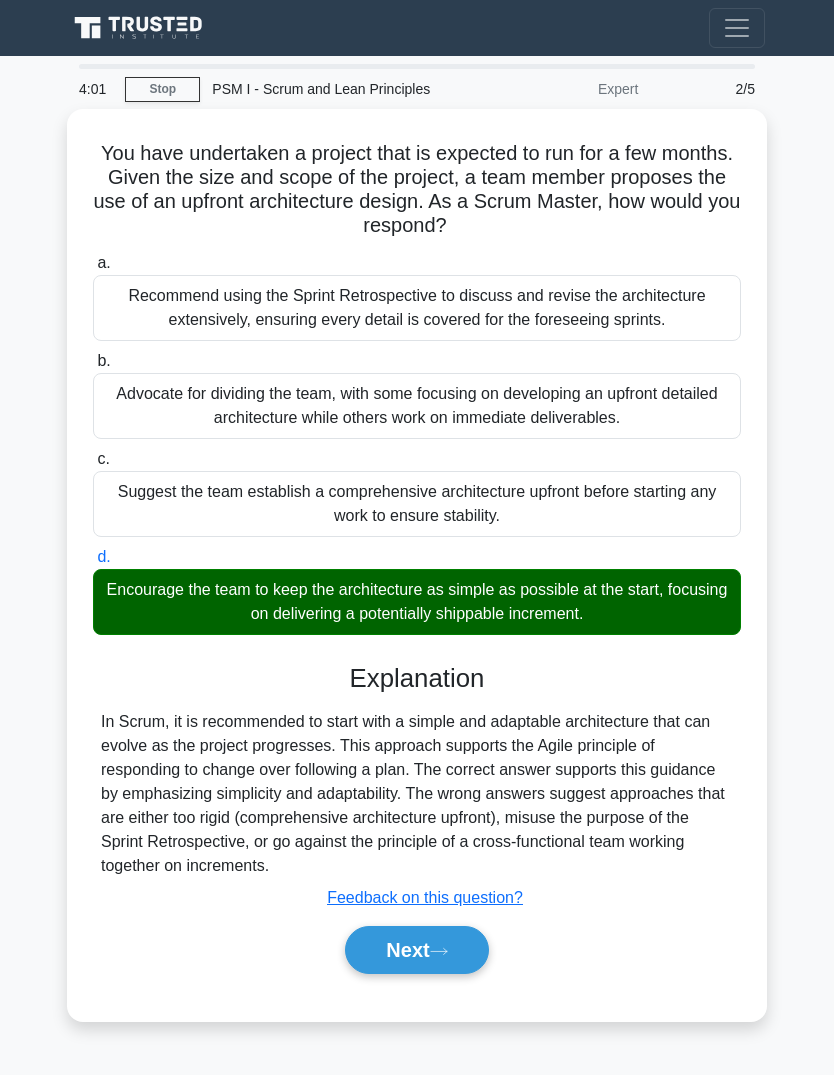 click on "Next" at bounding box center [416, 950] 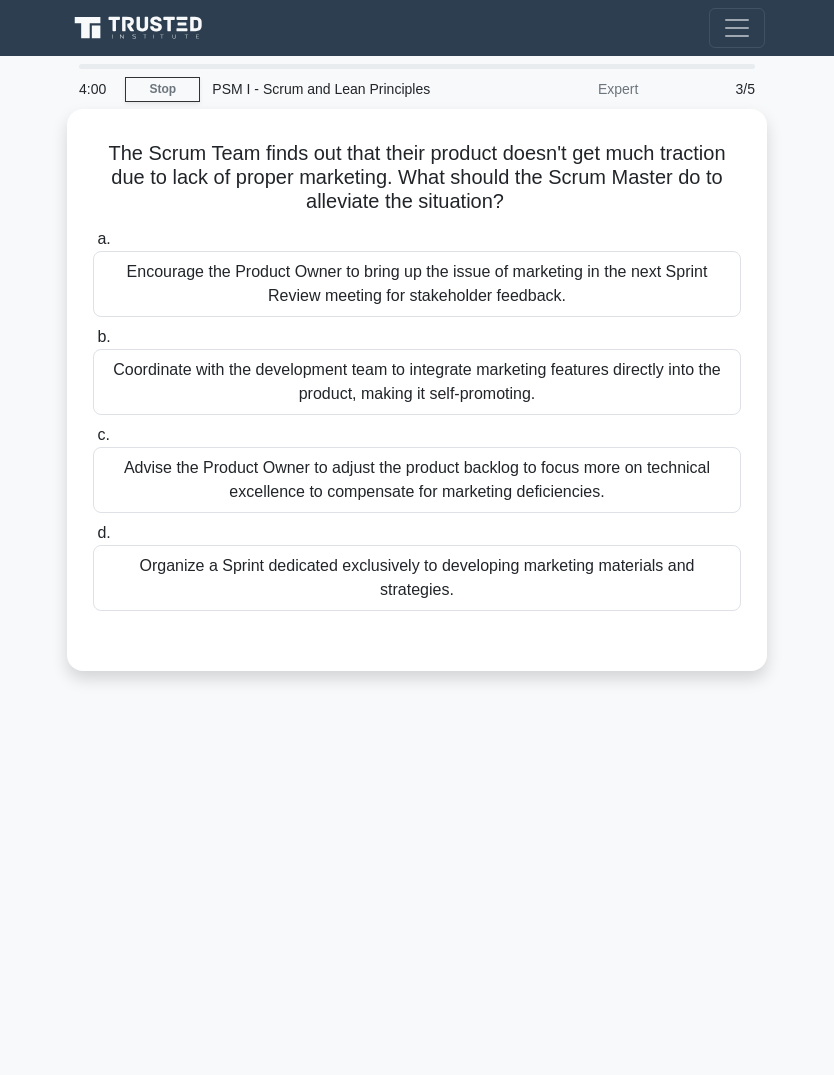 scroll, scrollTop: 0, scrollLeft: 0, axis: both 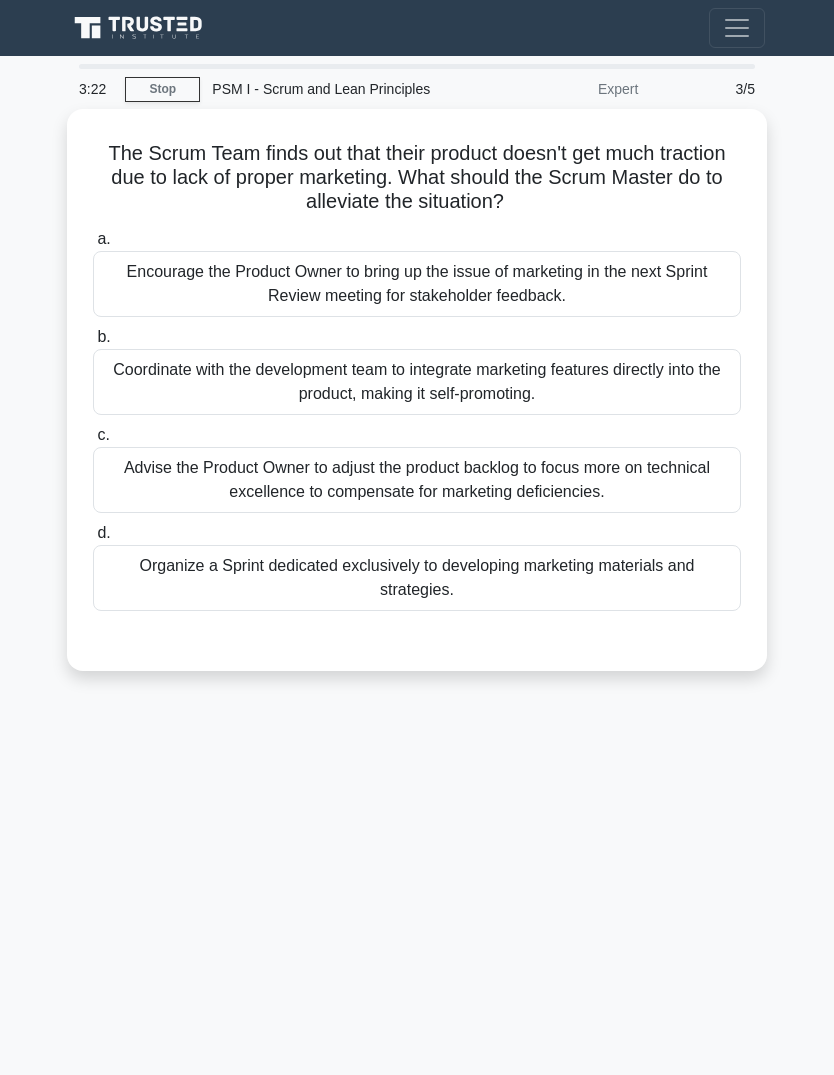 click on "Encourage the Product Owner to bring up the issue of marketing in the next Sprint Review meeting for stakeholder feedback." at bounding box center [417, 284] 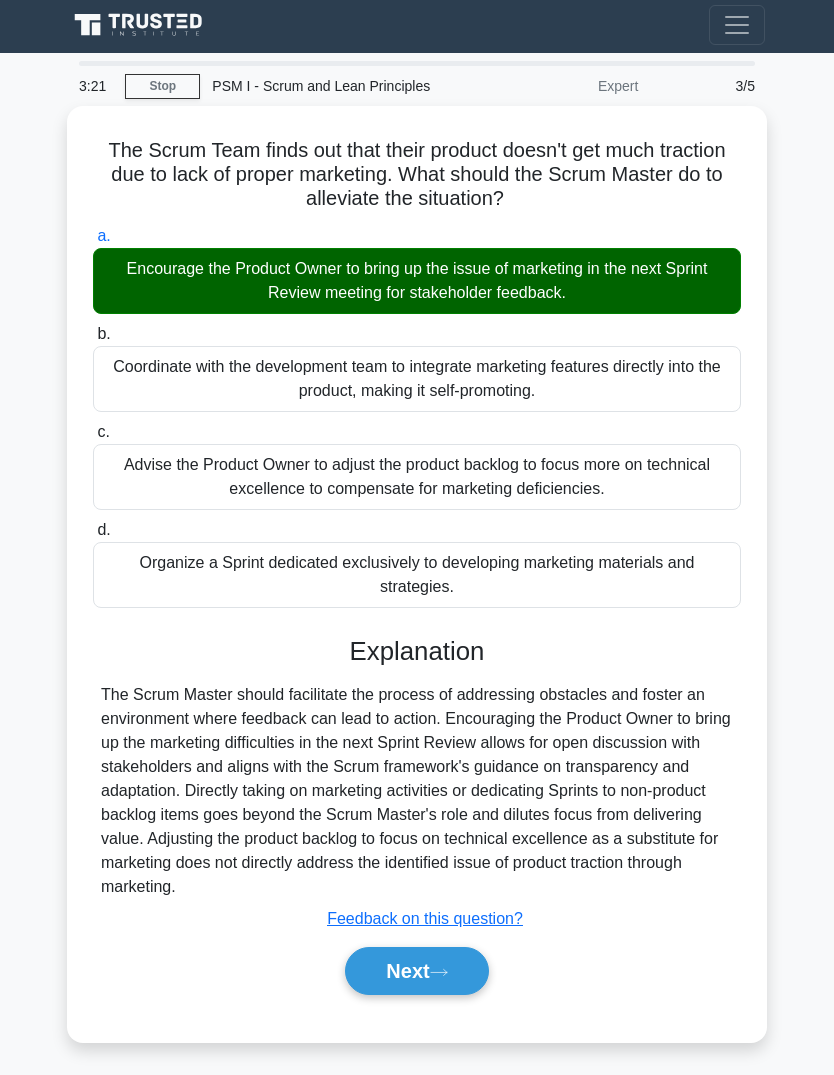 scroll, scrollTop: 75, scrollLeft: 0, axis: vertical 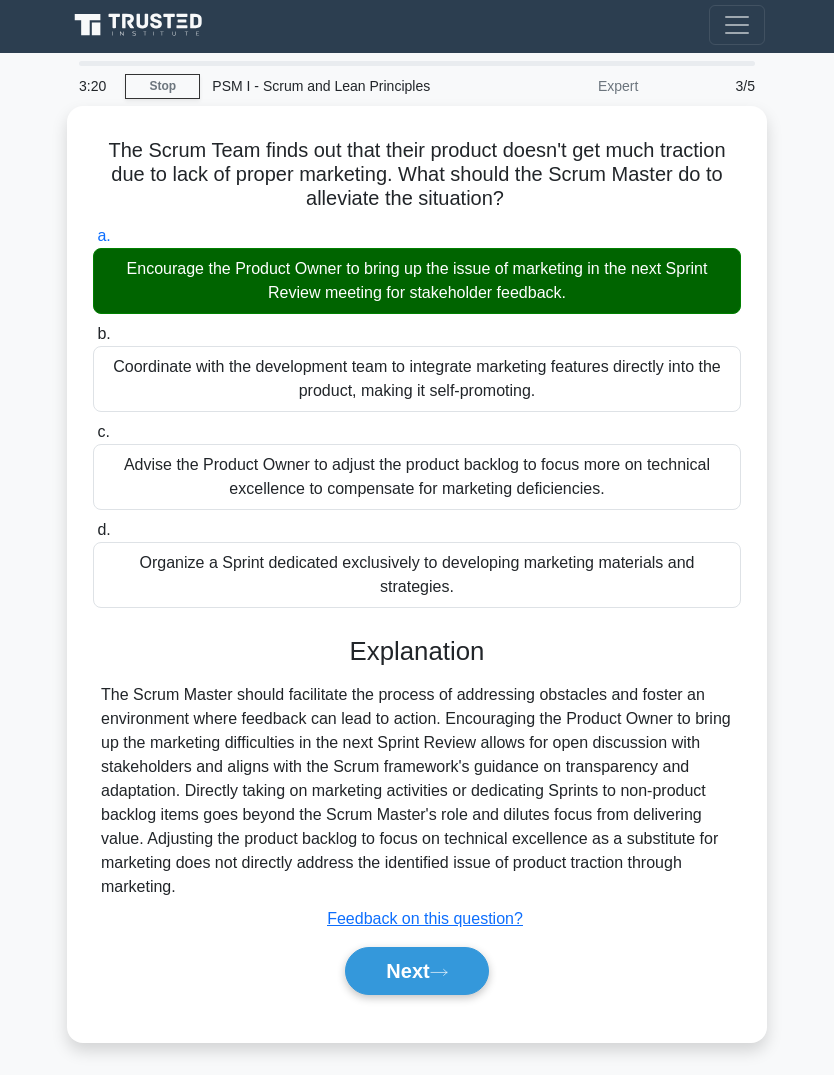 click on "Next" at bounding box center [416, 971] 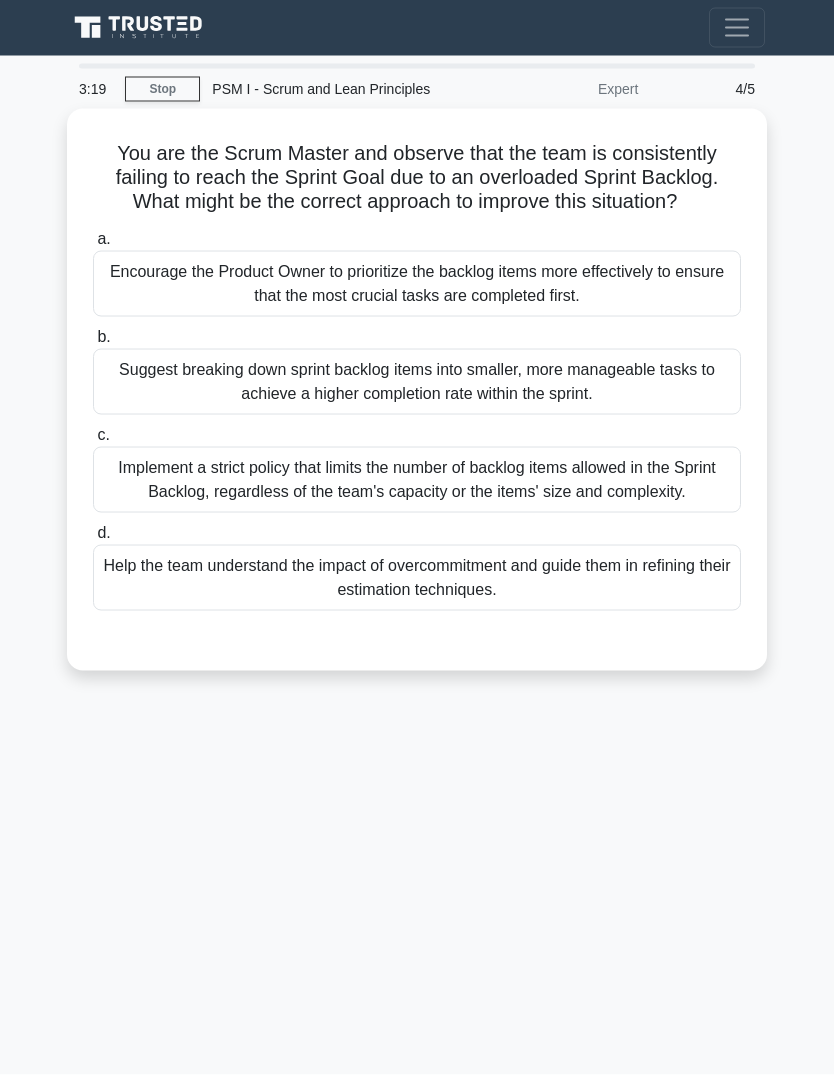 scroll, scrollTop: 23, scrollLeft: 0, axis: vertical 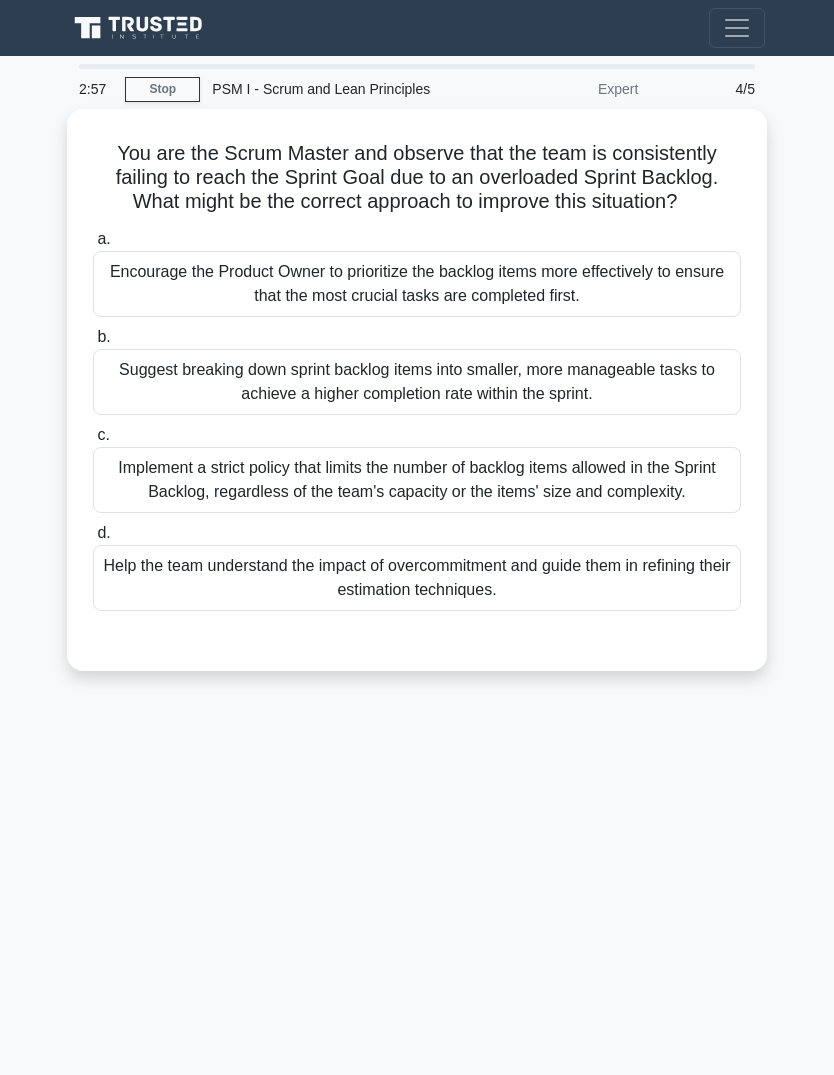 click on "Encourage the Product Owner to prioritize the backlog items more effectively to ensure that the most crucial tasks are completed first." at bounding box center [417, 284] 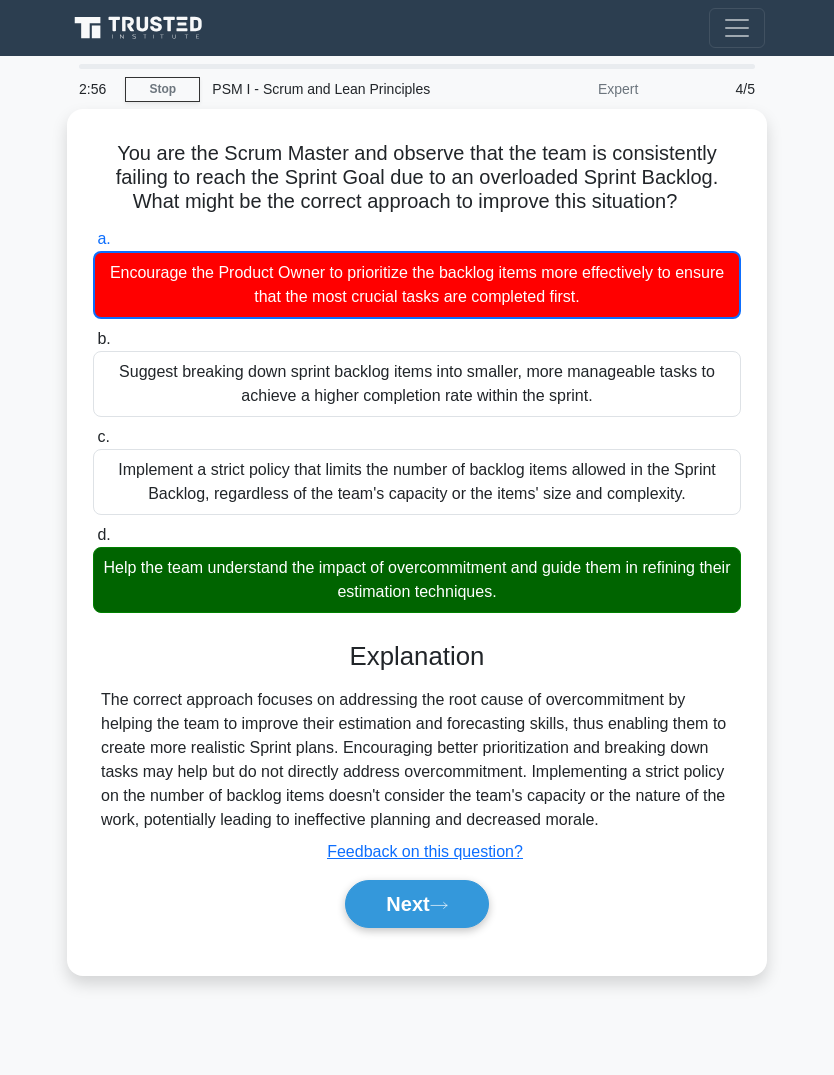 click on "Next" at bounding box center (416, 904) 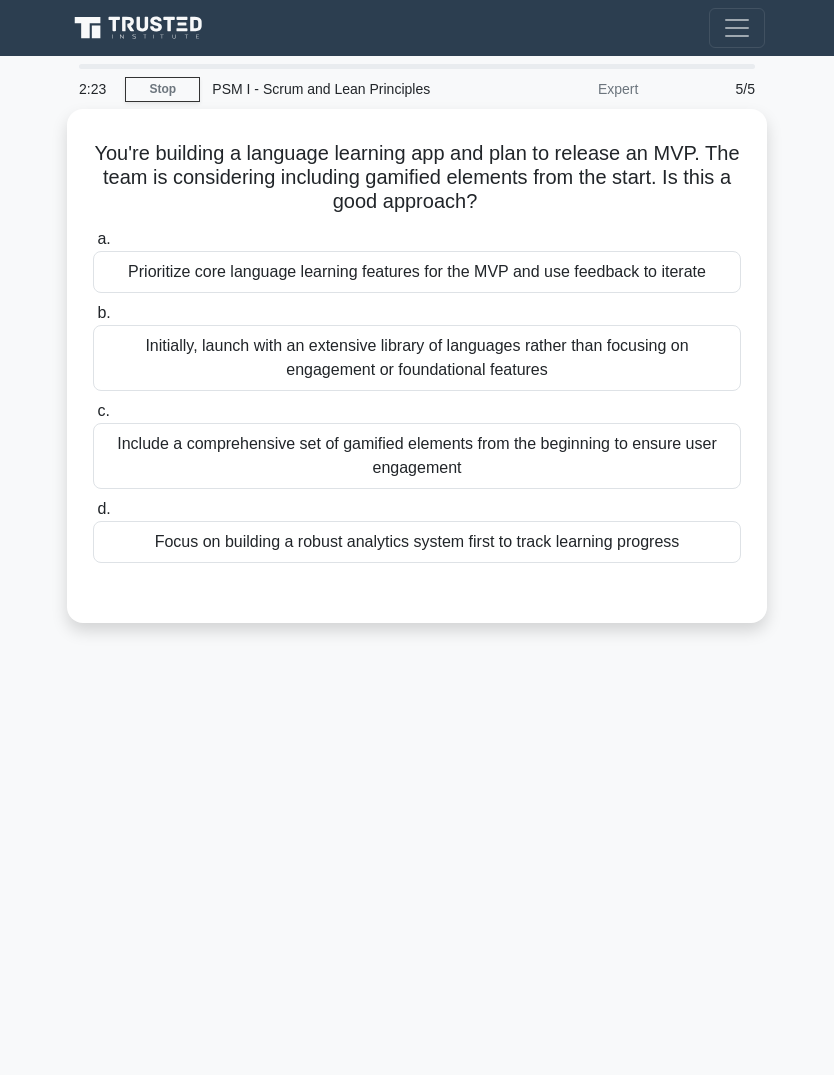 click on "Initially, launch with an extensive library of languages rather than focusing on engagement or foundational features" at bounding box center [417, 358] 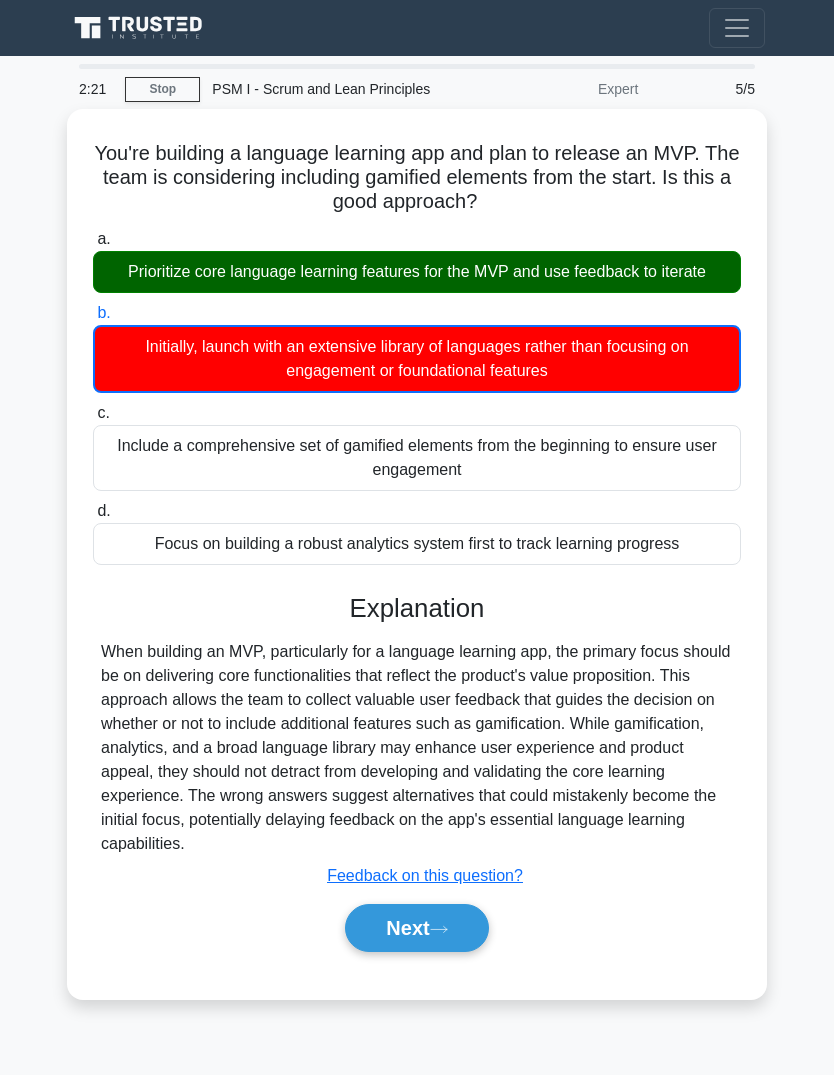 click 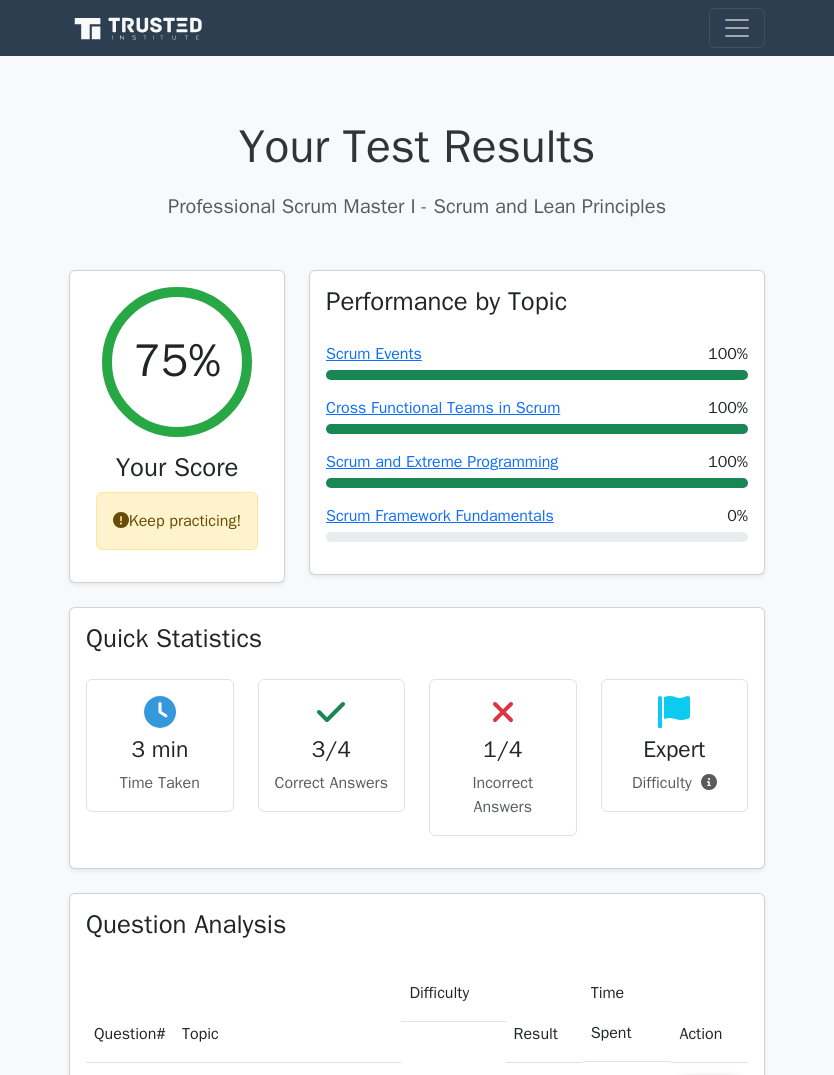 scroll, scrollTop: 0, scrollLeft: 0, axis: both 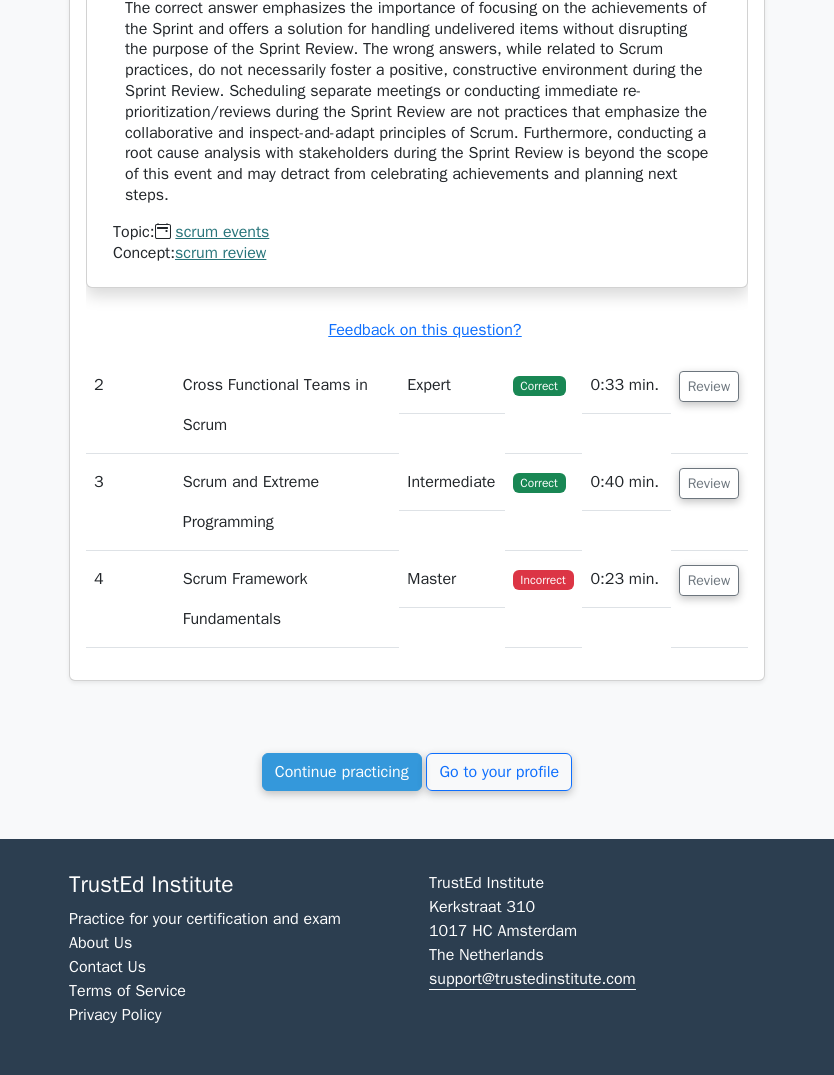 click on "Review" at bounding box center [709, 580] 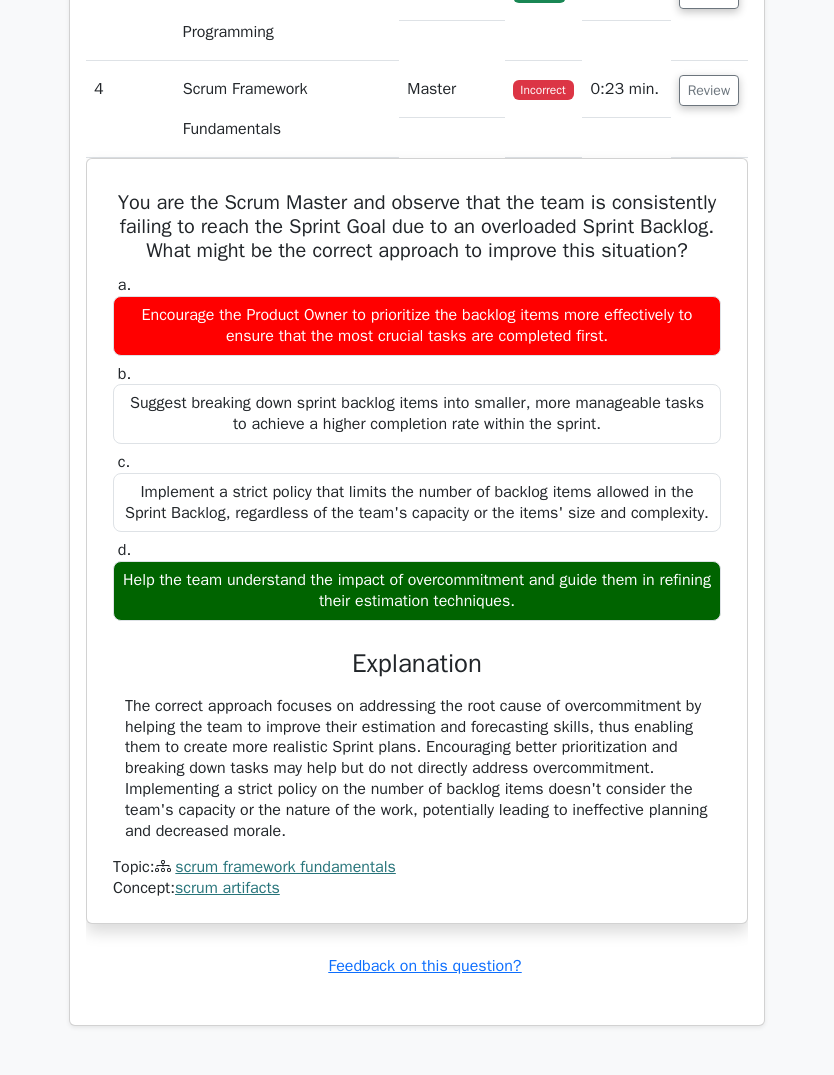 scroll, scrollTop: 2199, scrollLeft: 0, axis: vertical 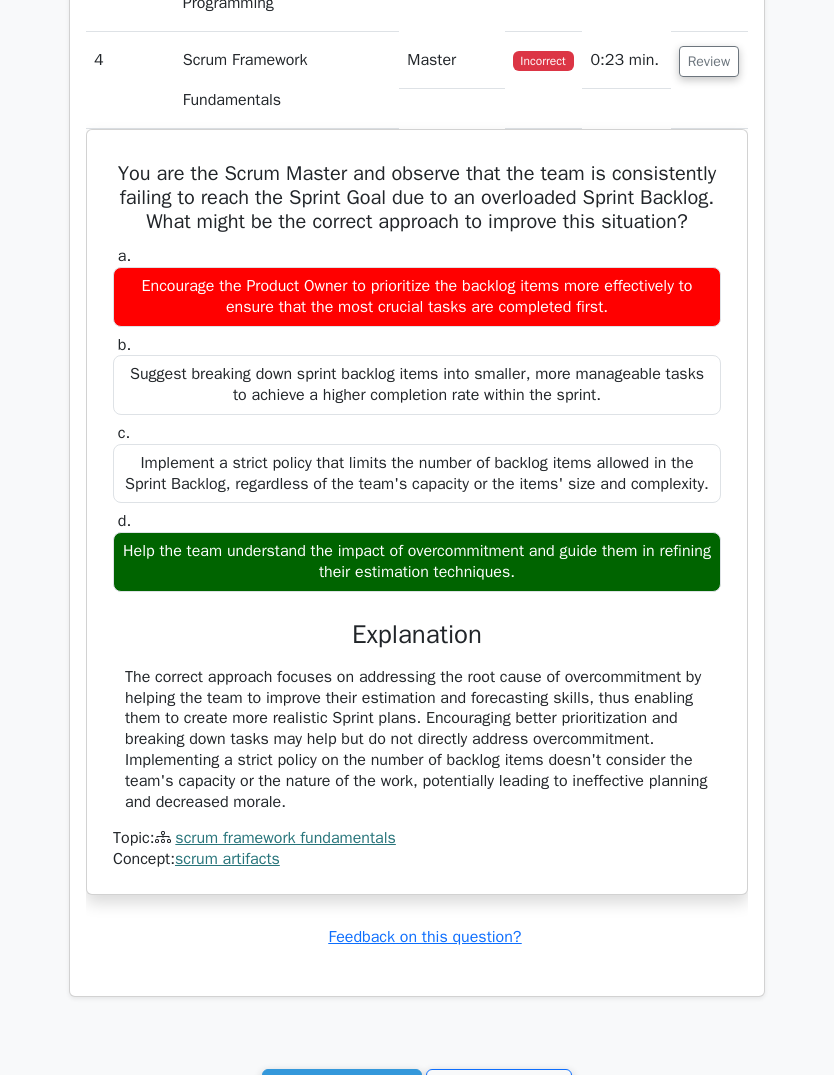 click on "Continue practicing" at bounding box center (342, 1088) 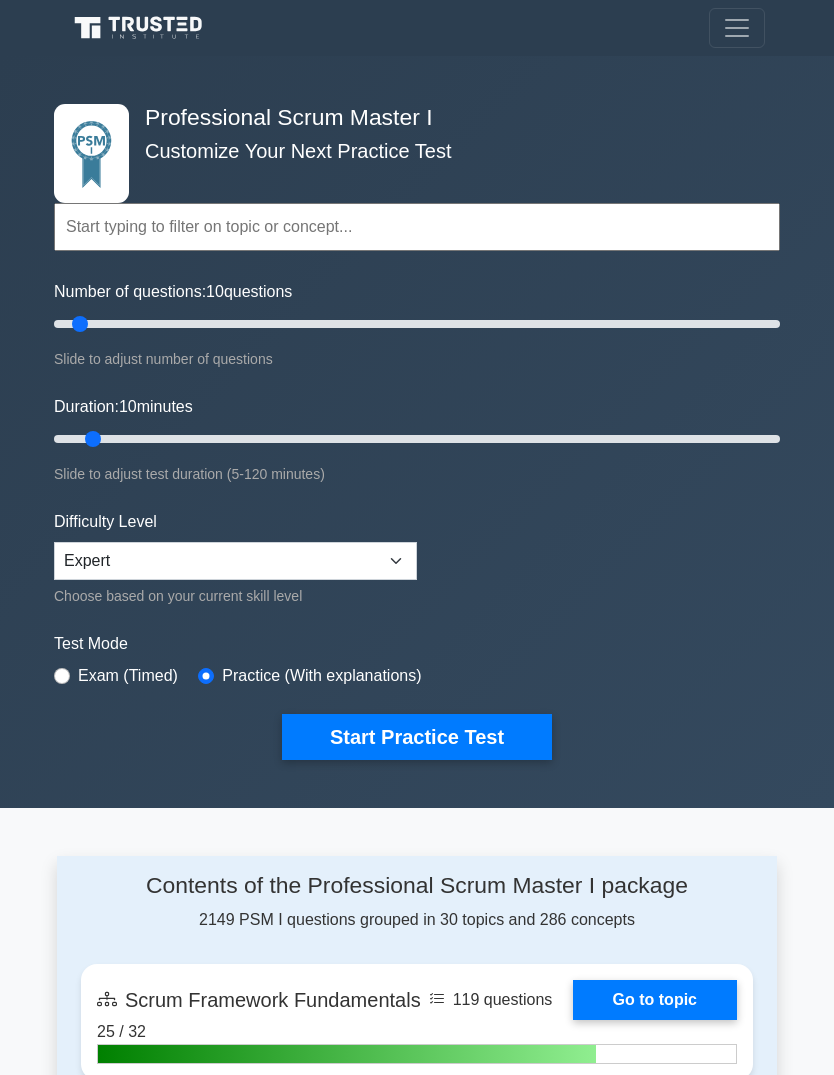 scroll, scrollTop: 0, scrollLeft: 0, axis: both 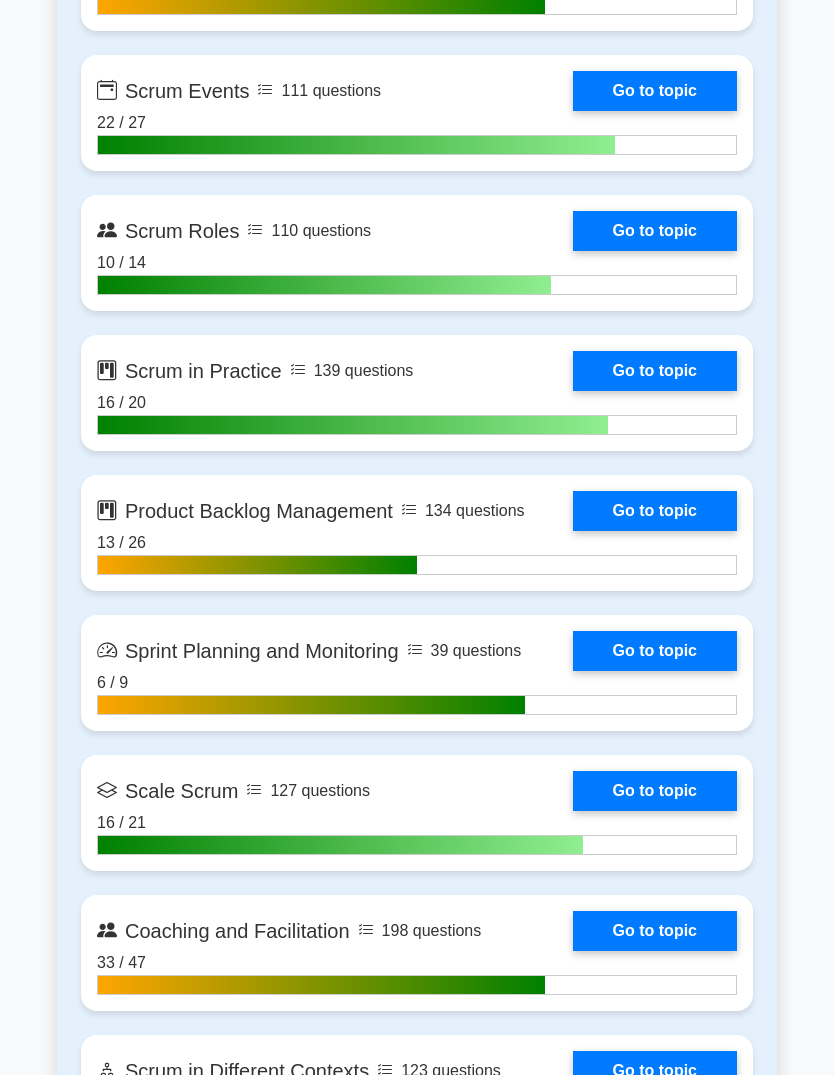 click on "Go to topic" at bounding box center [655, 651] 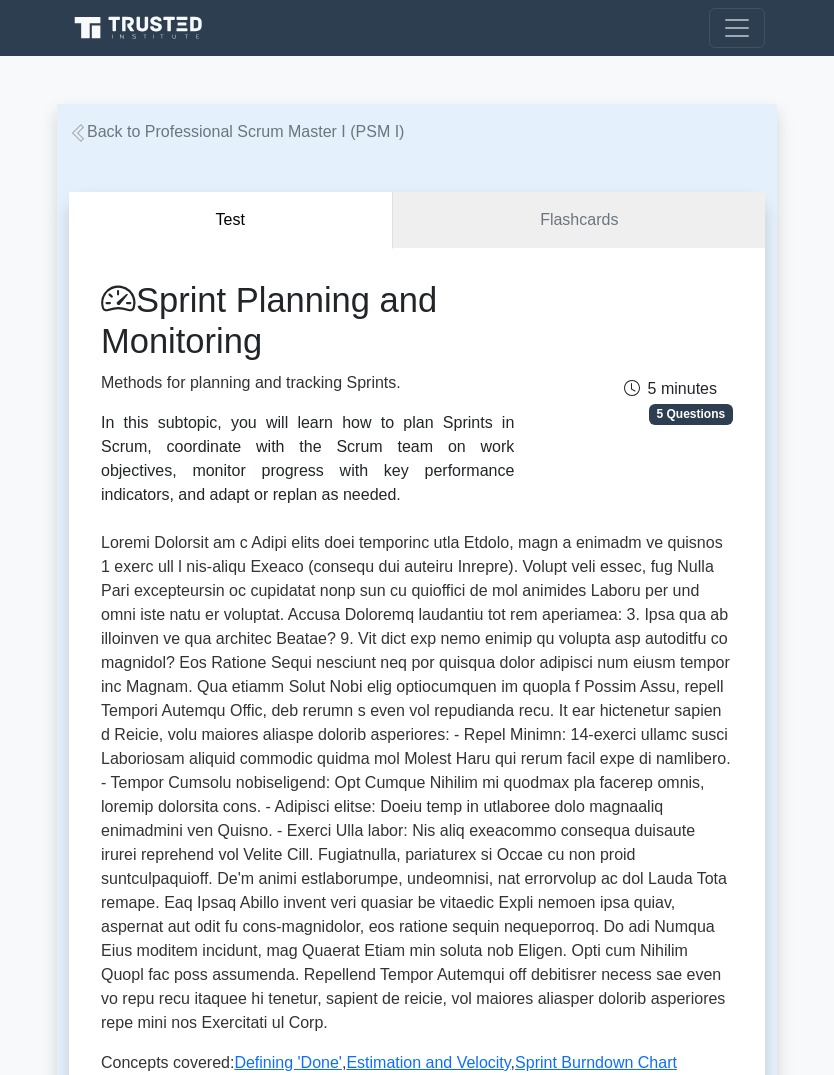 scroll, scrollTop: 0, scrollLeft: 0, axis: both 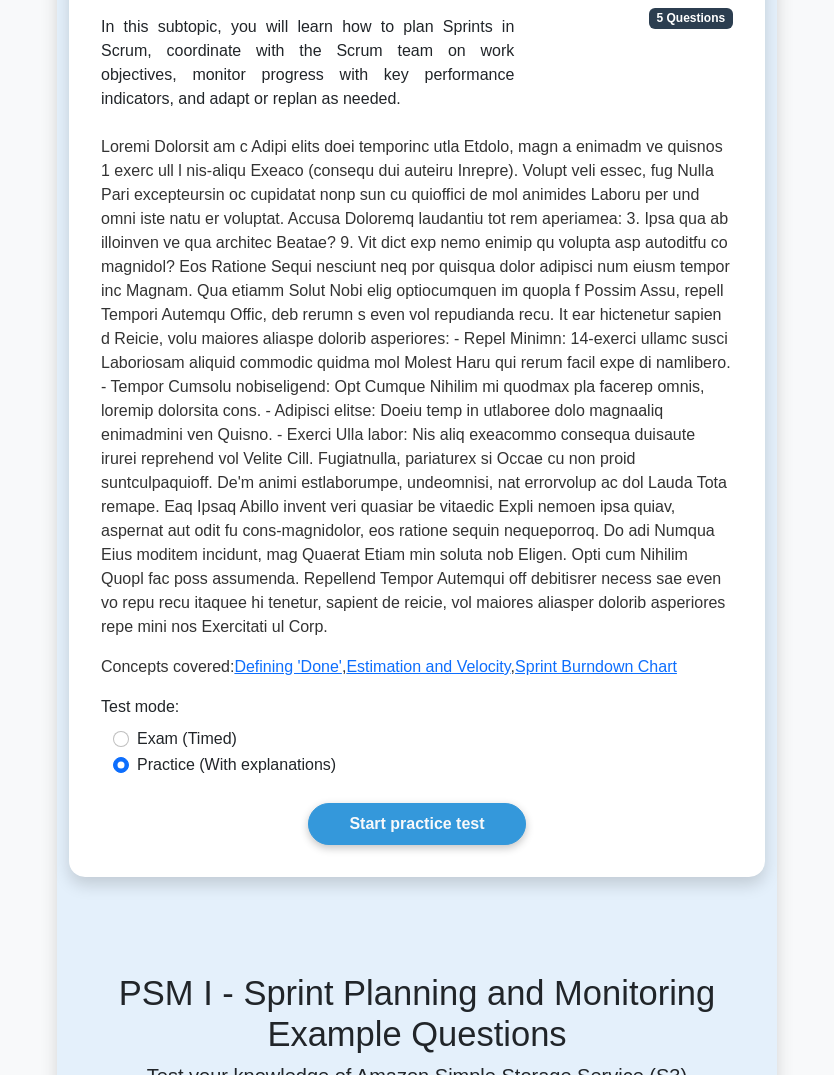 click on "Start practice test" at bounding box center [416, 825] 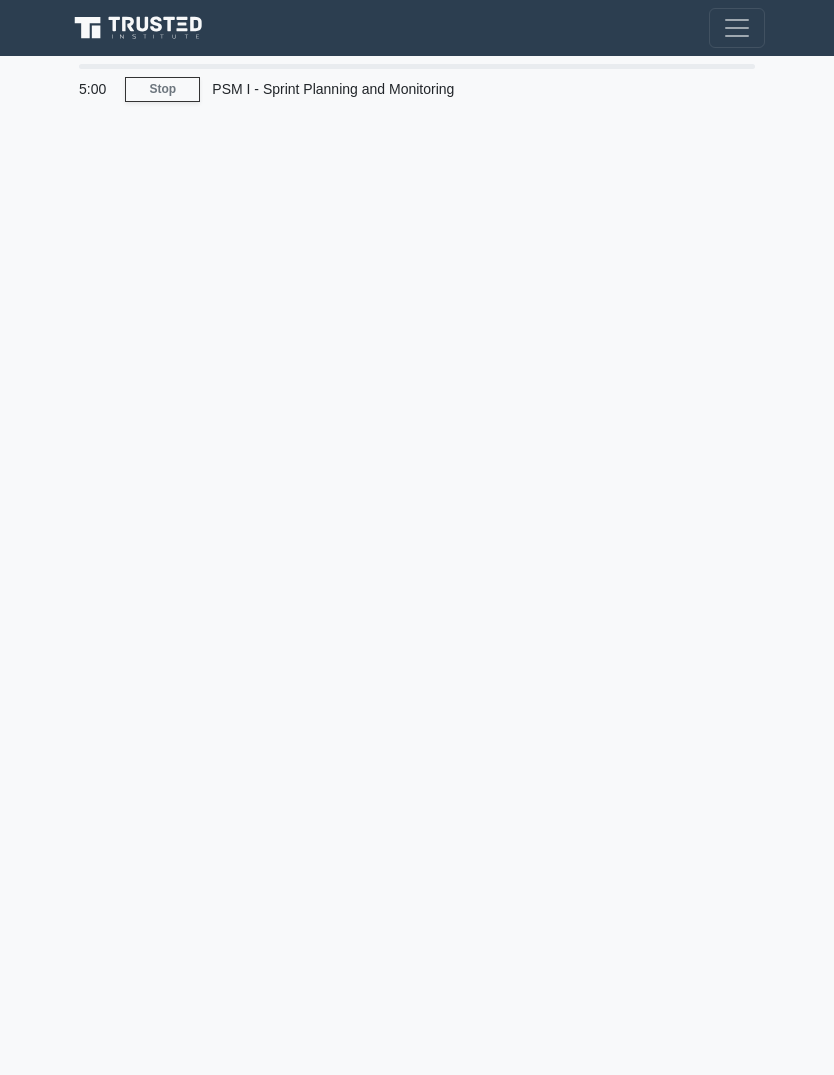 scroll, scrollTop: 0, scrollLeft: 0, axis: both 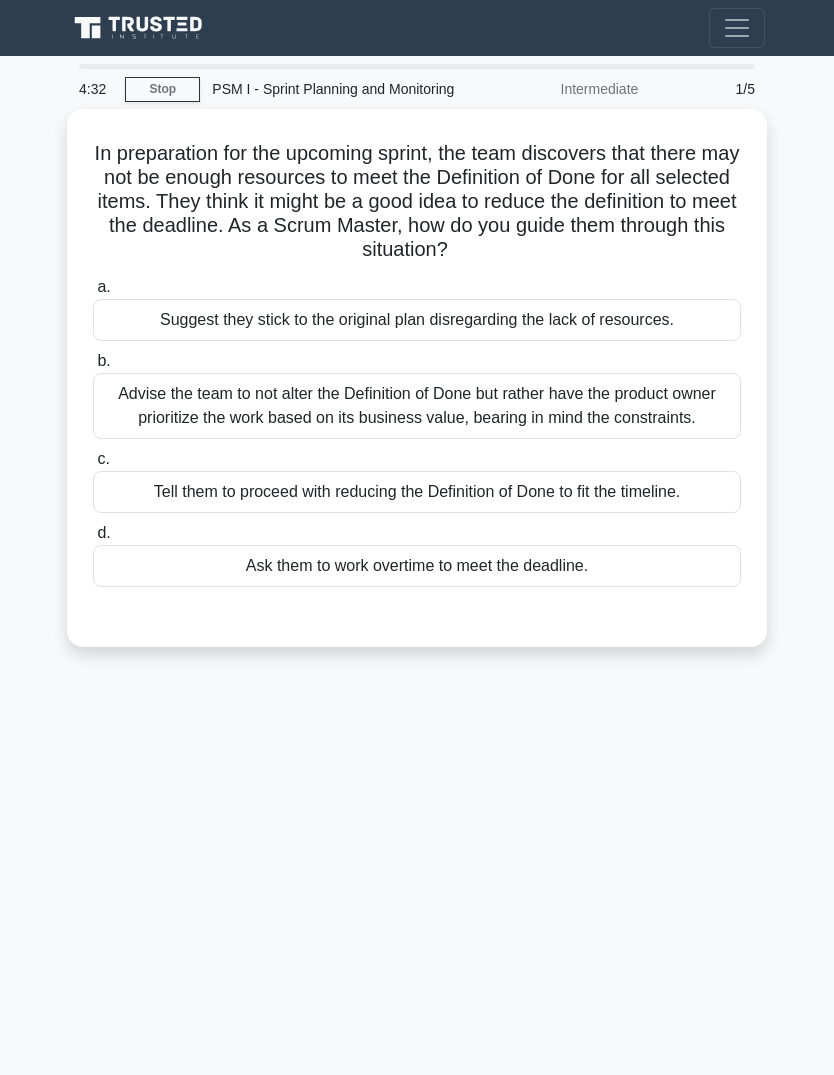 click on "Advise the team not to alter the Definition of Done but rather have the product owner prioritize the work based on its business value, bearing in mind the constraints." at bounding box center (417, 406) 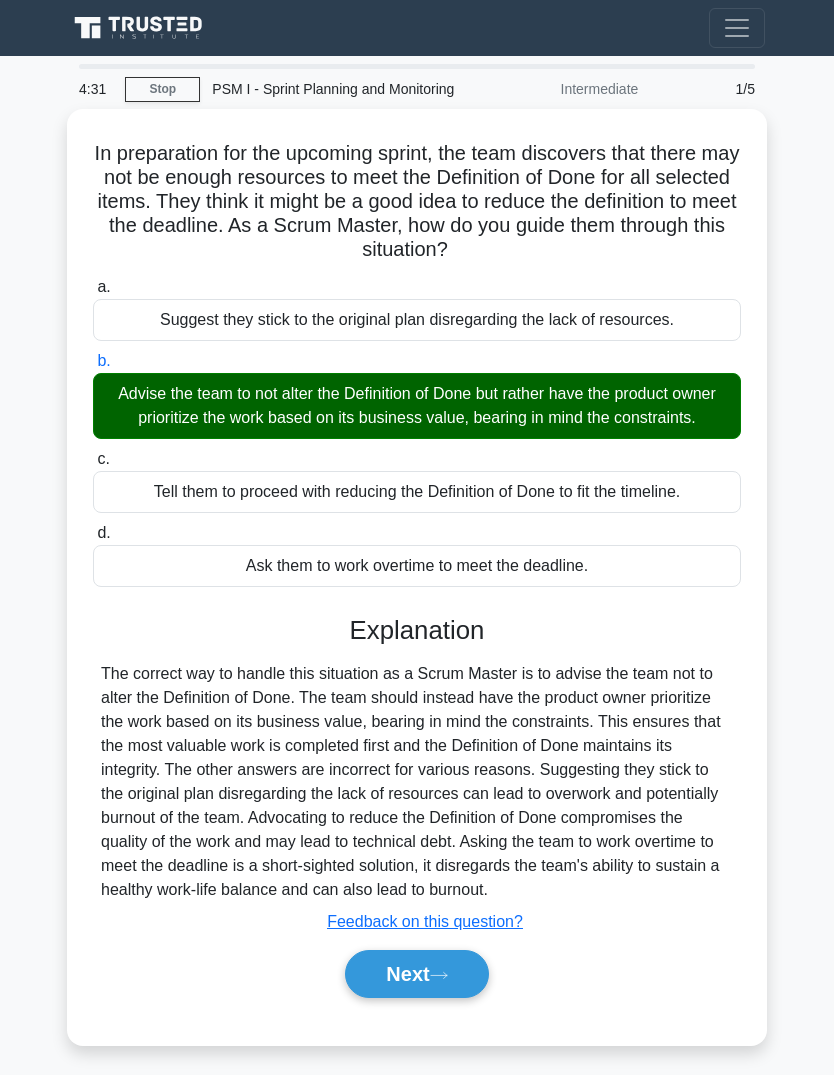 click on "Next" at bounding box center [416, 974] 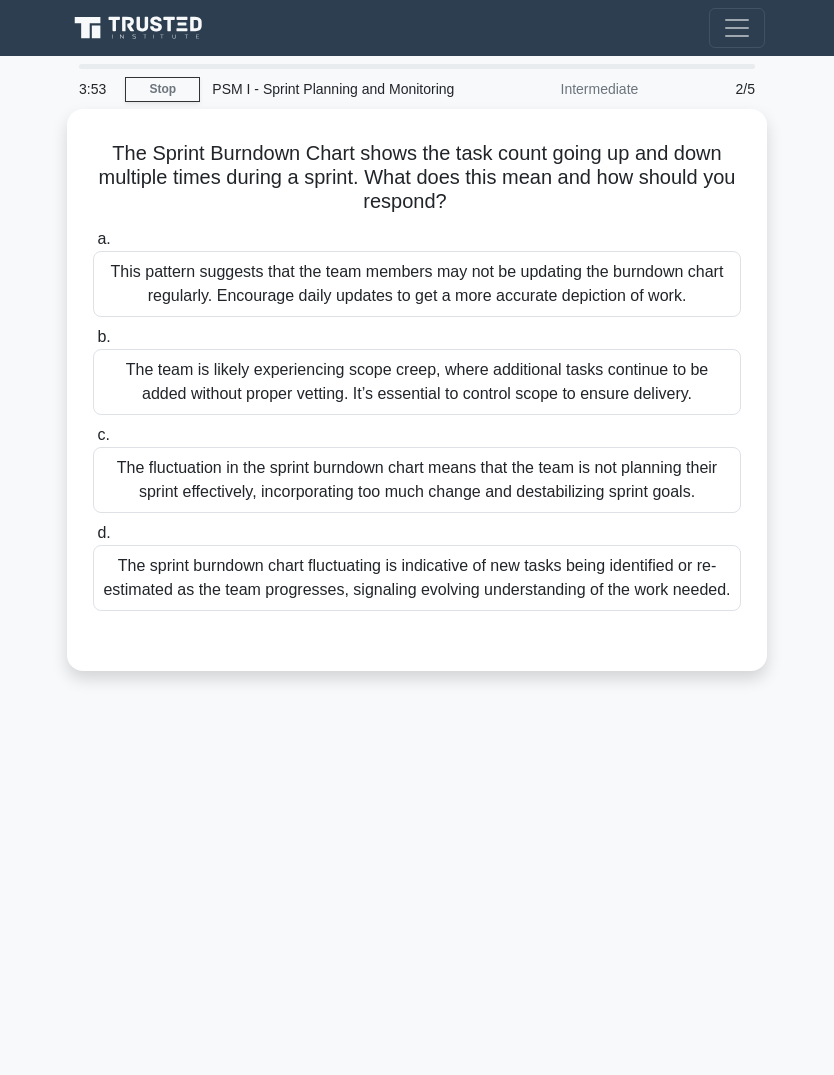 click on "The team is likely experiencing scope creep, where additional tasks continue to be added without proper vetting. It’s essential to control scope to ensure delivery." at bounding box center [417, 382] 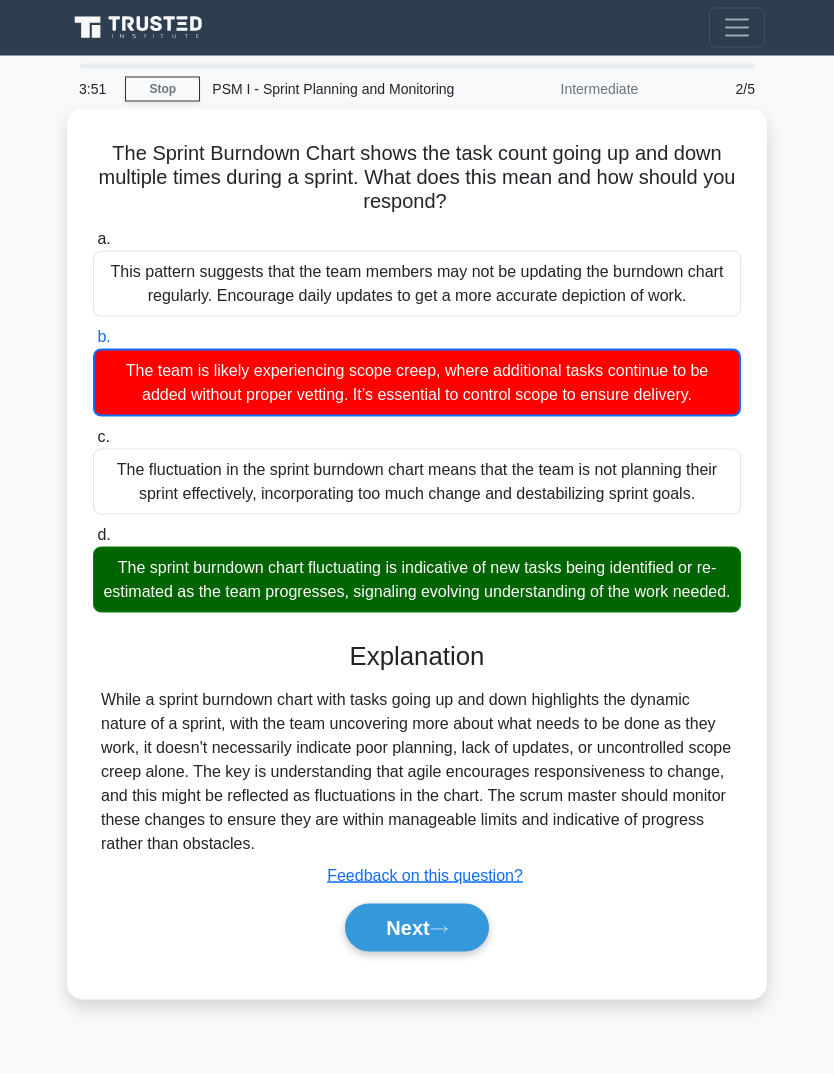 click on "Next" at bounding box center (416, 928) 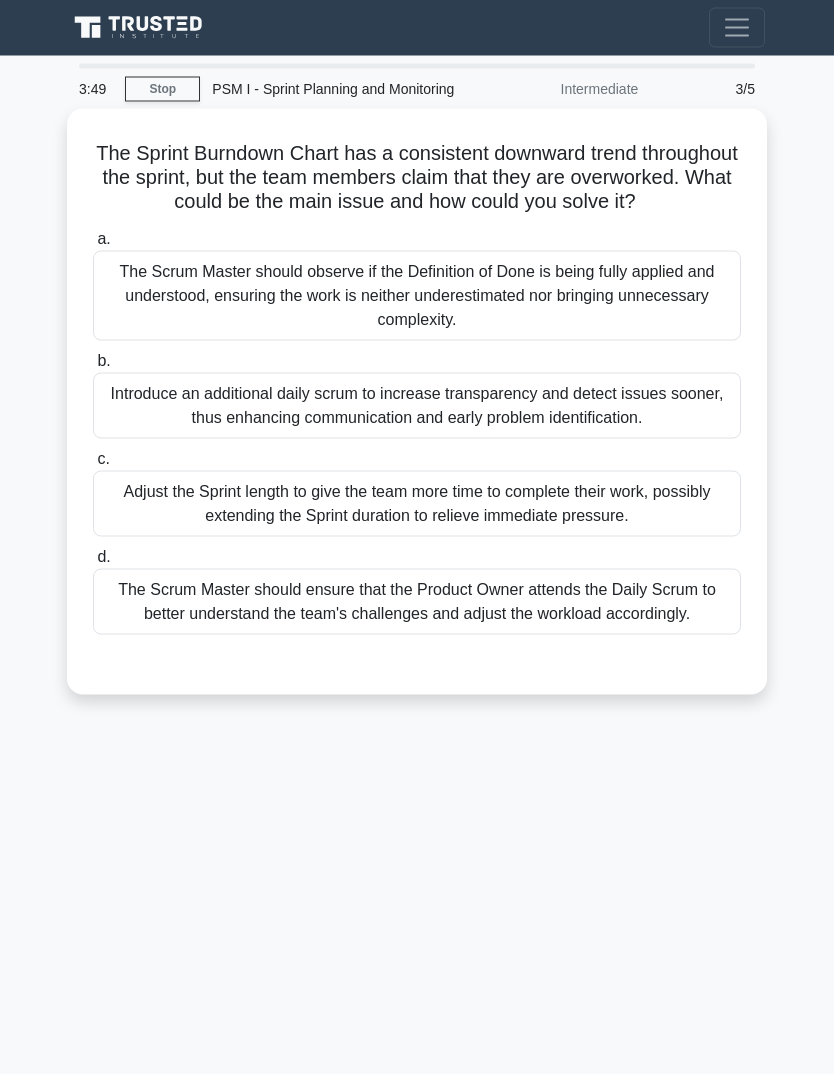 scroll, scrollTop: 0, scrollLeft: 0, axis: both 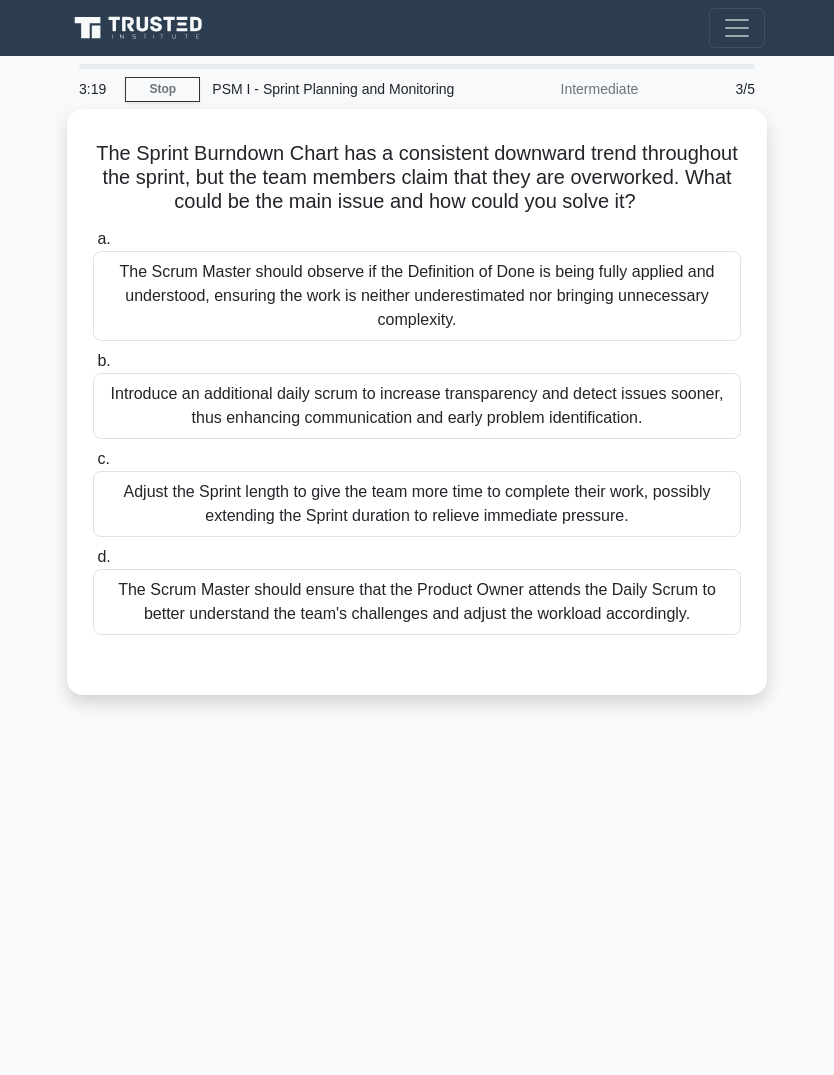 click on "The Scrum Master should observe if the Definition of Done is being fully applied and understood, ensuring the work is neither underestimated nor bringing unnecessary complexity." at bounding box center [417, 296] 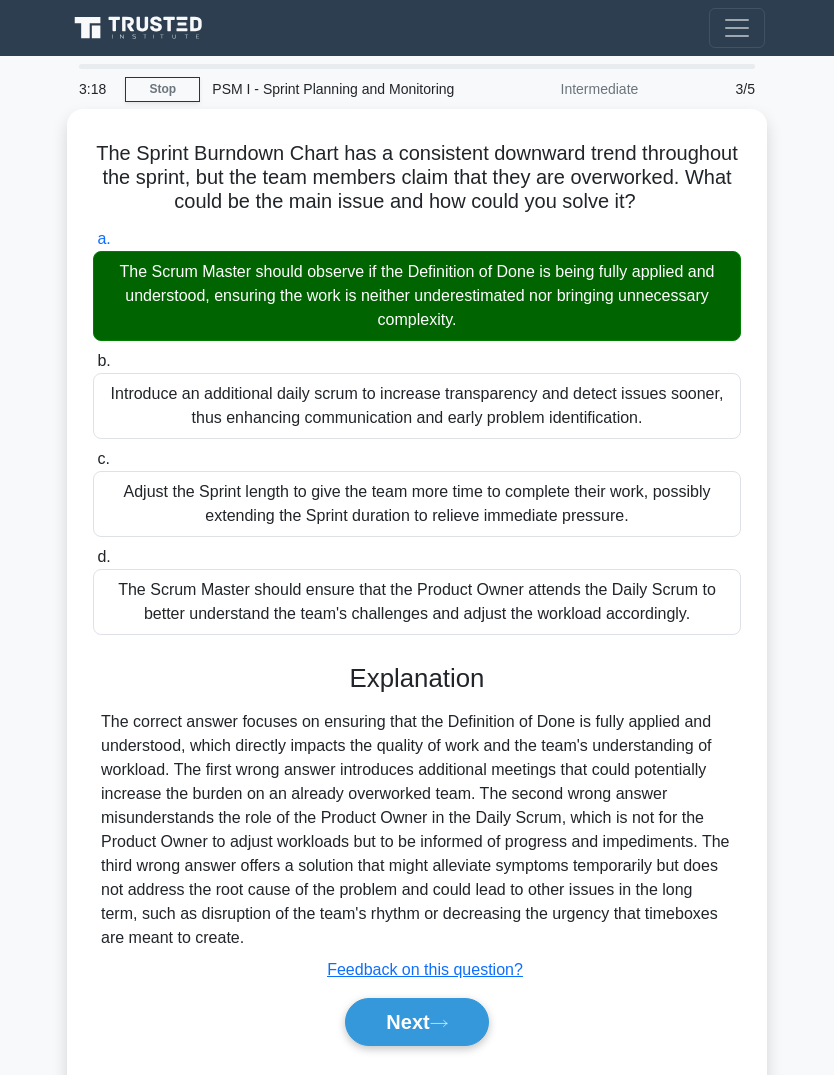 scroll, scrollTop: 97, scrollLeft: 0, axis: vertical 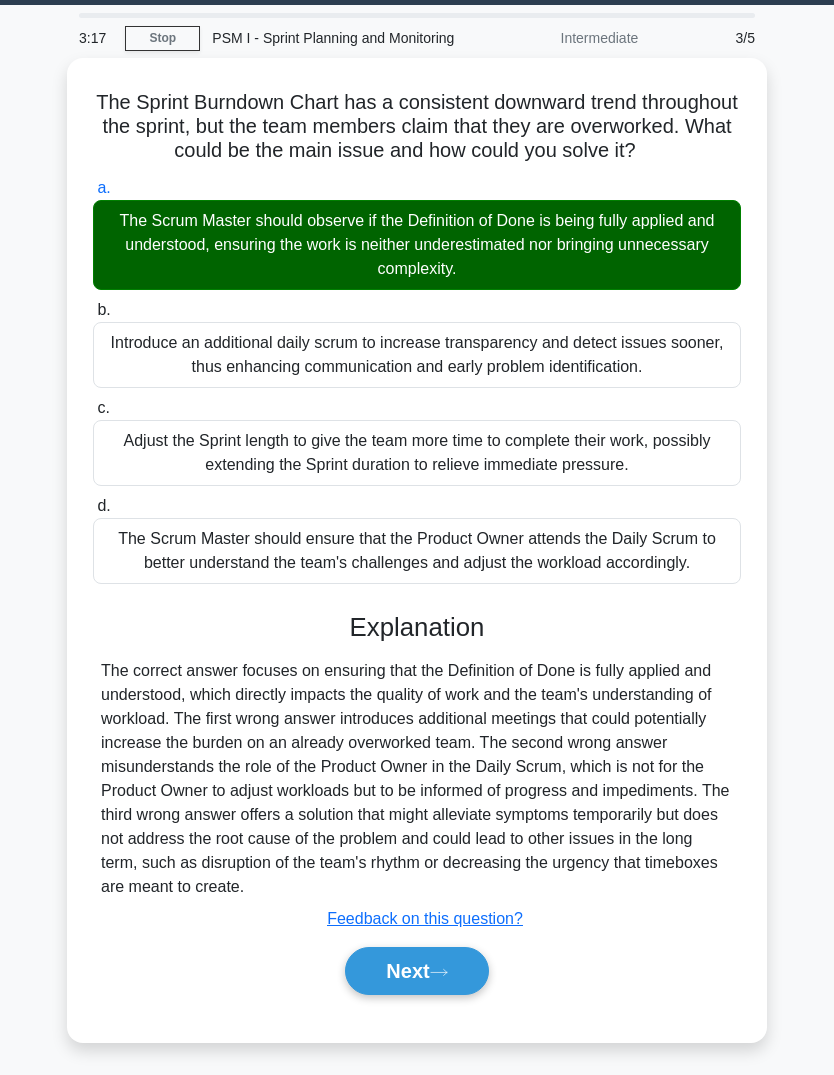 click on "Next" at bounding box center [416, 971] 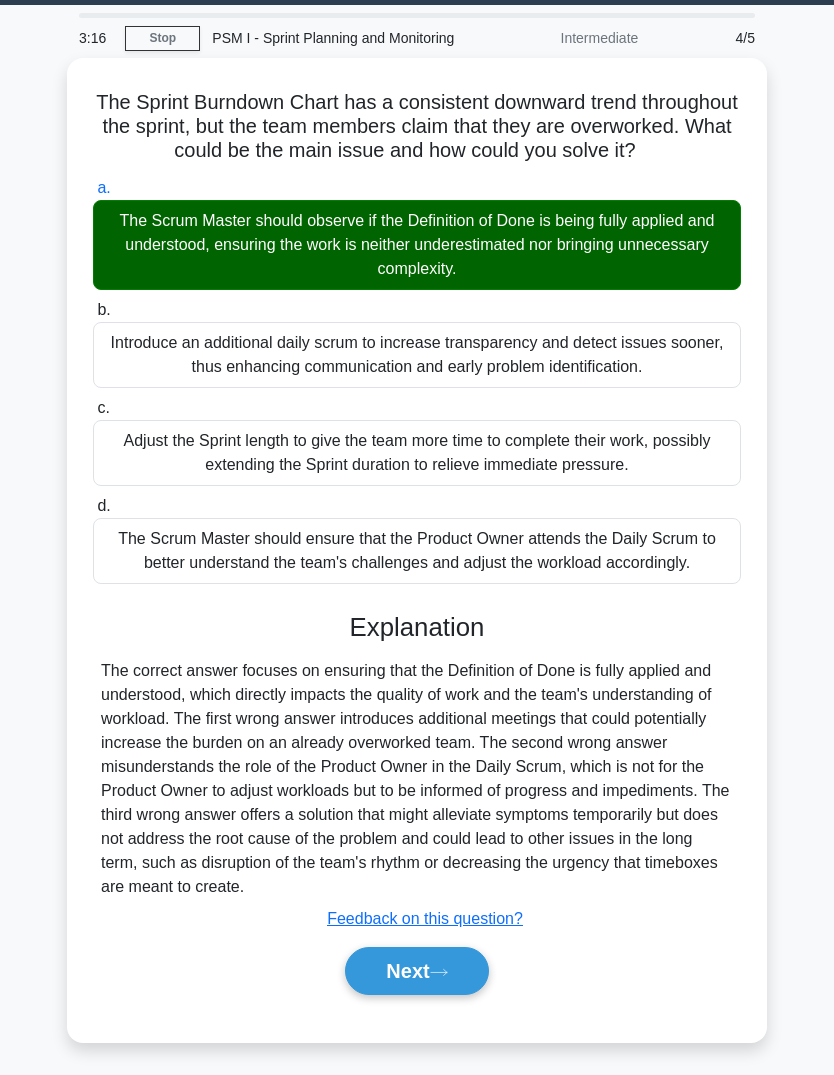 scroll, scrollTop: 0, scrollLeft: 0, axis: both 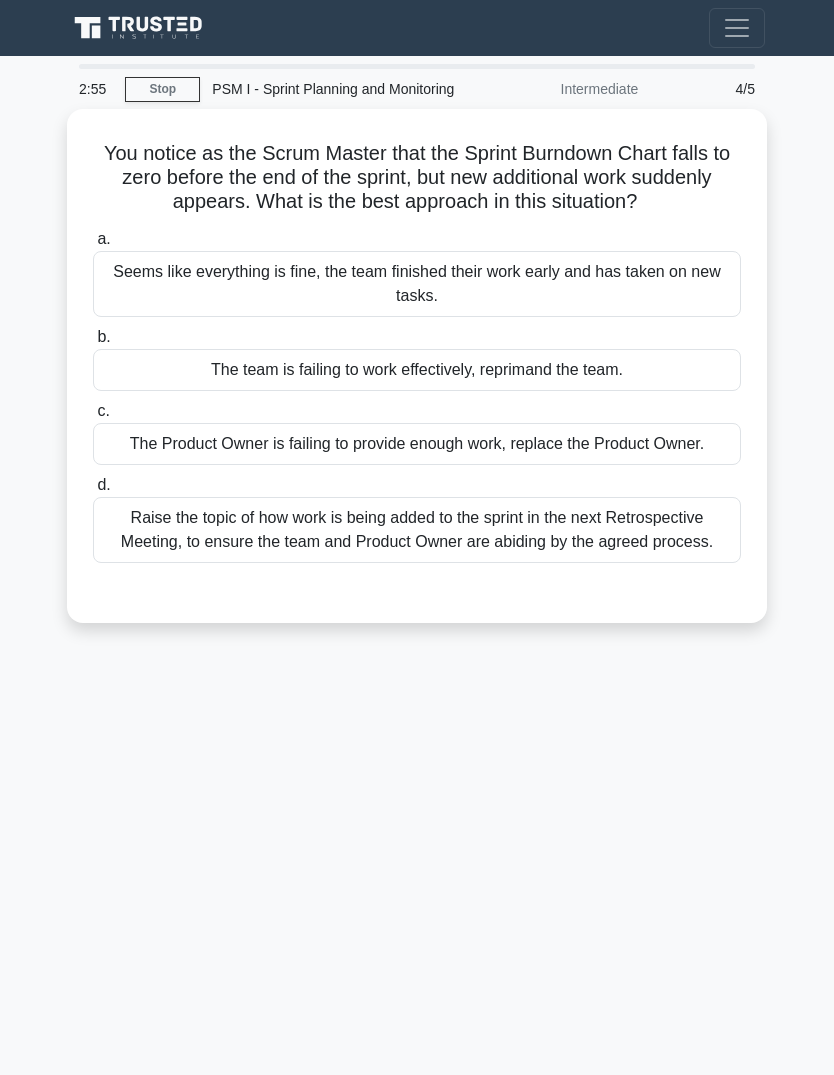 click on "Seems like everything is fine, the team finished their work early and has taken on new tasks." at bounding box center (417, 284) 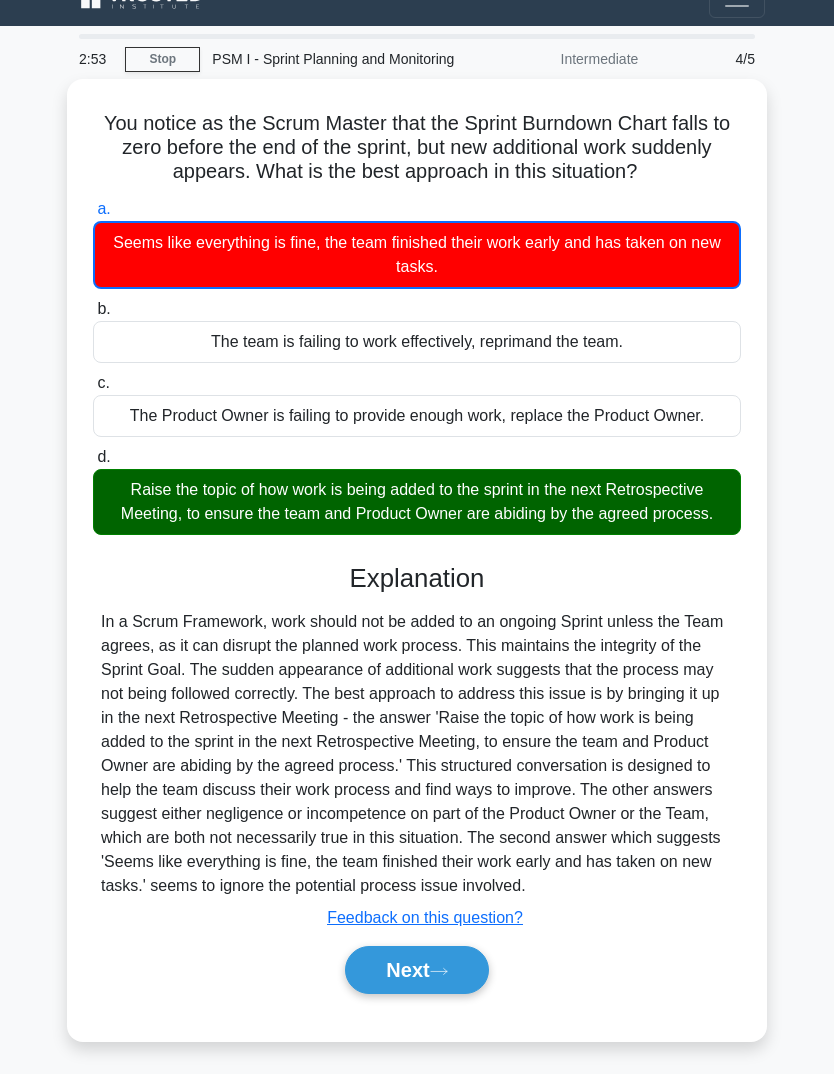 scroll, scrollTop: 99, scrollLeft: 0, axis: vertical 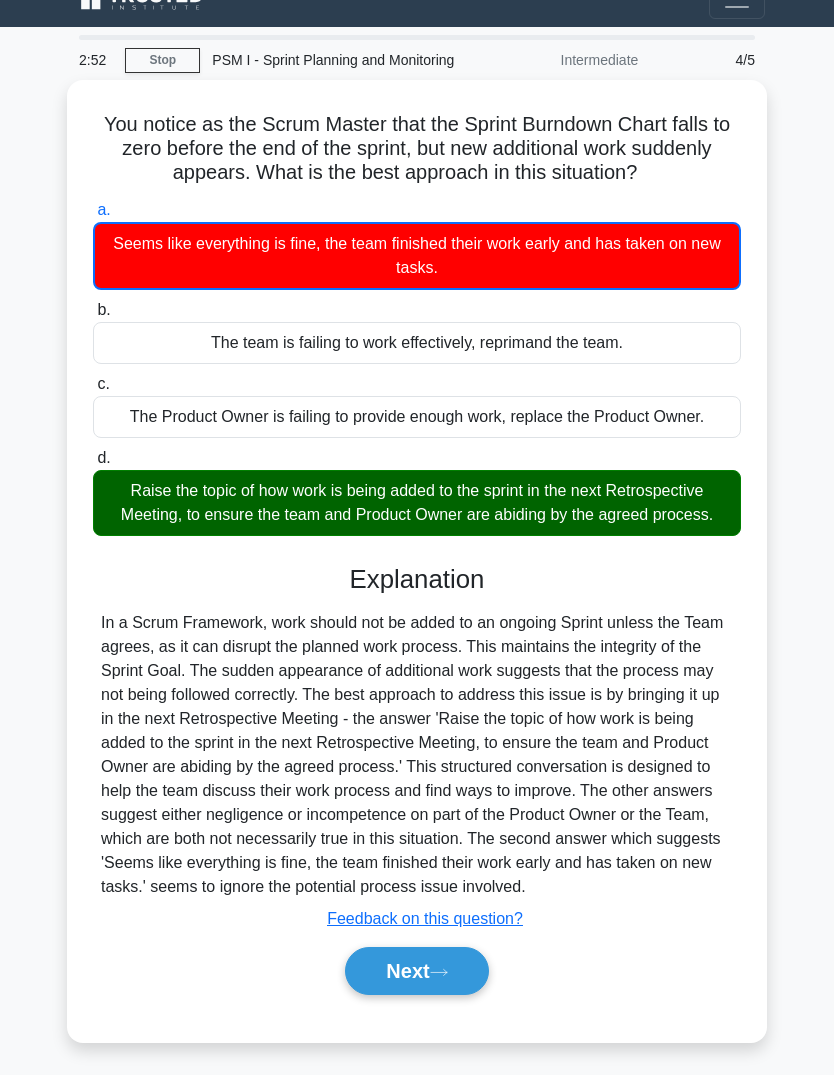 click on "Next" at bounding box center [416, 971] 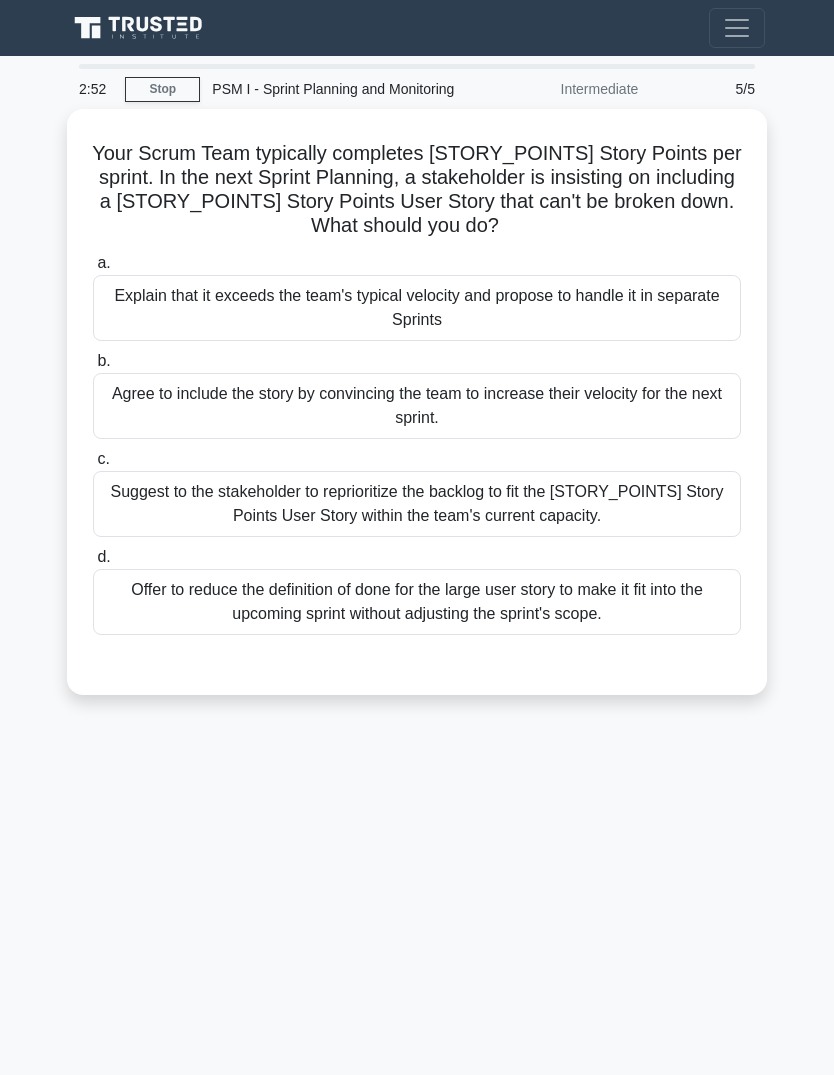 scroll, scrollTop: 0, scrollLeft: 0, axis: both 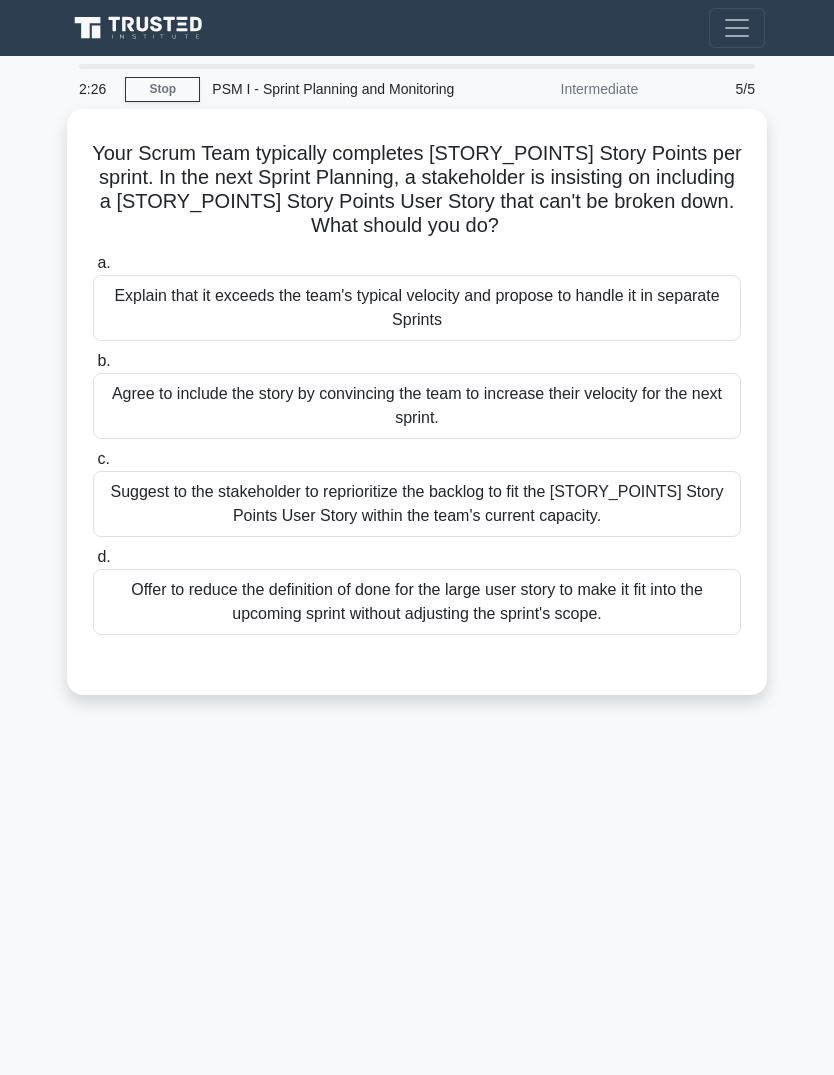 click on "Explain that it exceeds the team's typical velocity and propose to handle it in separate Sprints" at bounding box center [417, 308] 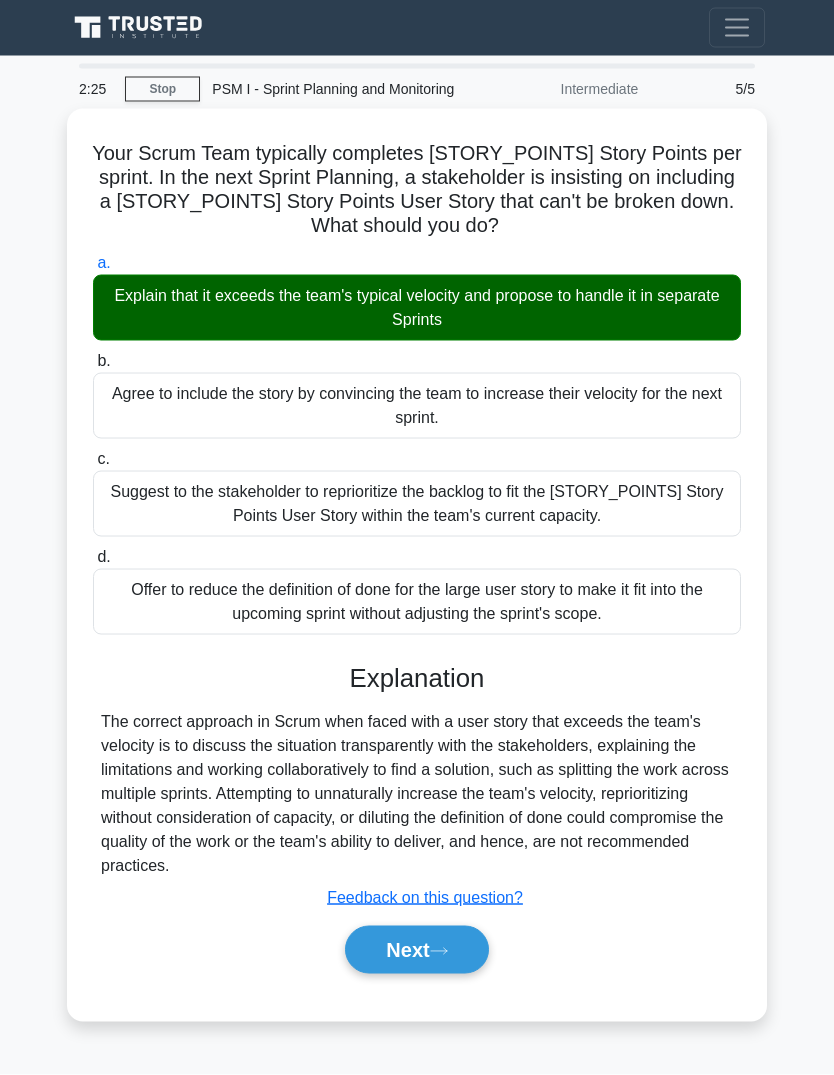 scroll, scrollTop: 2, scrollLeft: 0, axis: vertical 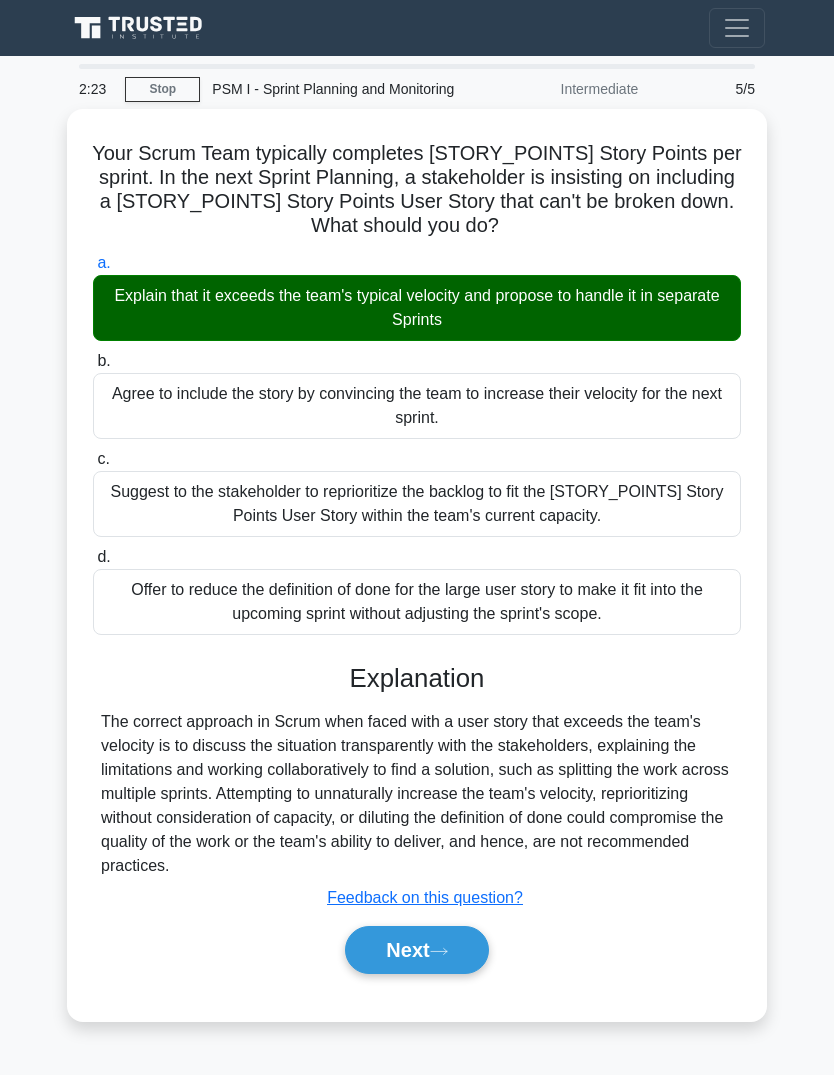 click on "Next" at bounding box center [416, 950] 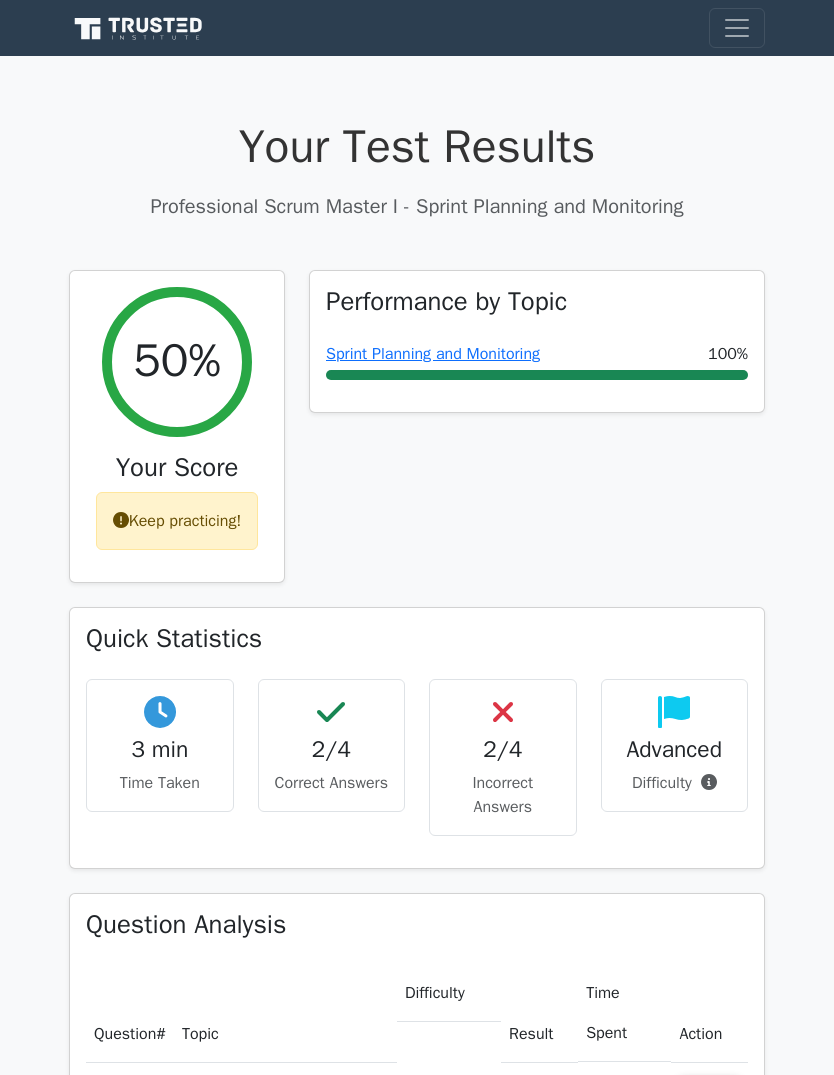 scroll, scrollTop: 0, scrollLeft: 0, axis: both 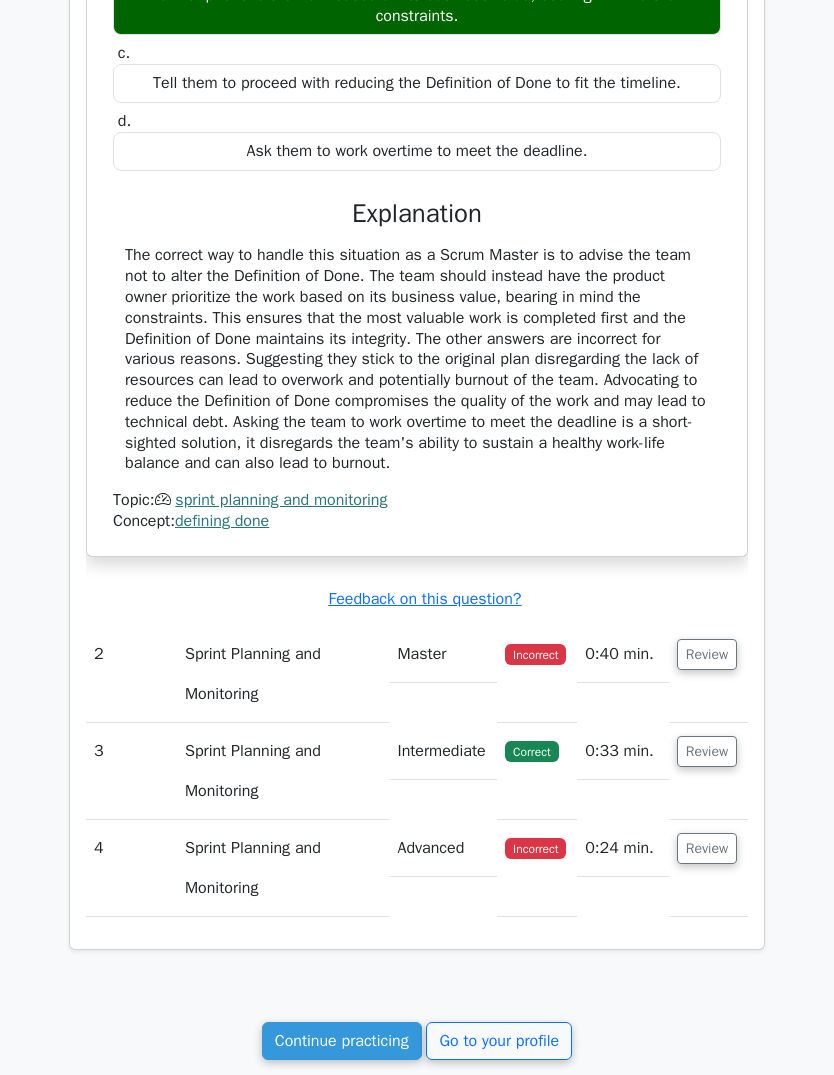 click on "Review" at bounding box center (707, 849) 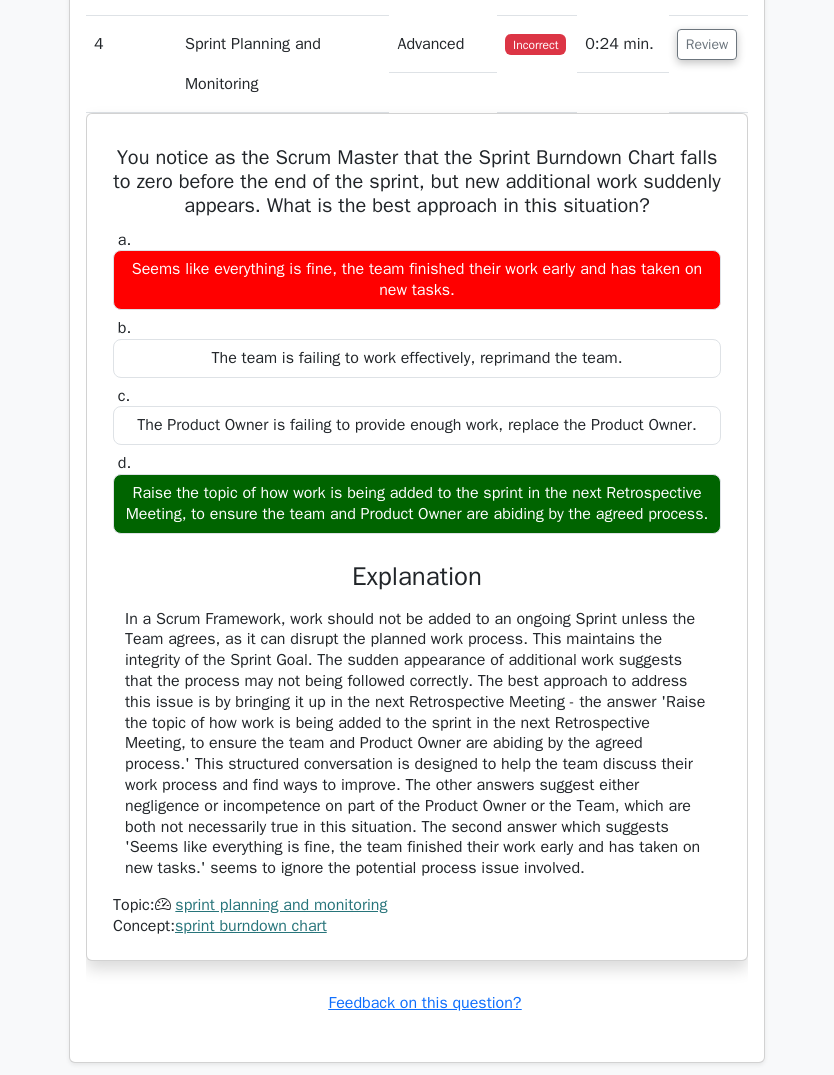scroll, scrollTop: 2247, scrollLeft: 0, axis: vertical 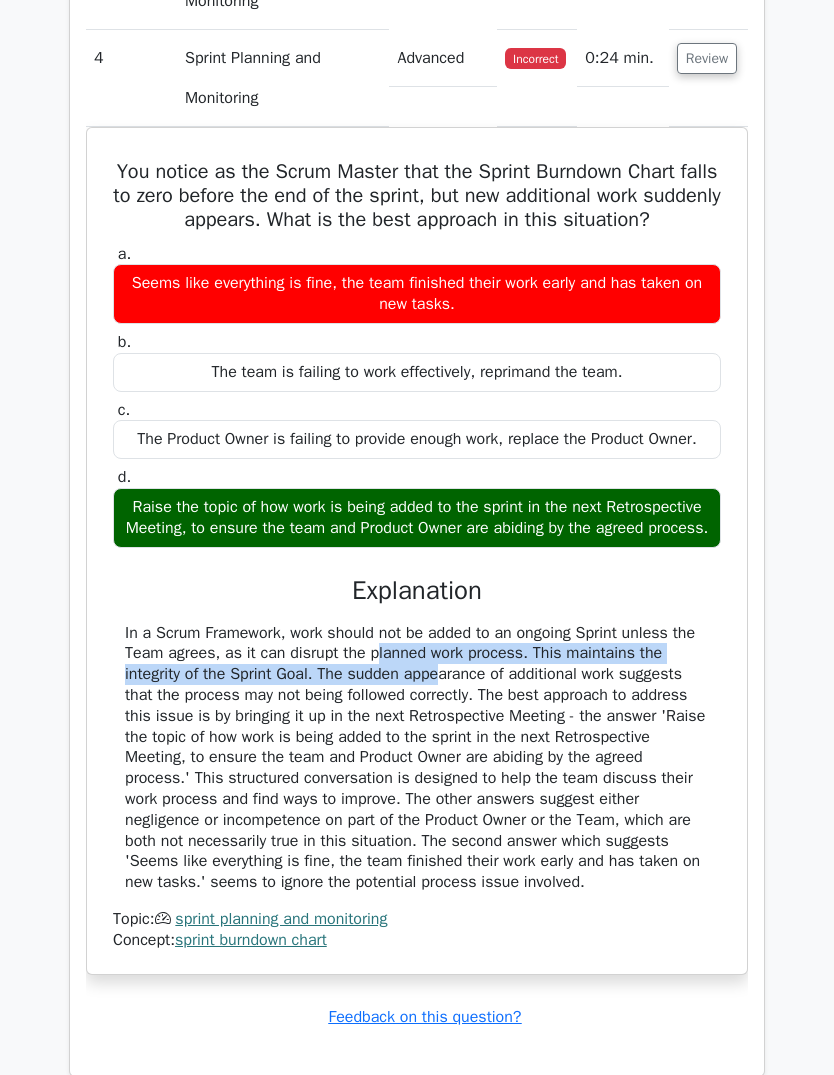 click at bounding box center (417, 759) 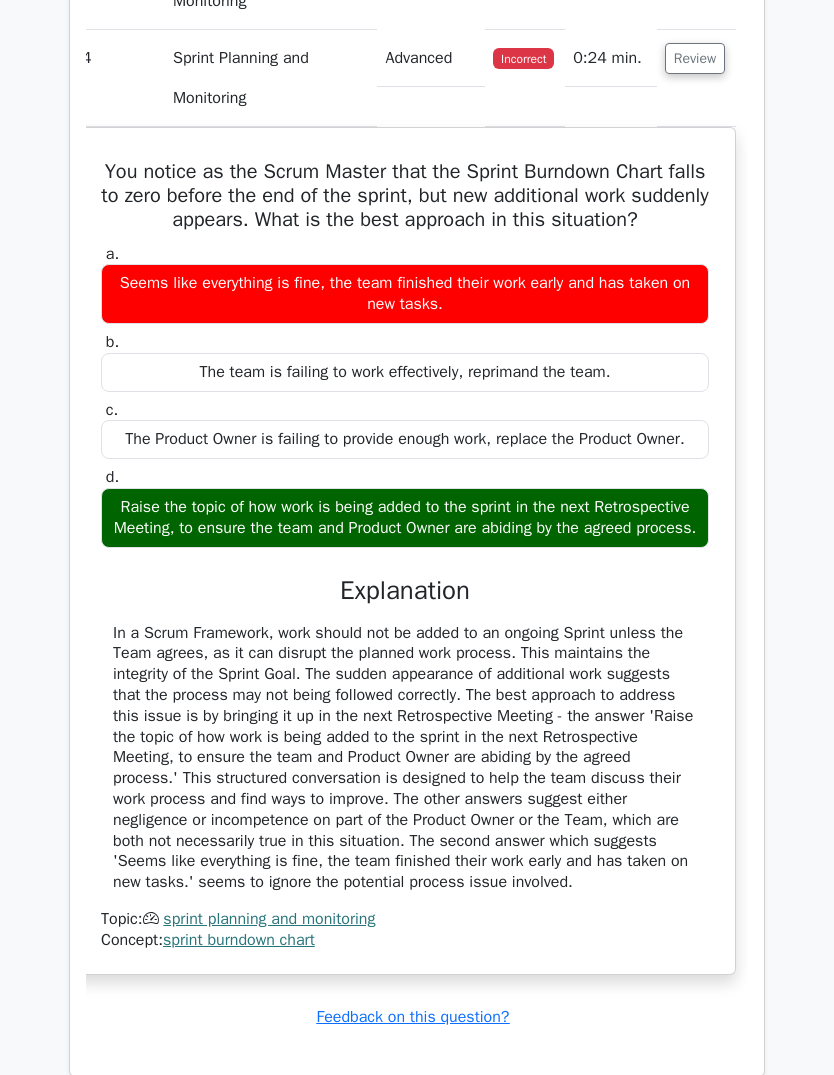 scroll, scrollTop: 0, scrollLeft: 12, axis: horizontal 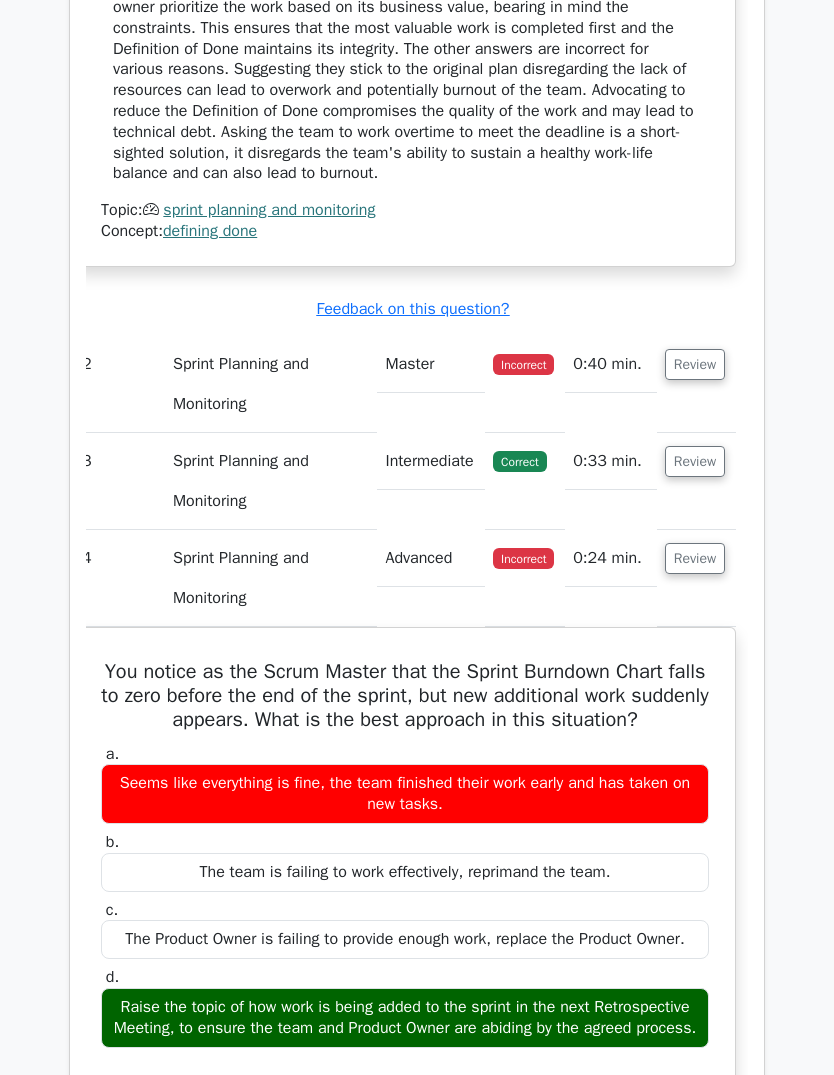 click on "Review" at bounding box center [695, 365] 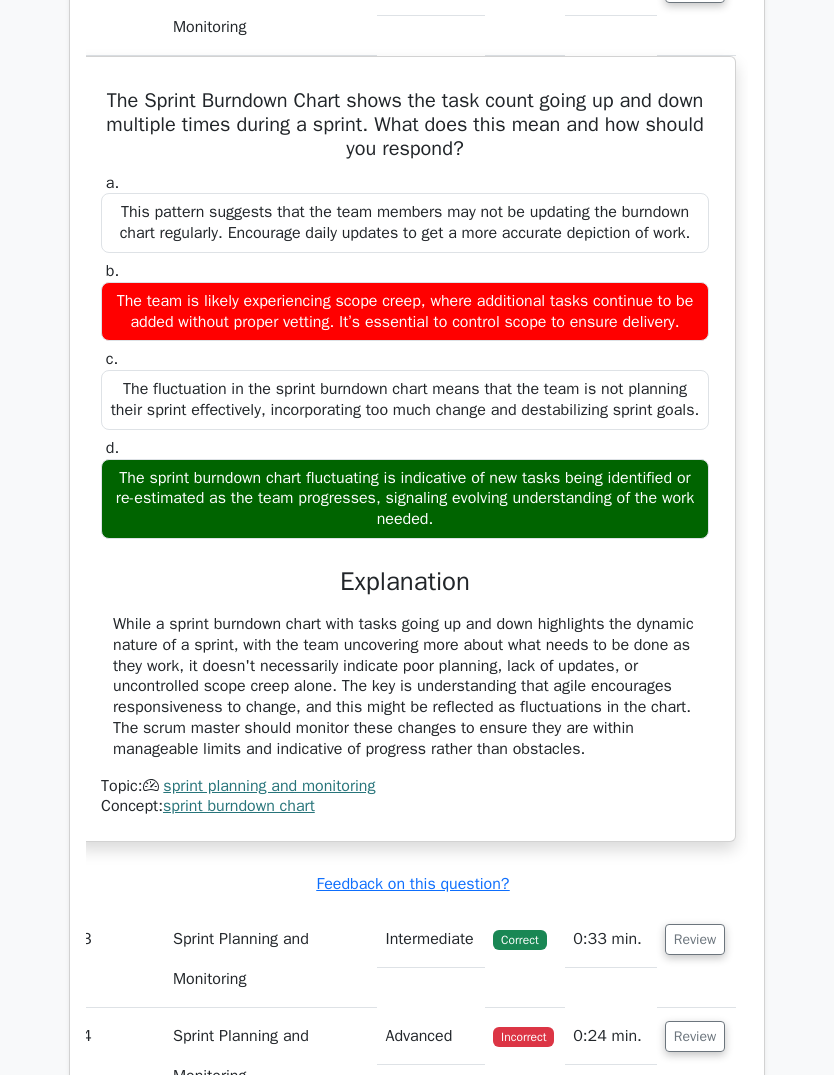 scroll, scrollTop: 2131, scrollLeft: 0, axis: vertical 